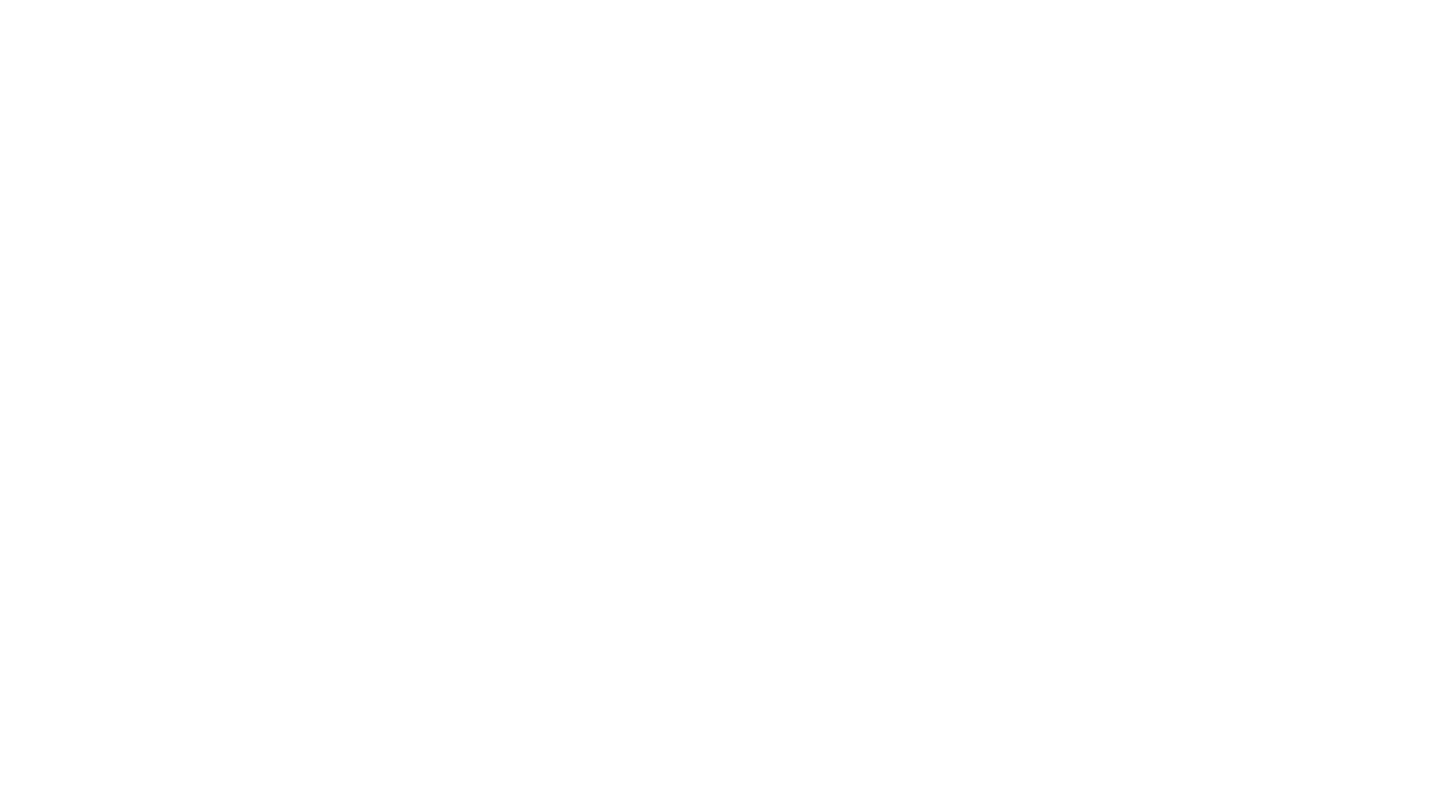 scroll, scrollTop: 0, scrollLeft: 0, axis: both 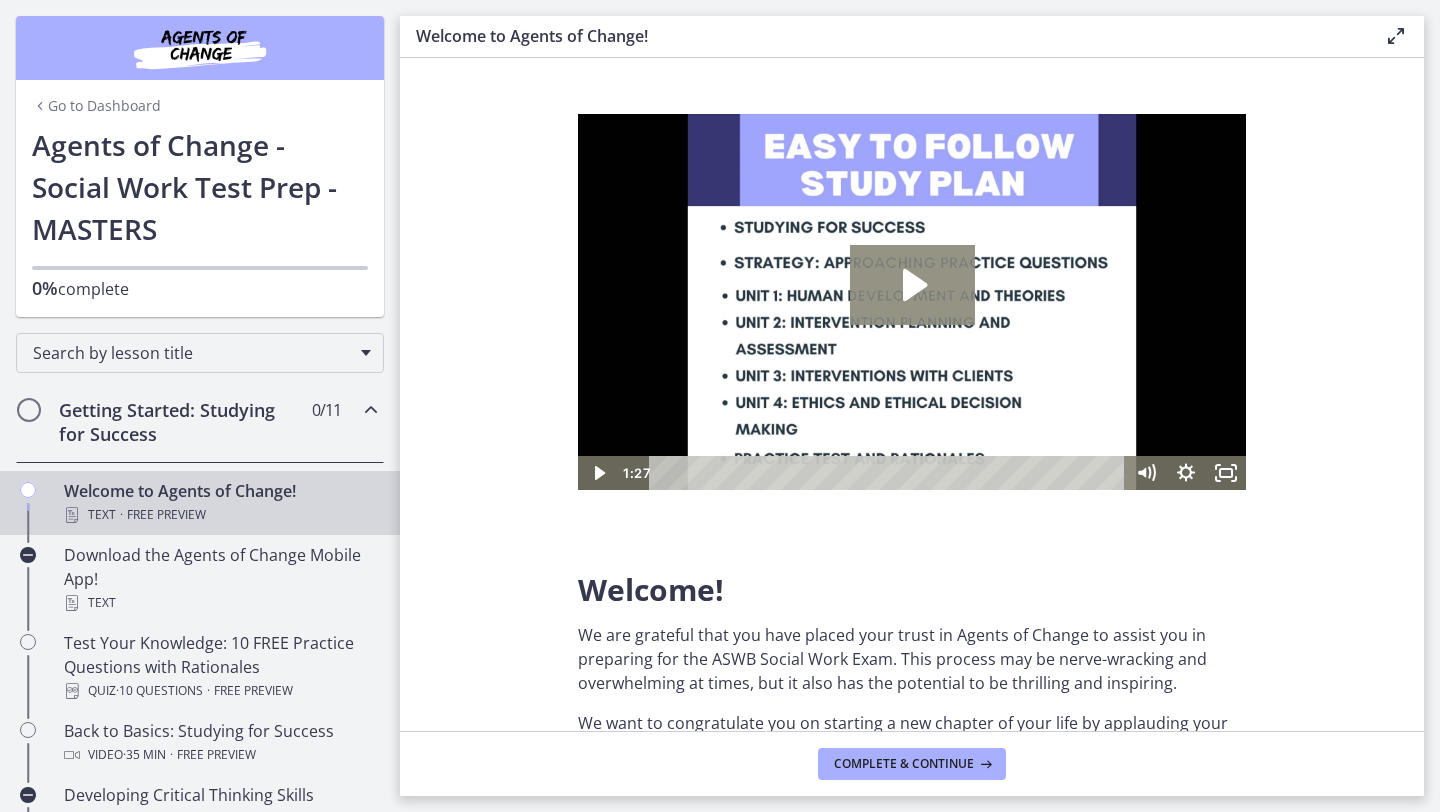 click 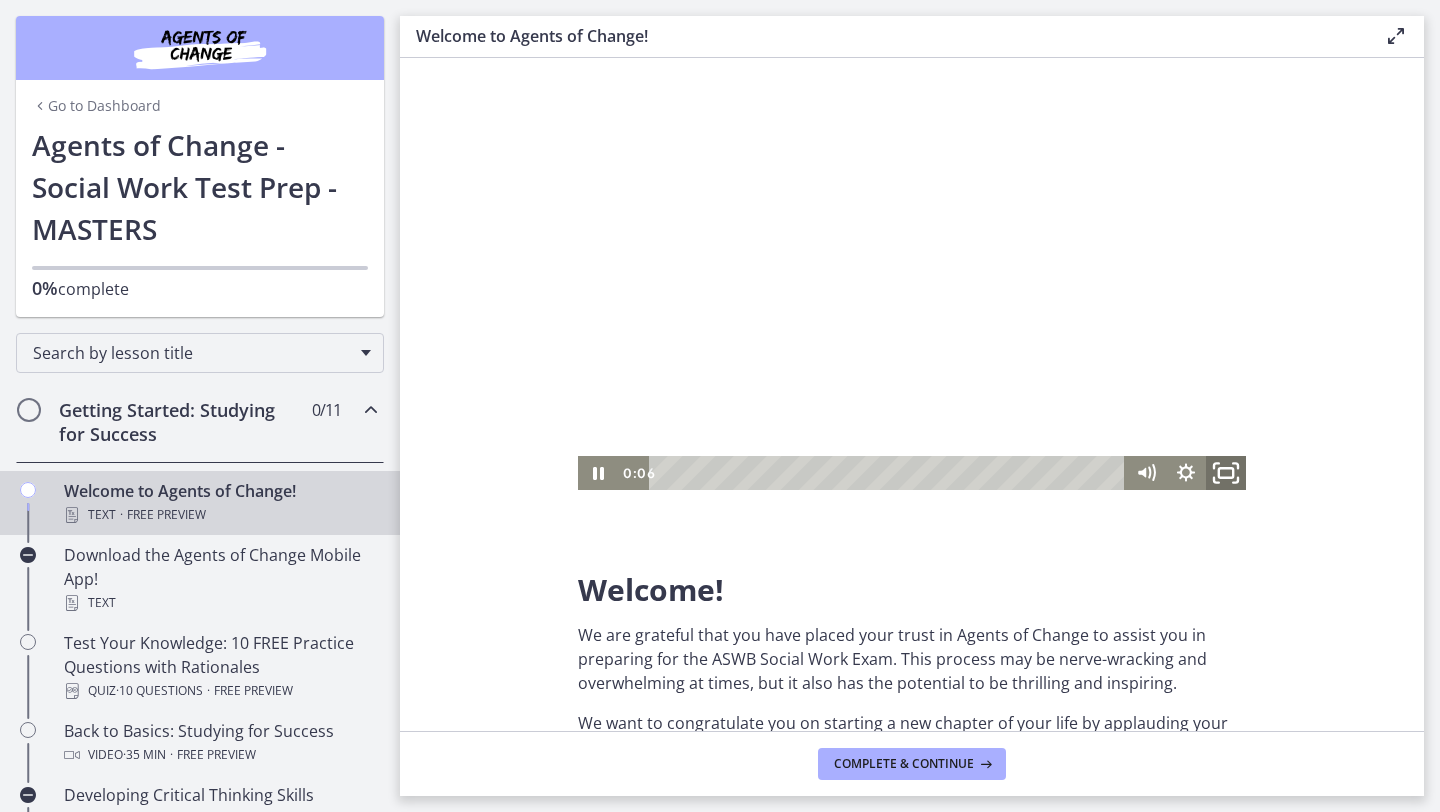 click 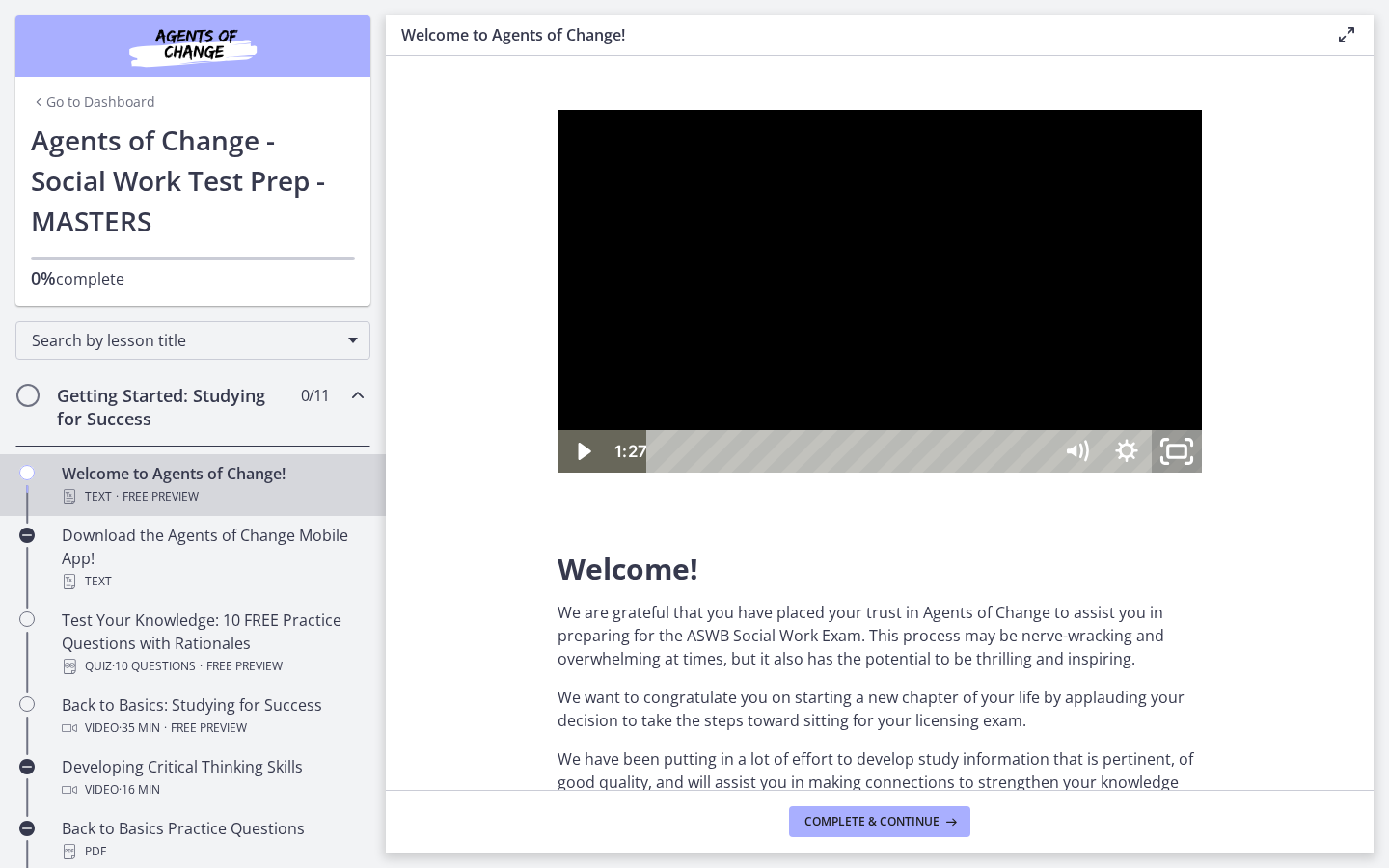 click 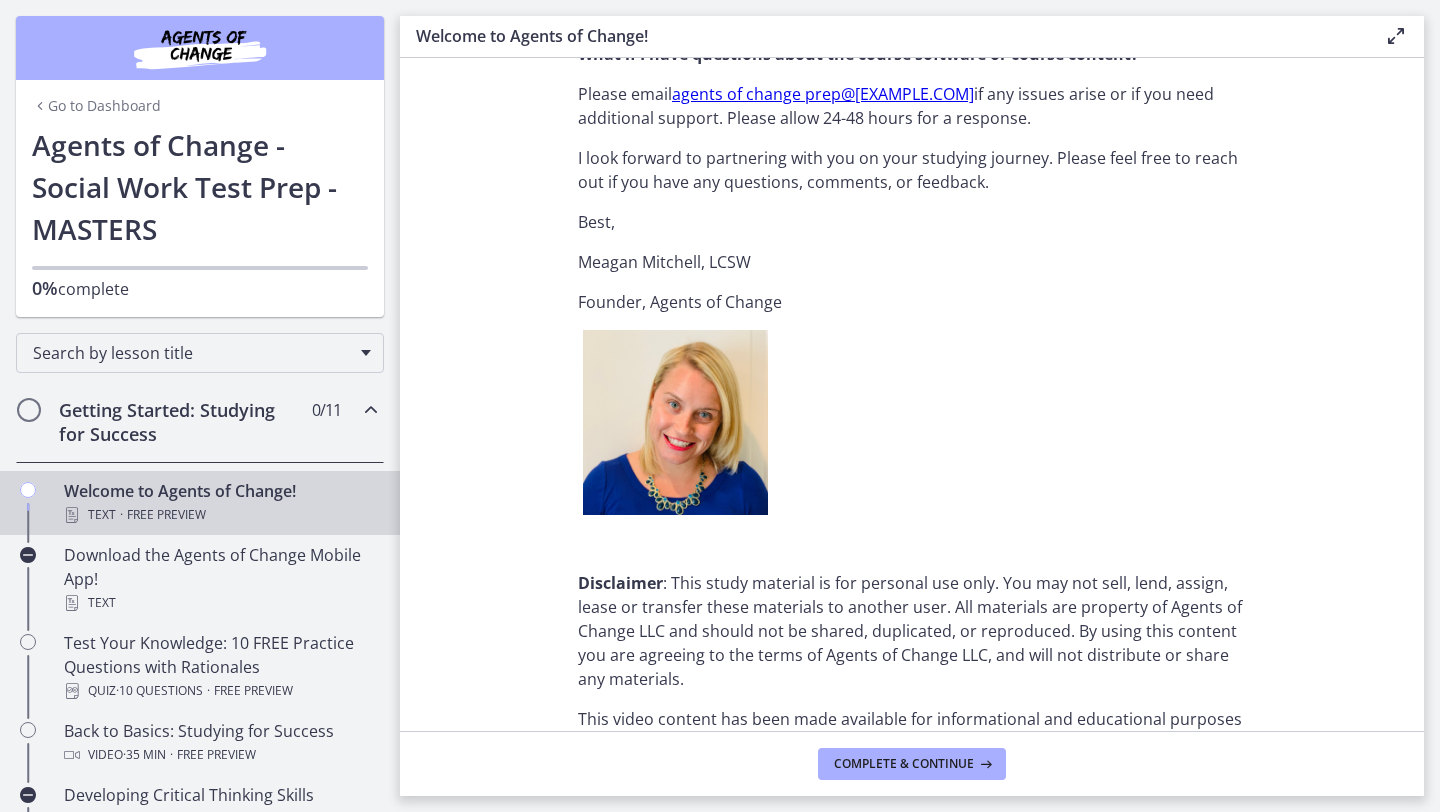 scroll, scrollTop: 2459, scrollLeft: 0, axis: vertical 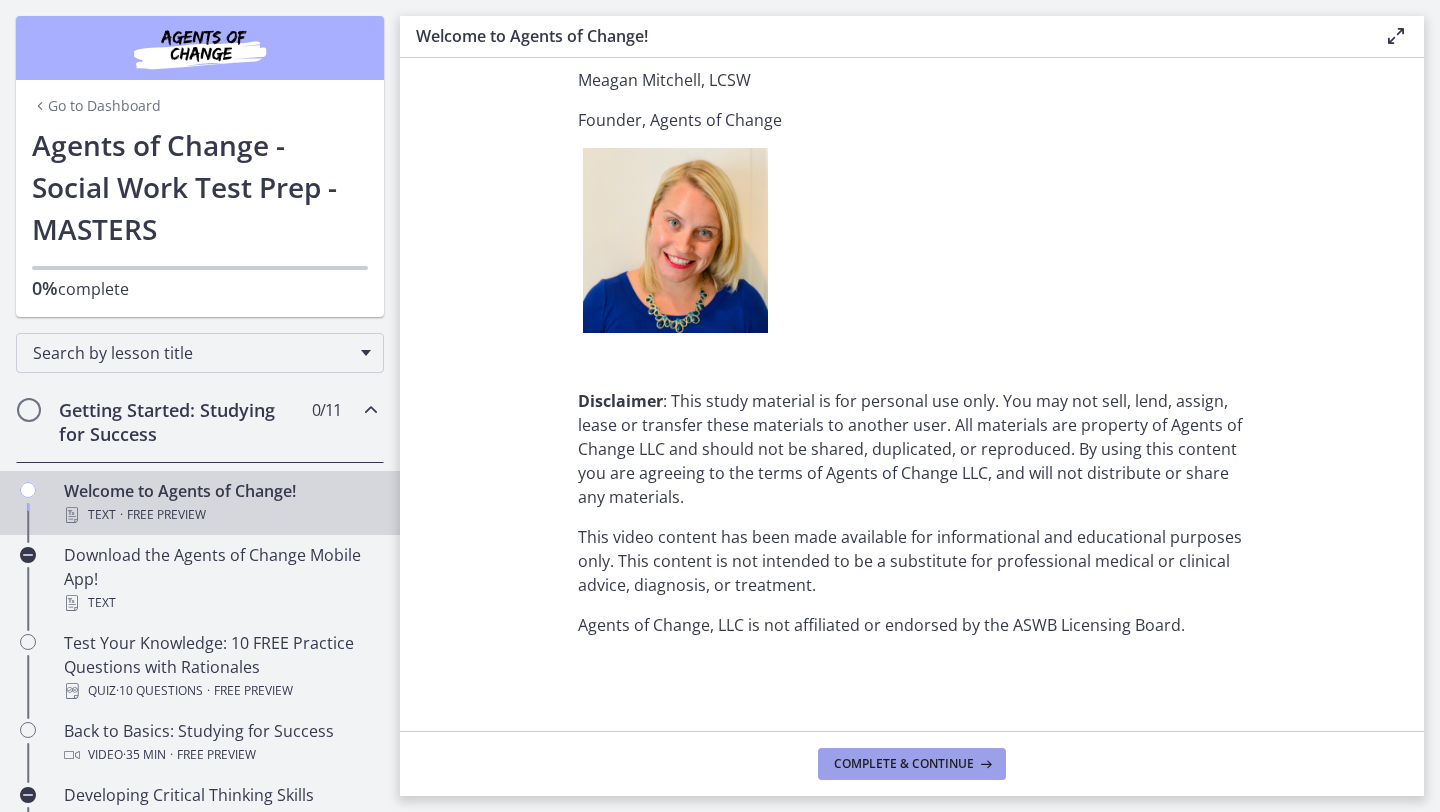 click on "Complete & continue" at bounding box center [904, 764] 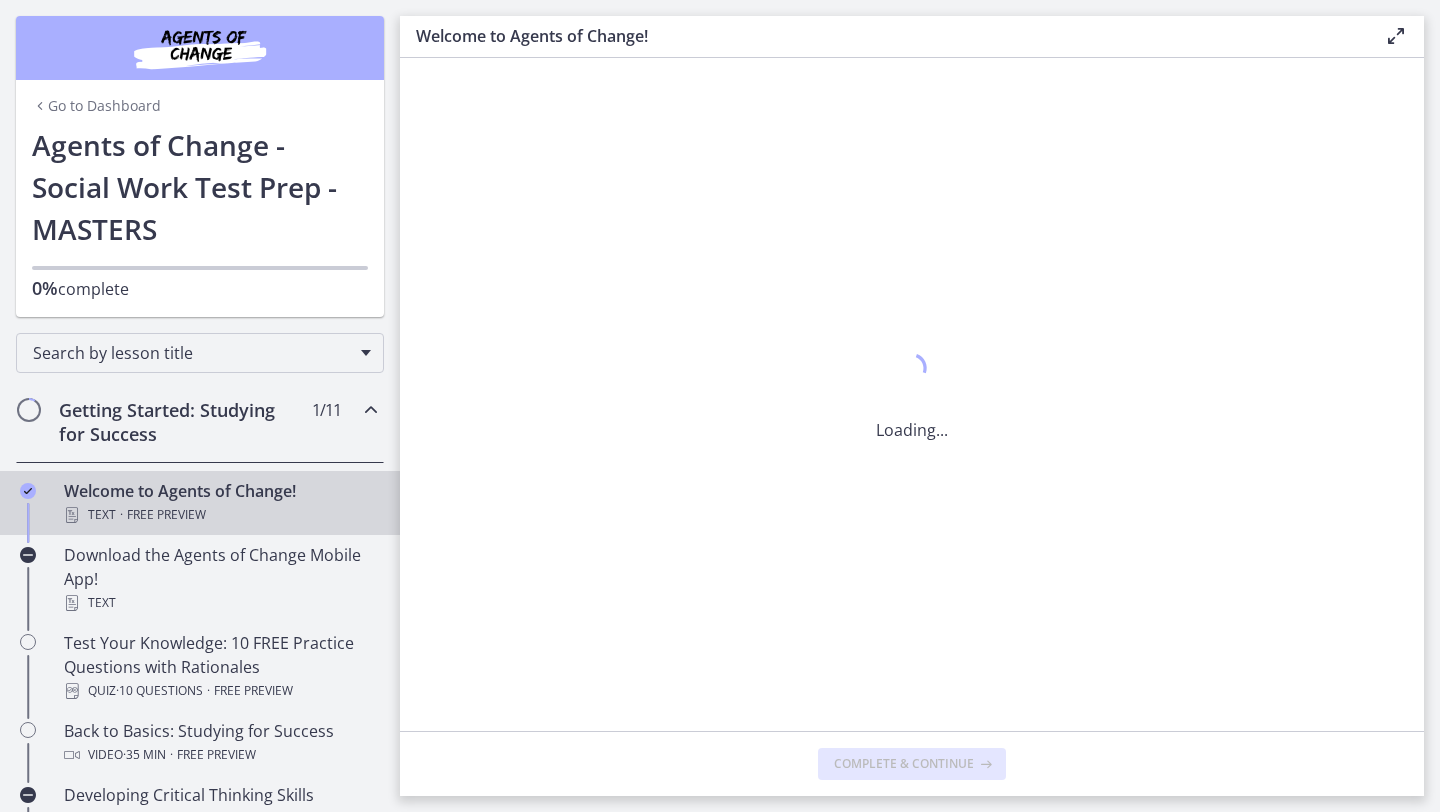 scroll, scrollTop: 0, scrollLeft: 0, axis: both 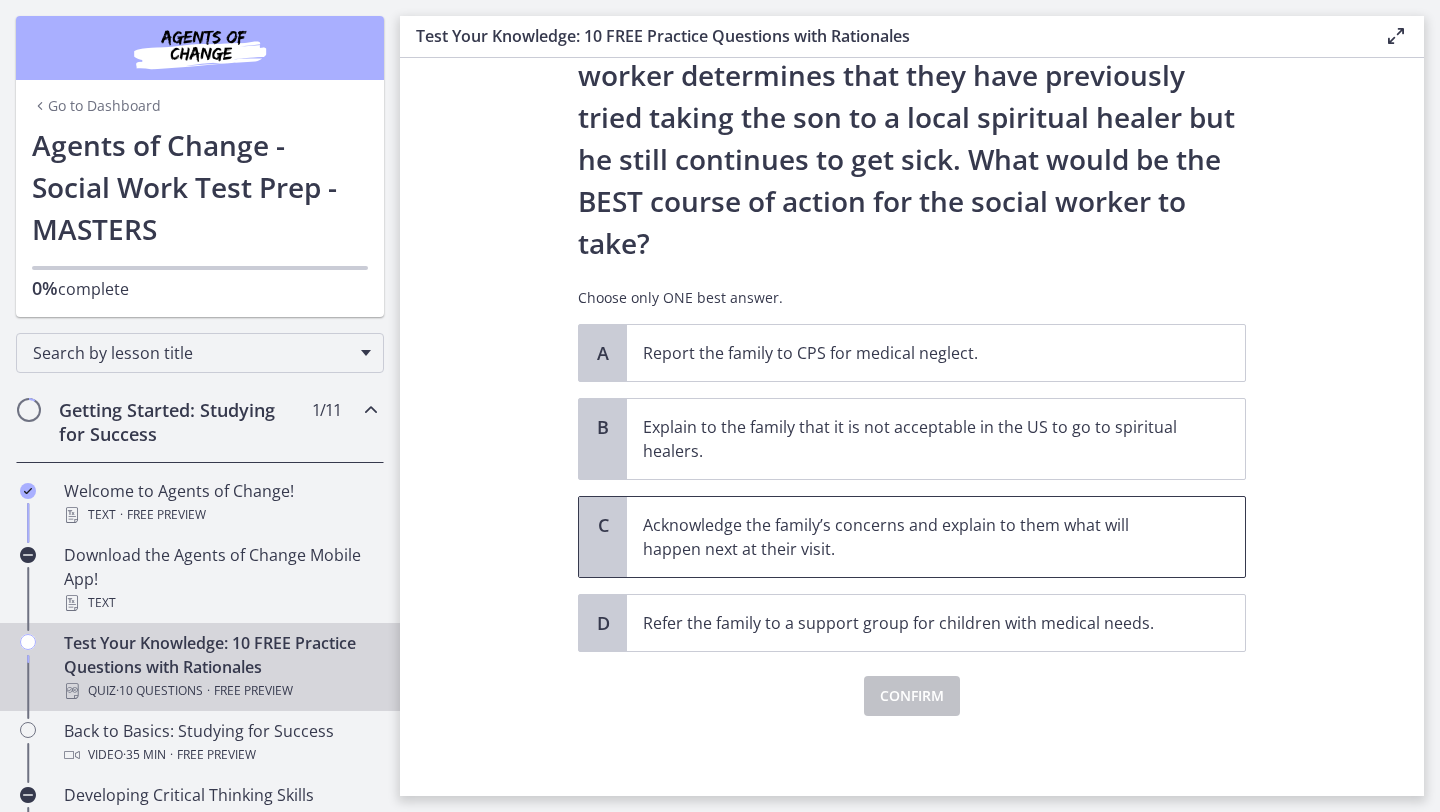 click on "Acknowledge the family’s concerns and explain to them what will happen next at their visit." at bounding box center [916, 537] 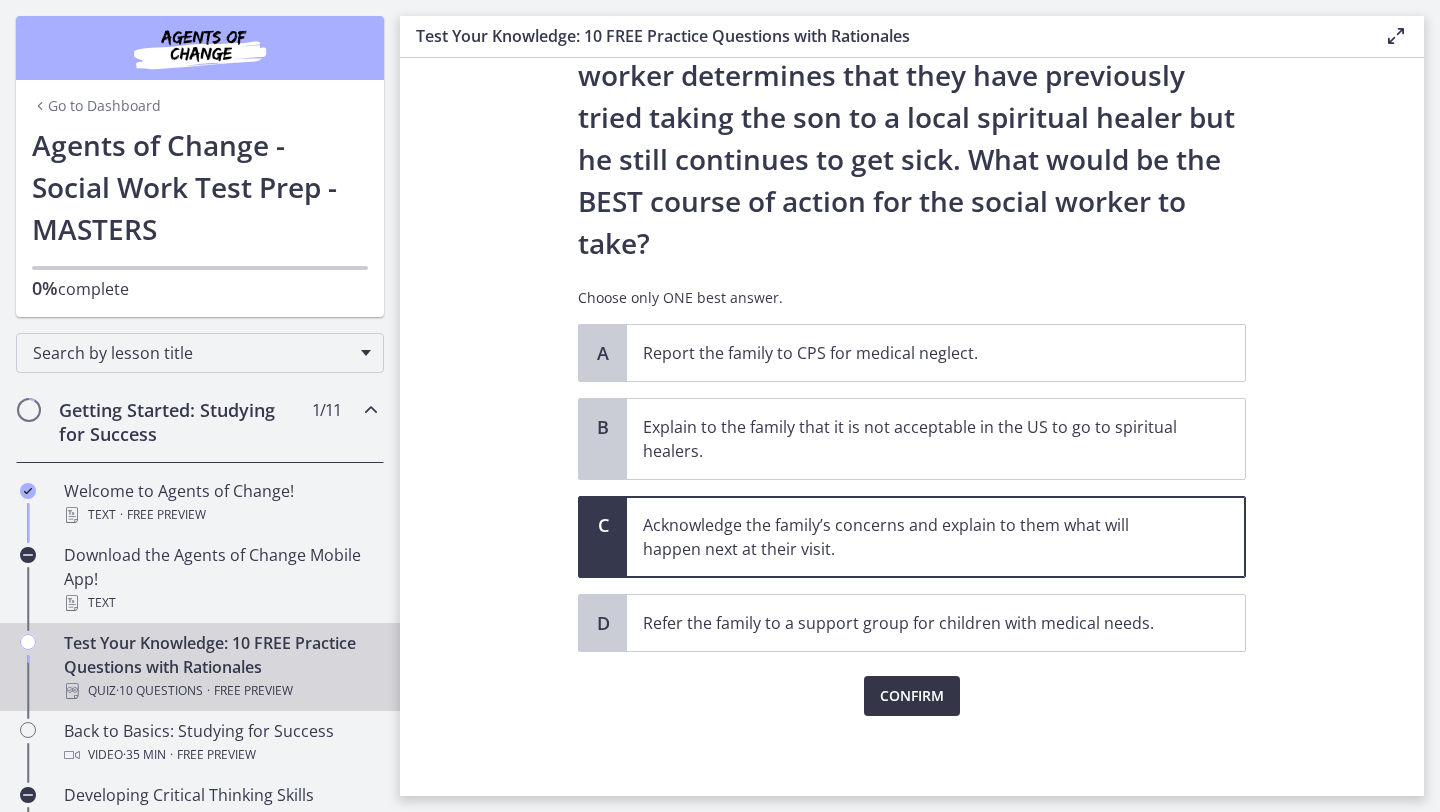 click on "Confirm" at bounding box center [912, 696] 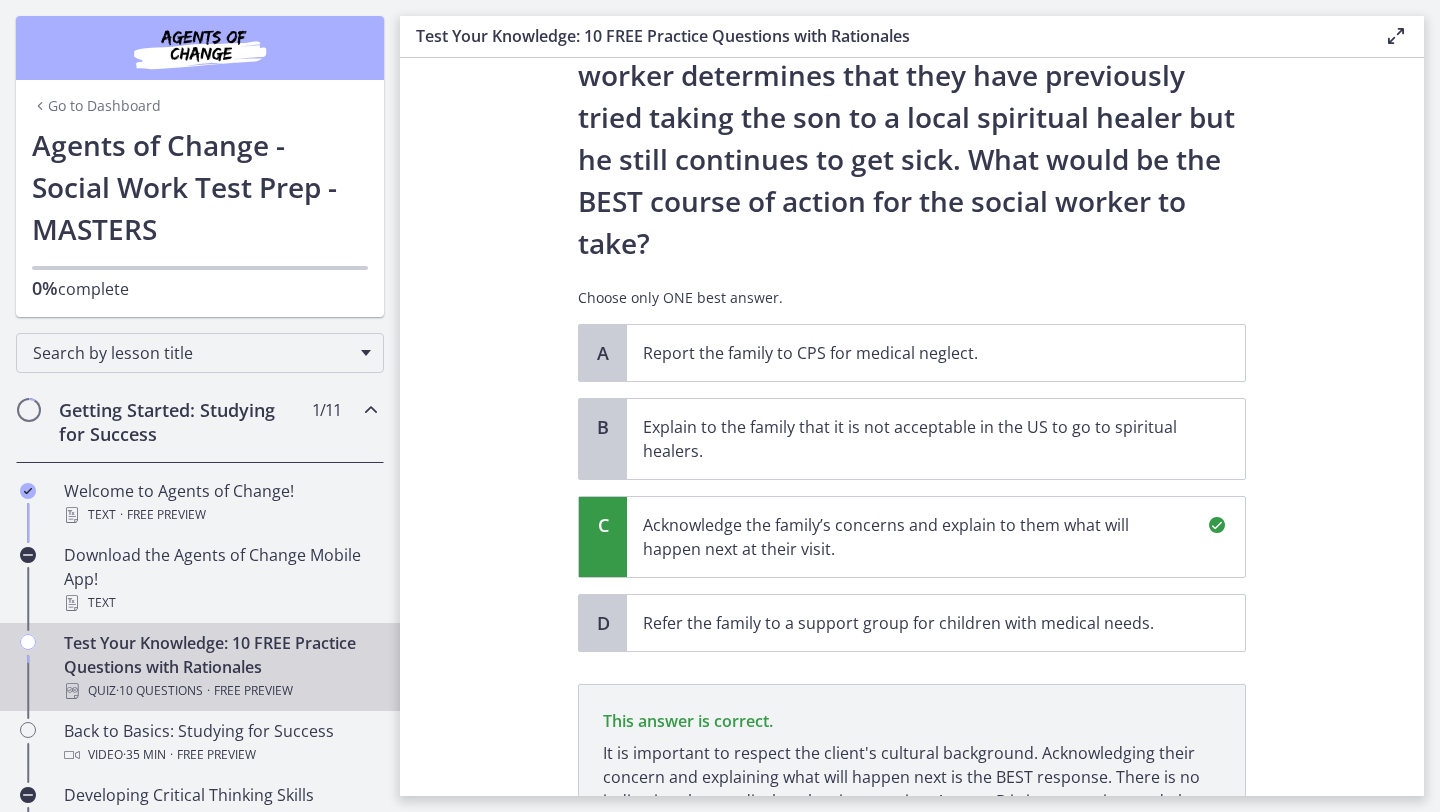 scroll, scrollTop: 554, scrollLeft: 0, axis: vertical 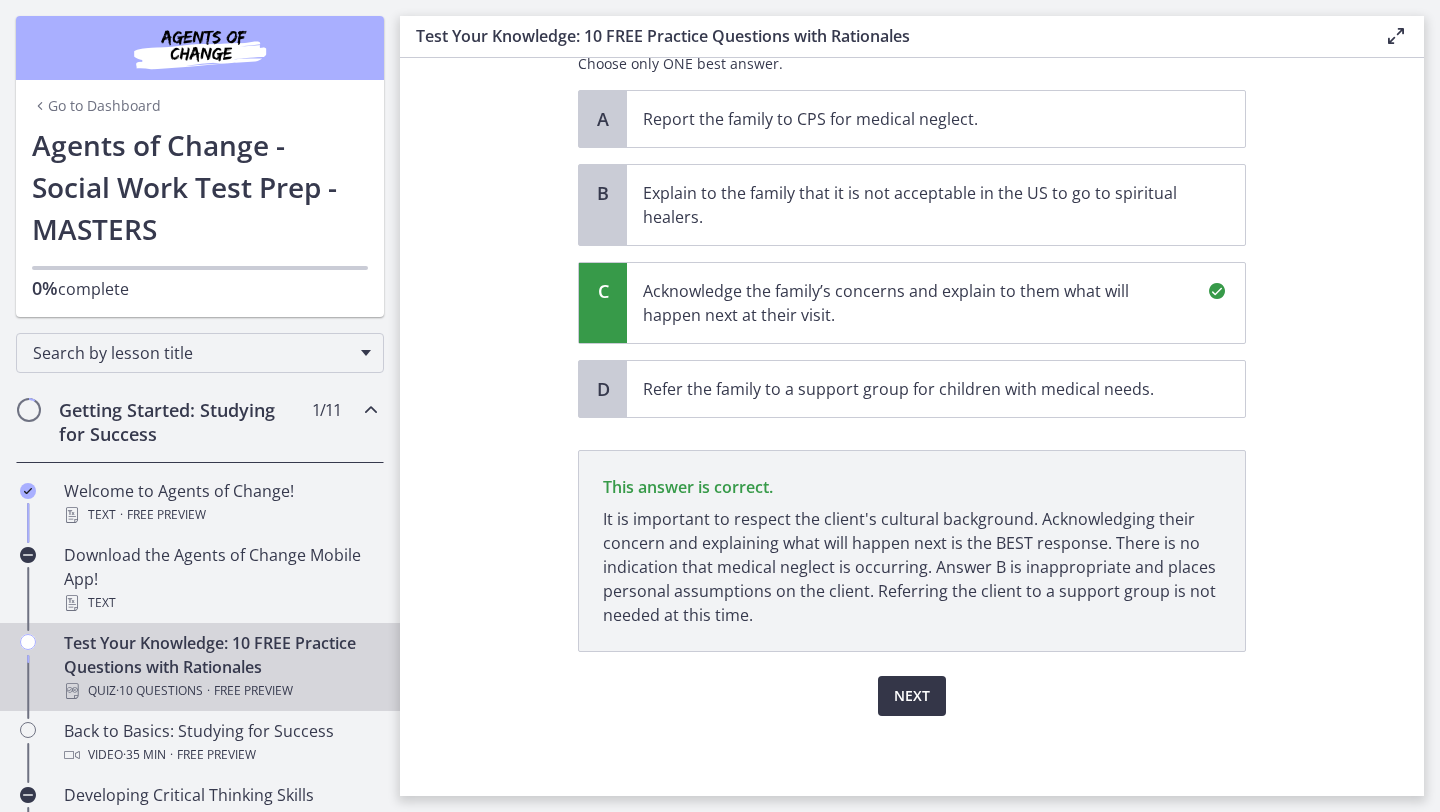 click on "Next" at bounding box center (912, 696) 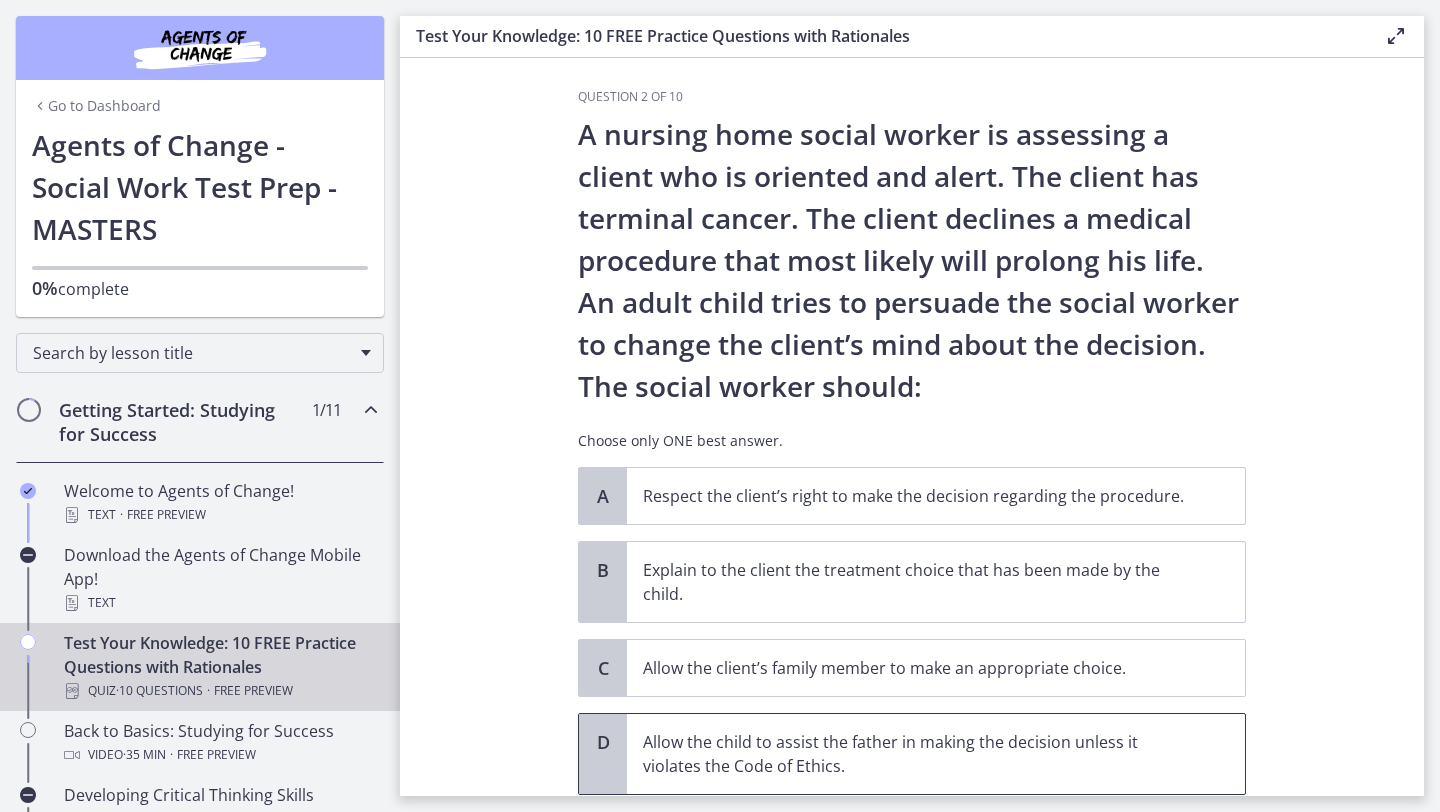 scroll, scrollTop: 8, scrollLeft: 0, axis: vertical 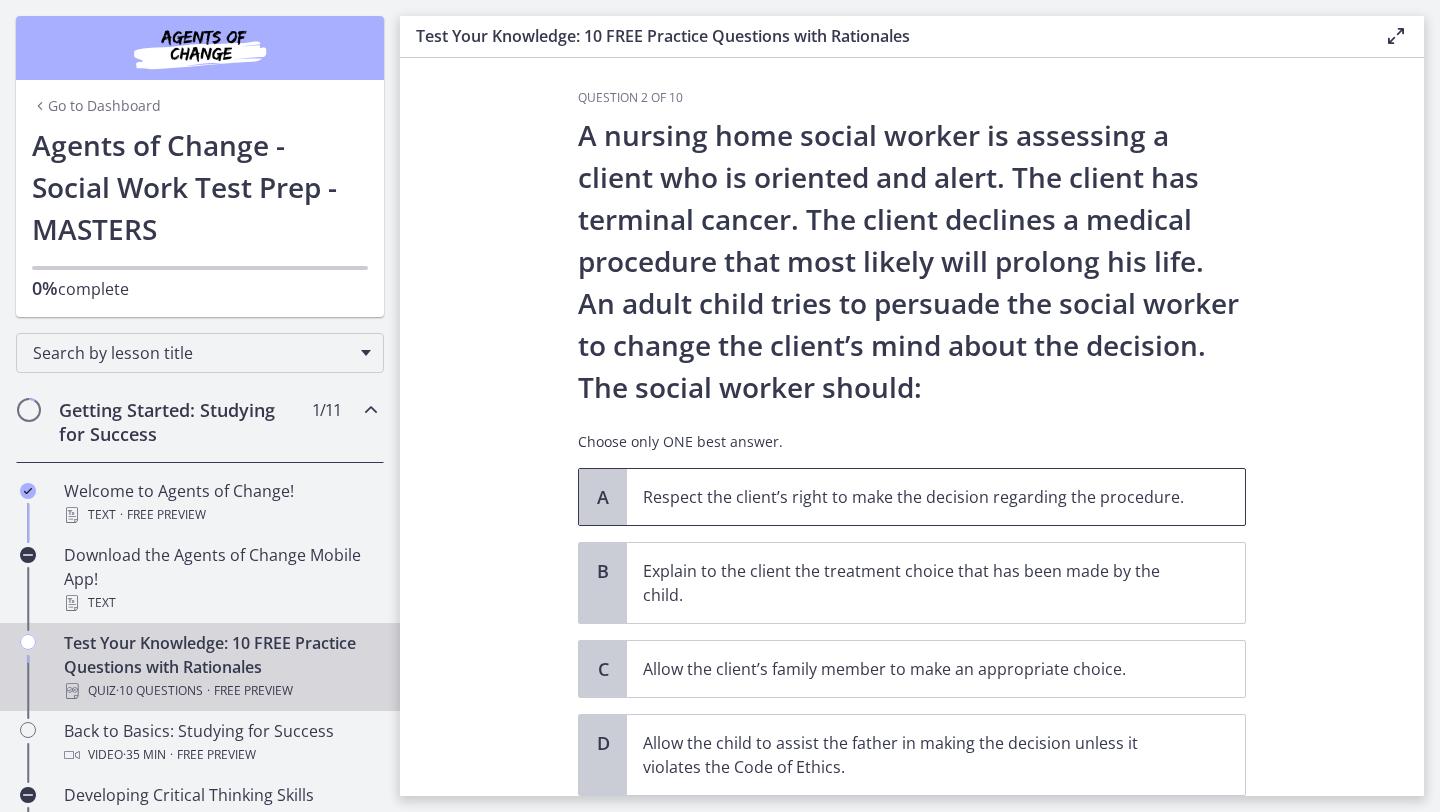 click on "Respect the client’s right to make the decision regarding the procedure." at bounding box center [916, 497] 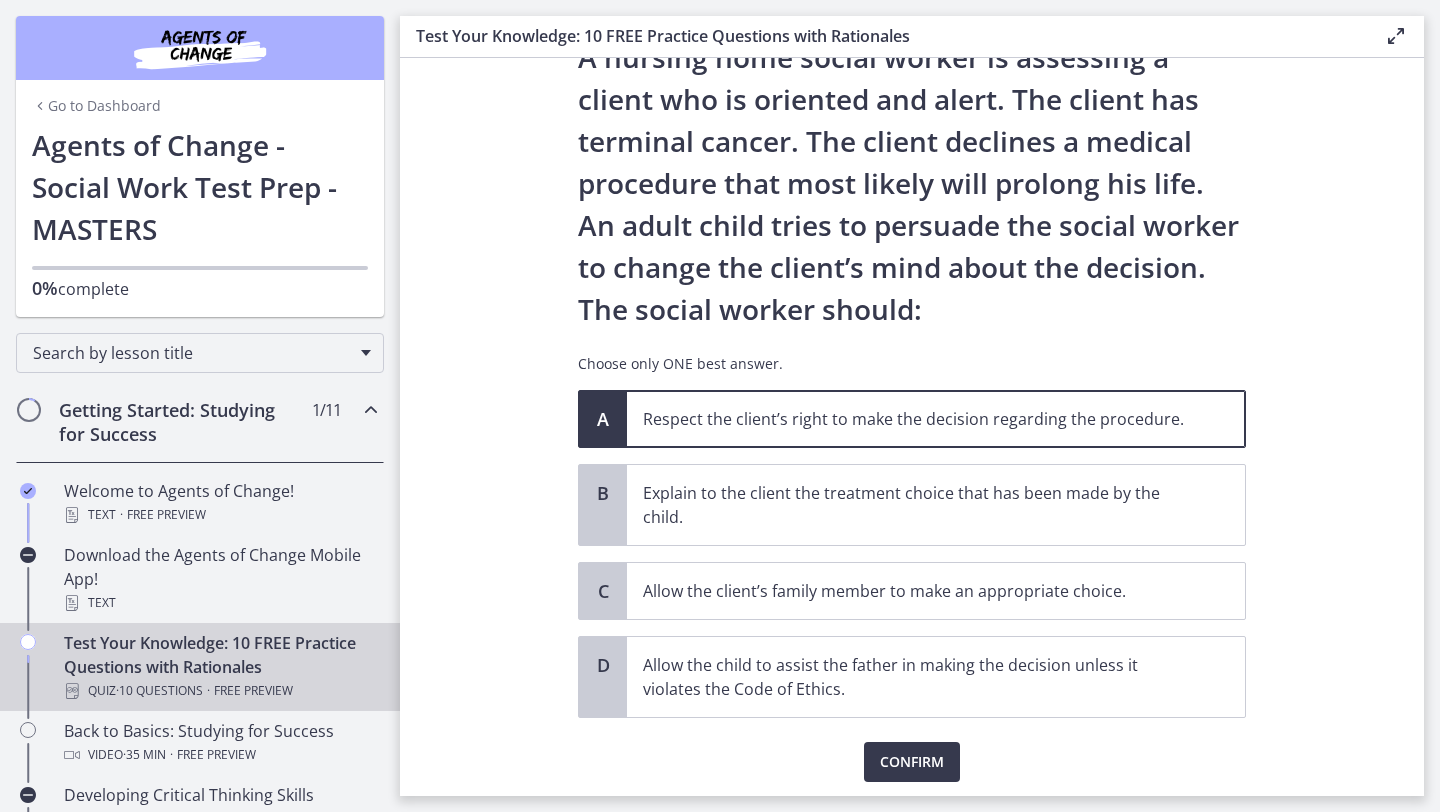 scroll, scrollTop: 152, scrollLeft: 0, axis: vertical 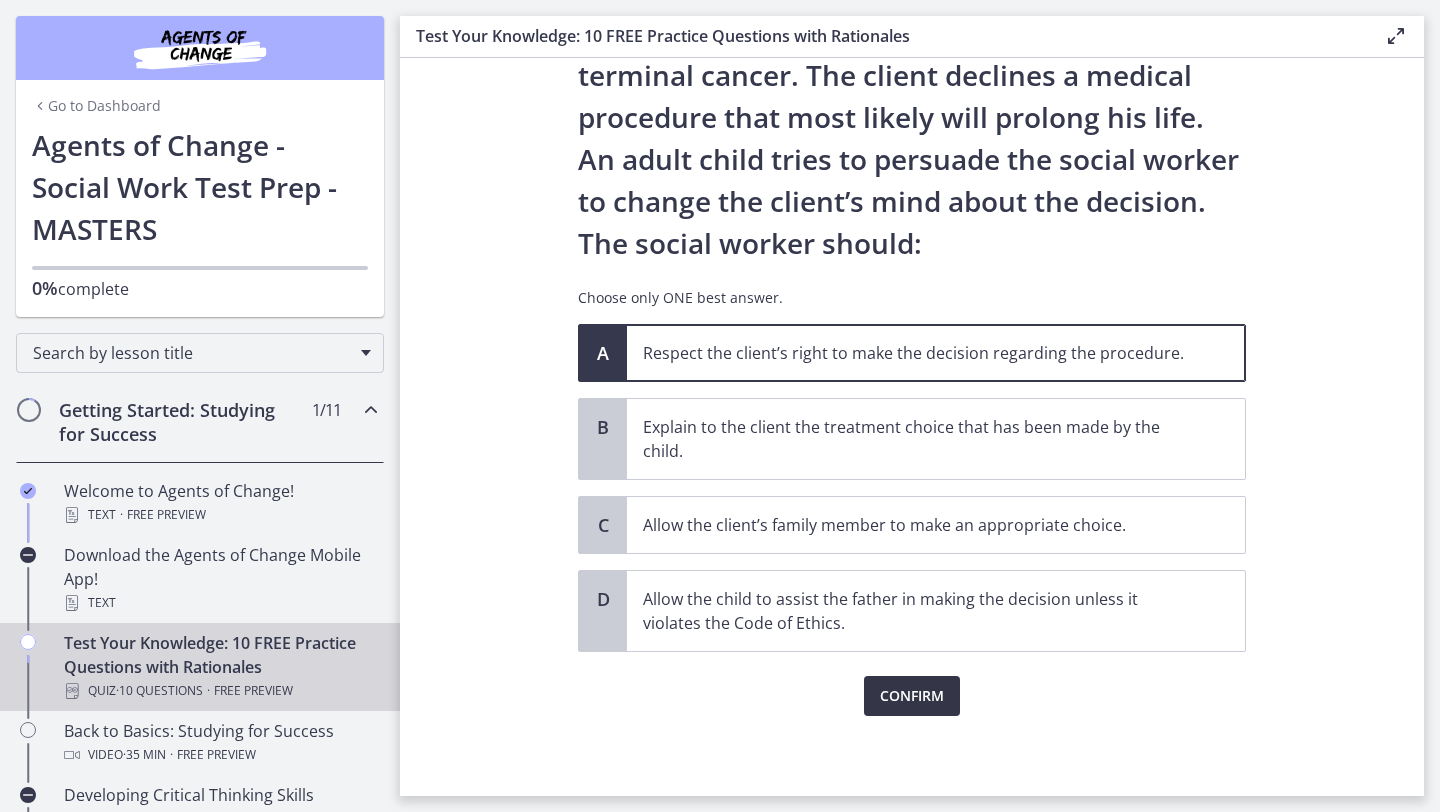 click on "Confirm" at bounding box center [912, 696] 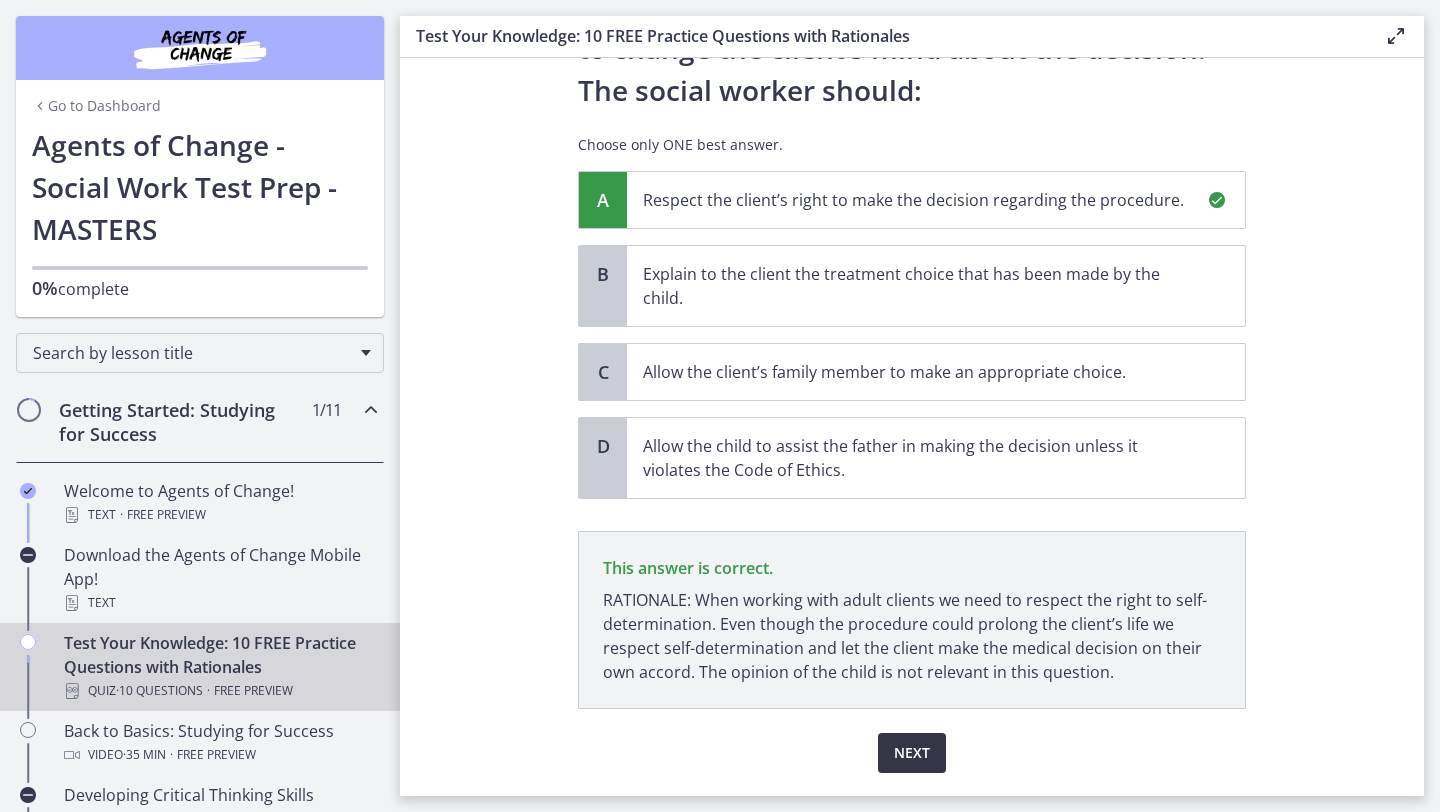 scroll, scrollTop: 362, scrollLeft: 0, axis: vertical 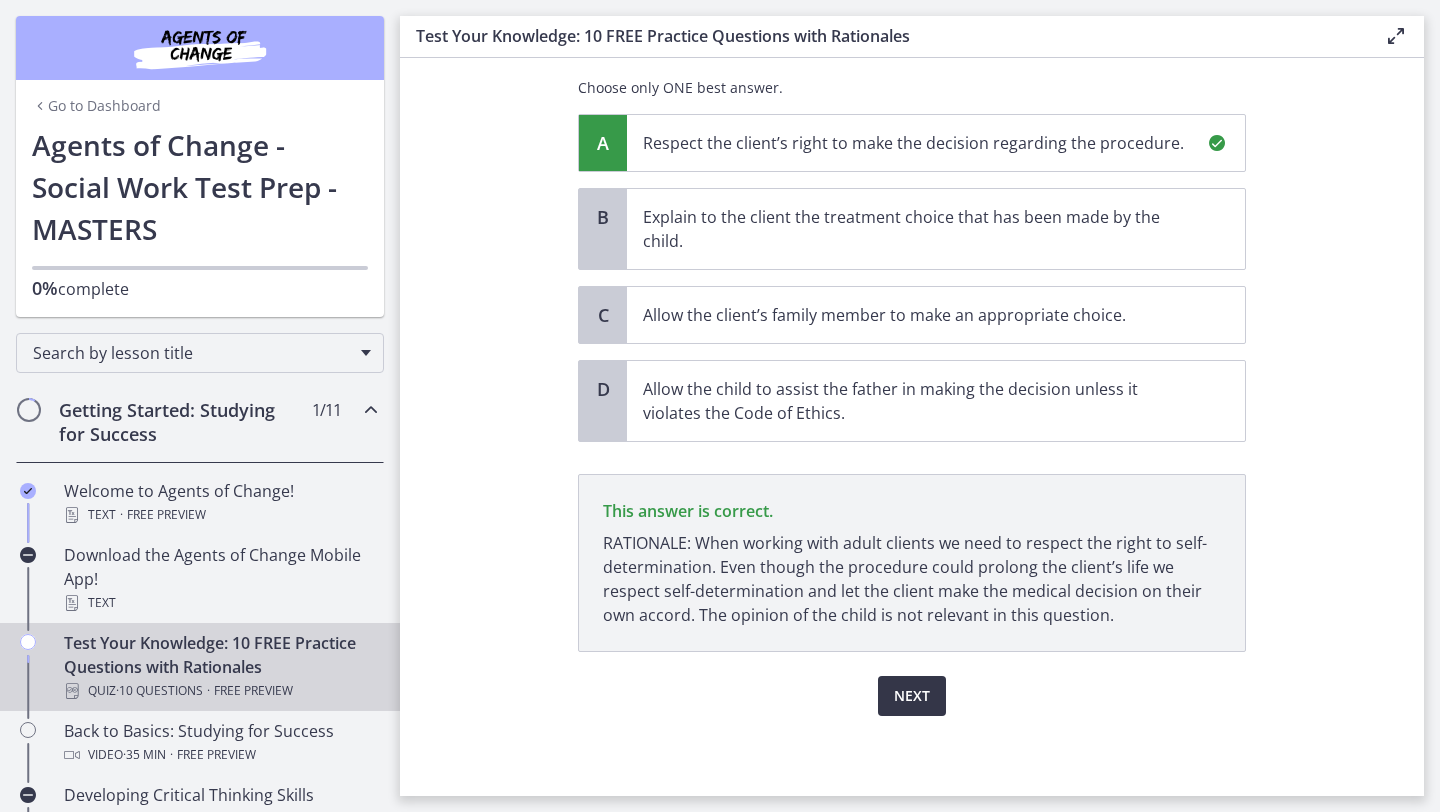 click on "Next" at bounding box center (912, 696) 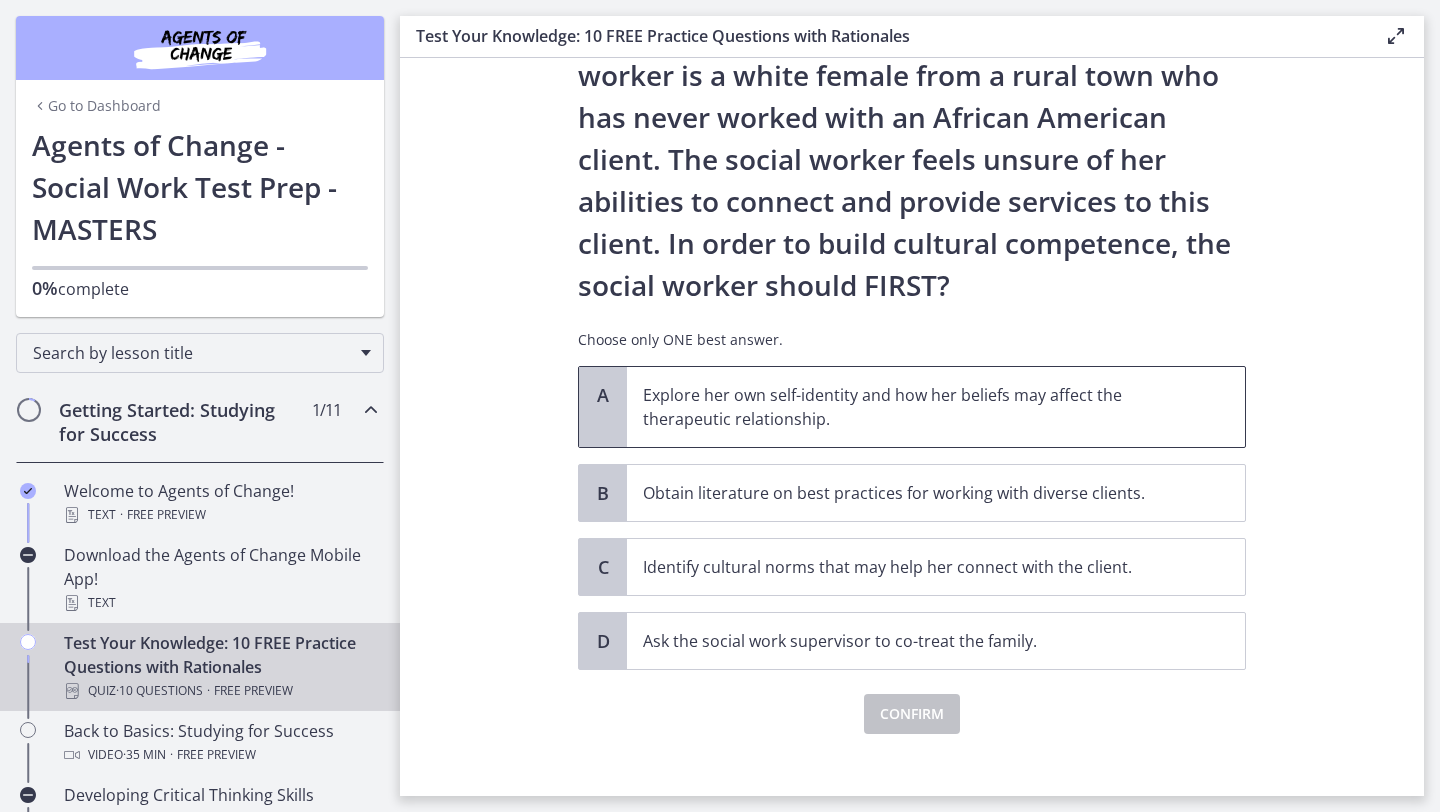 scroll, scrollTop: 212, scrollLeft: 0, axis: vertical 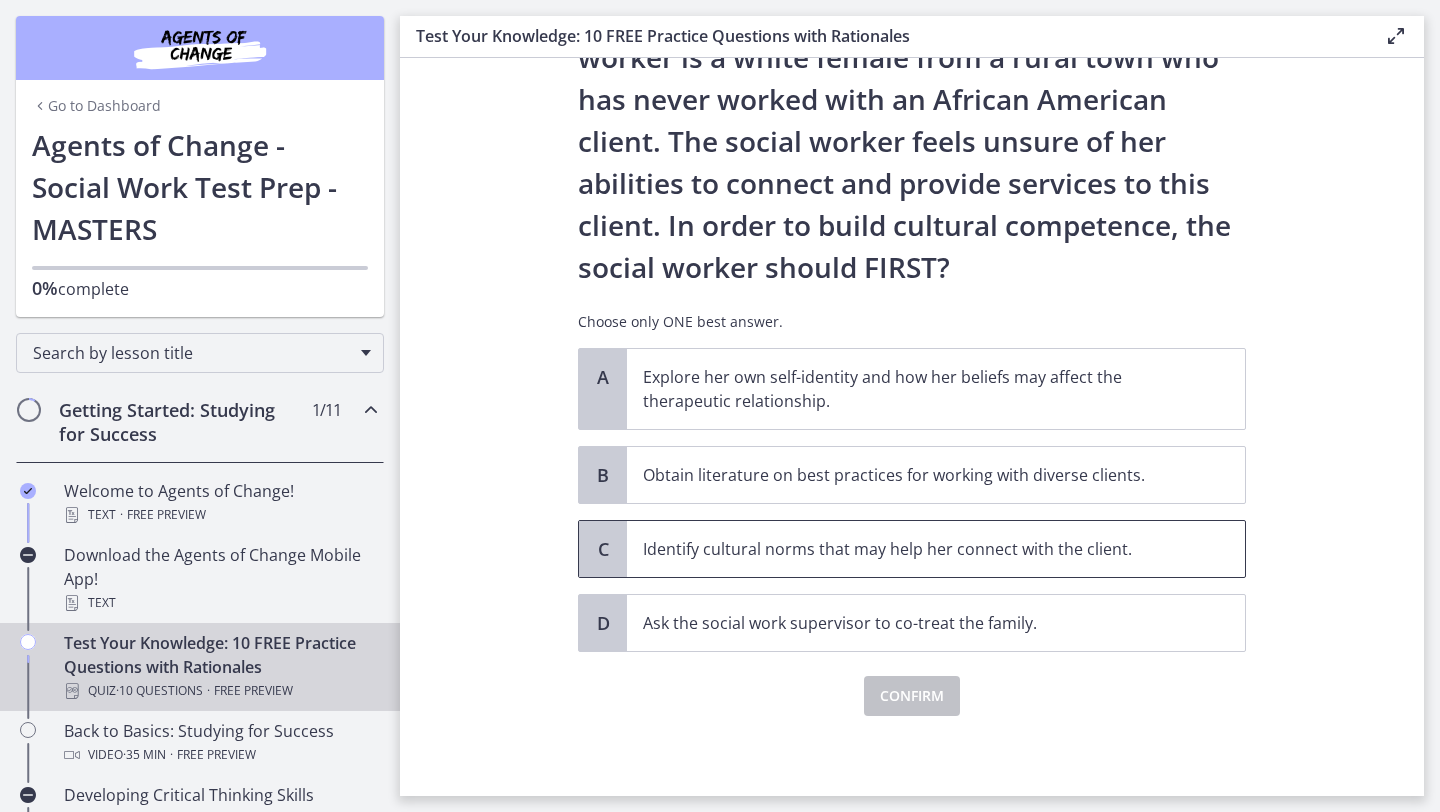 click on "Identify cultural norms that may help her connect with the client." at bounding box center [936, 549] 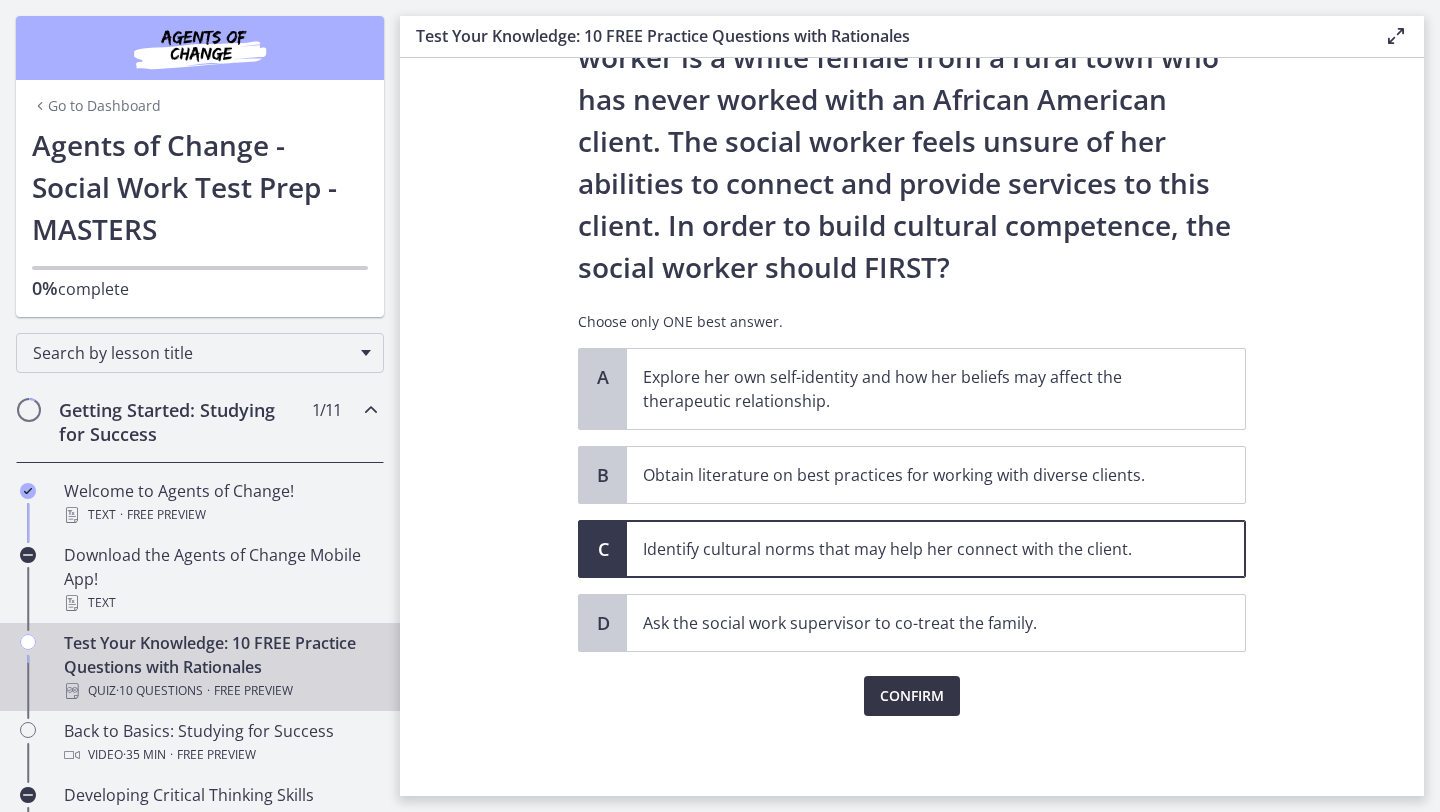 click on "Confirm" at bounding box center [912, 696] 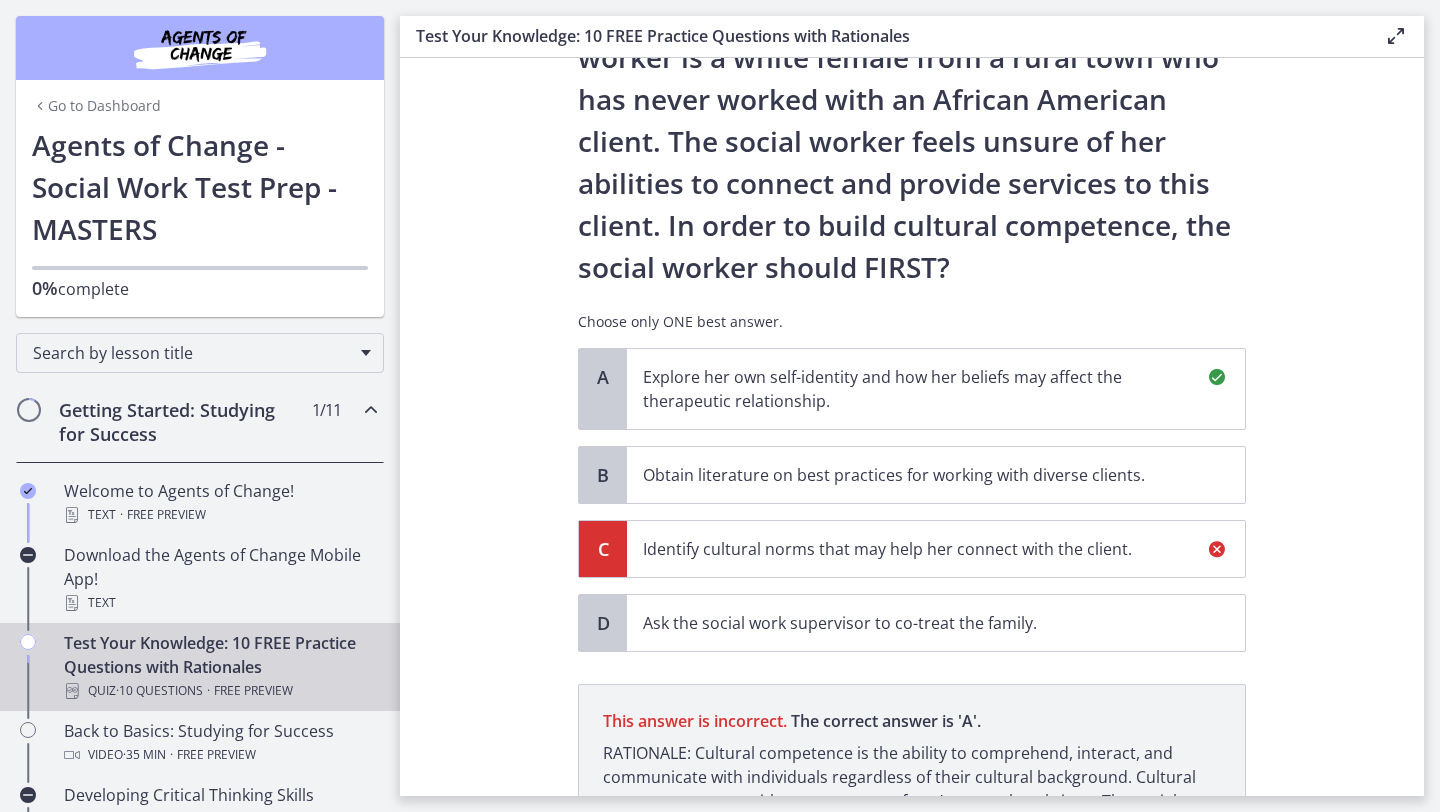 scroll, scrollTop: 446, scrollLeft: 0, axis: vertical 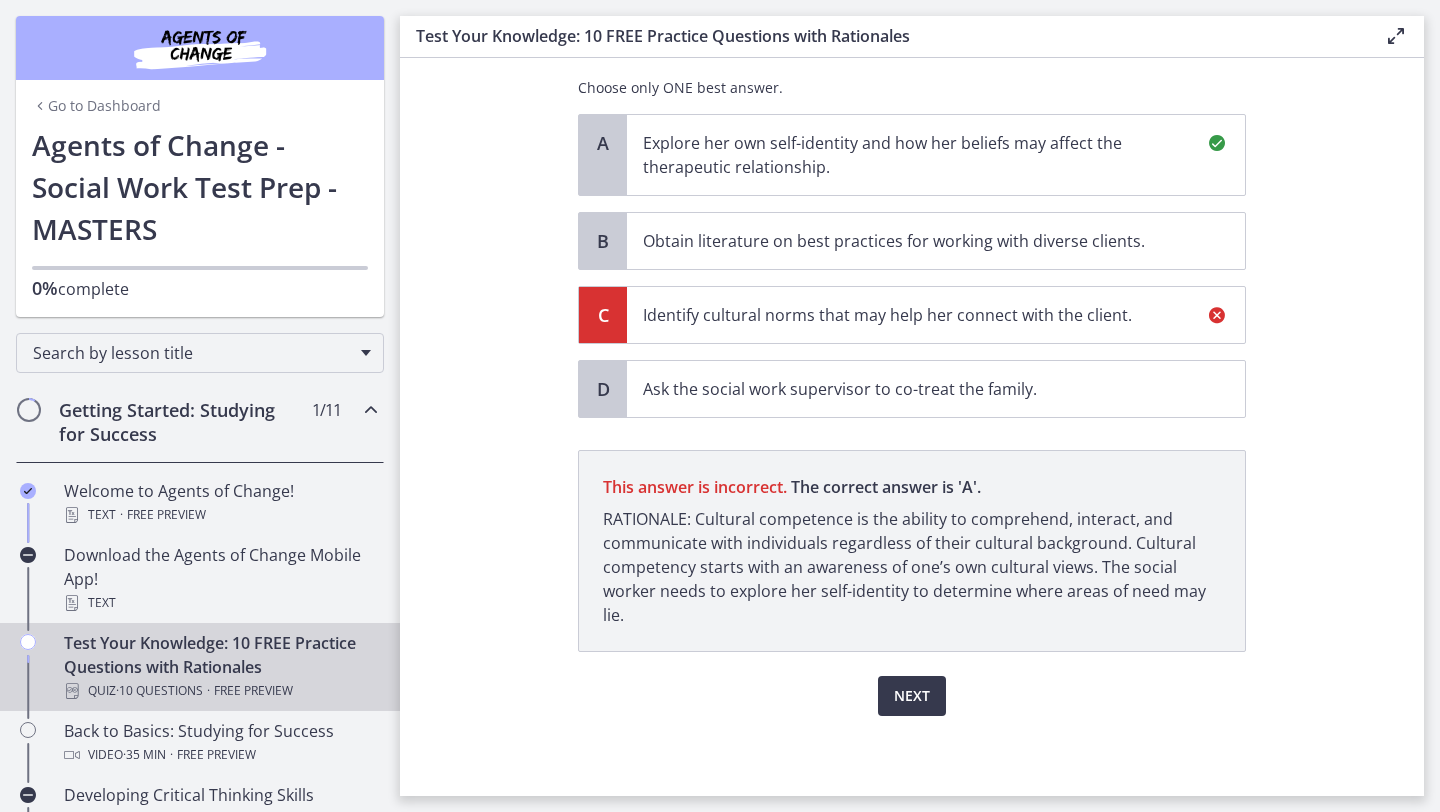 click on "Explore her own self-identity and how her beliefs may affect the therapeutic relationship." at bounding box center [916, 155] 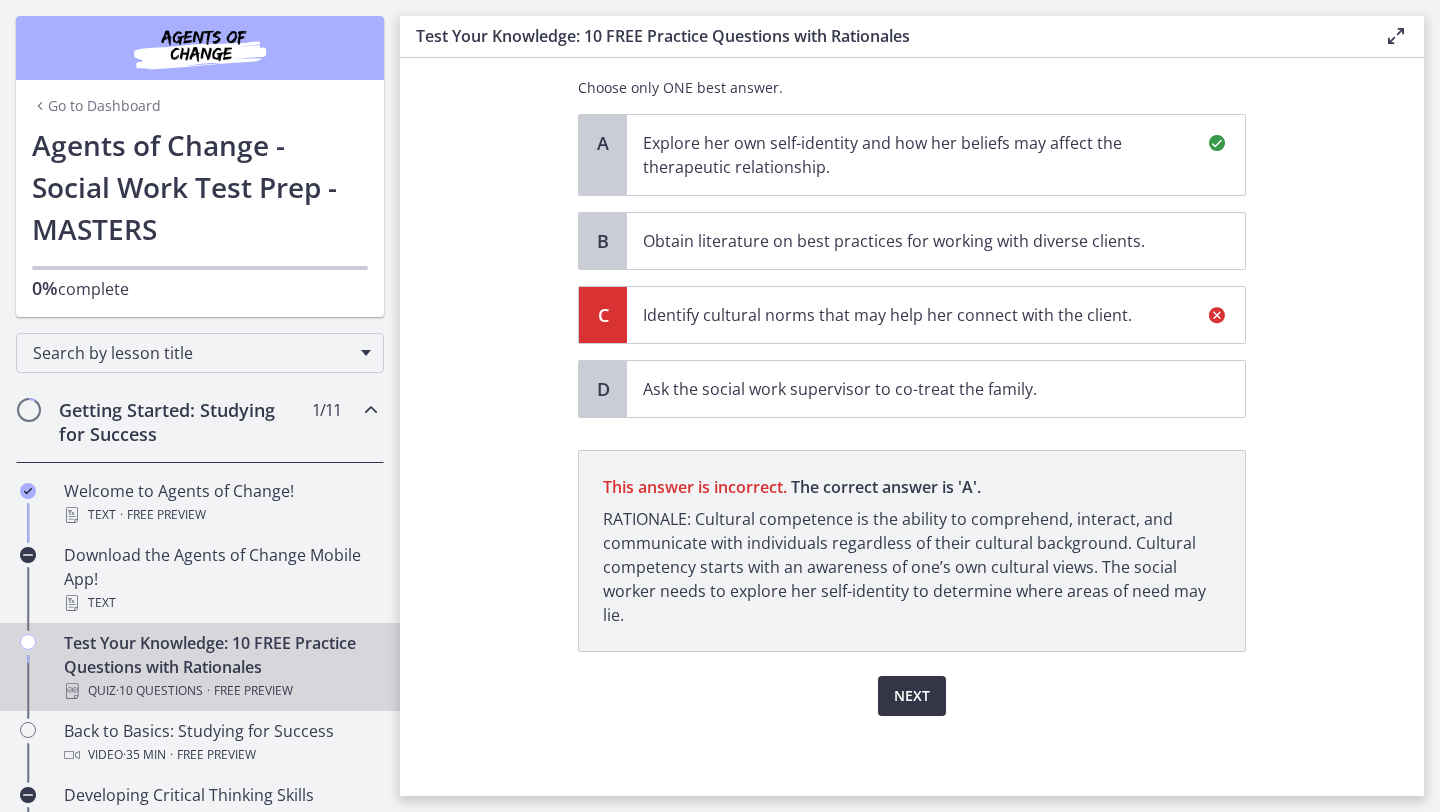 click on "Next" at bounding box center (912, 696) 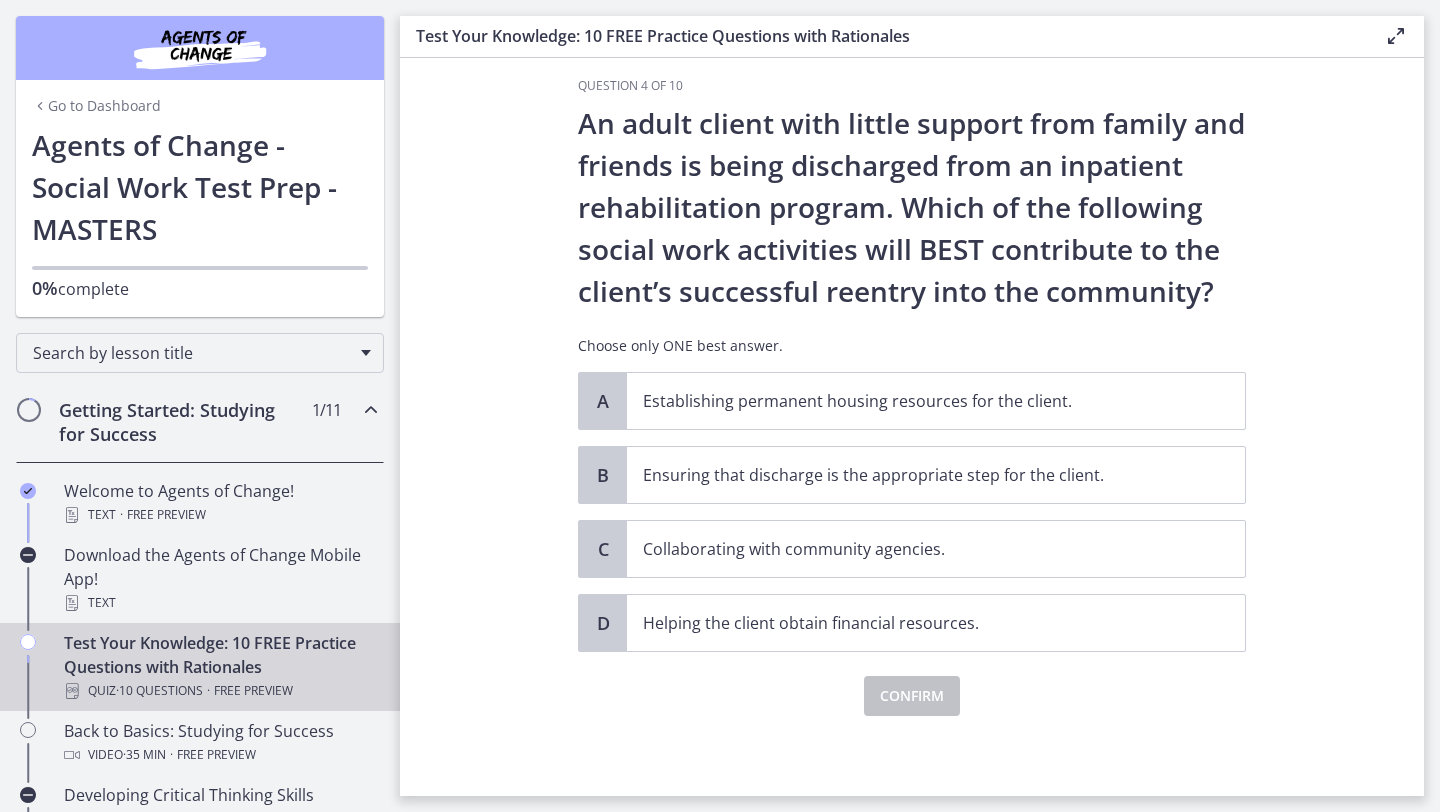 scroll, scrollTop: 0, scrollLeft: 0, axis: both 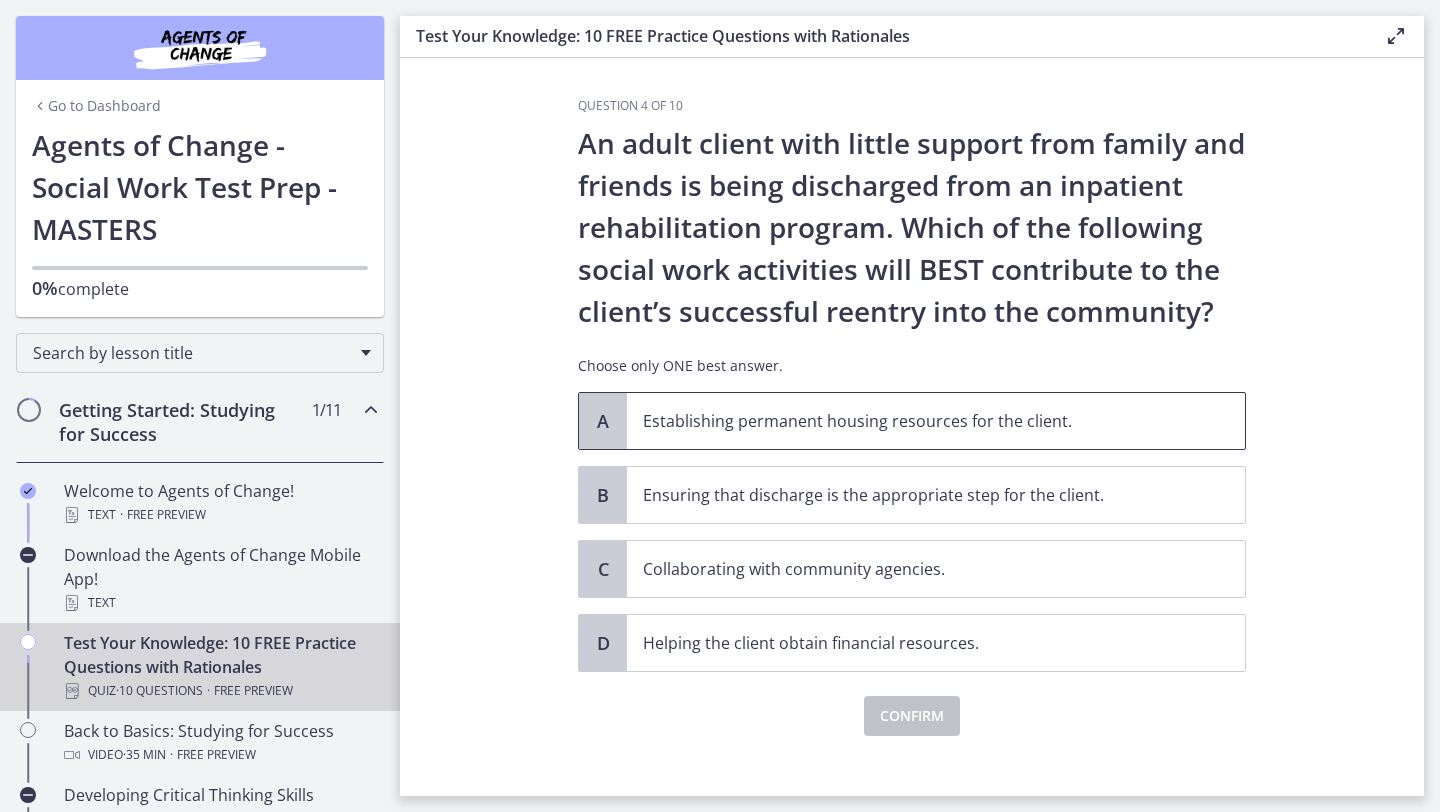 click on "Establishing permanent housing resources for the client." at bounding box center [936, 421] 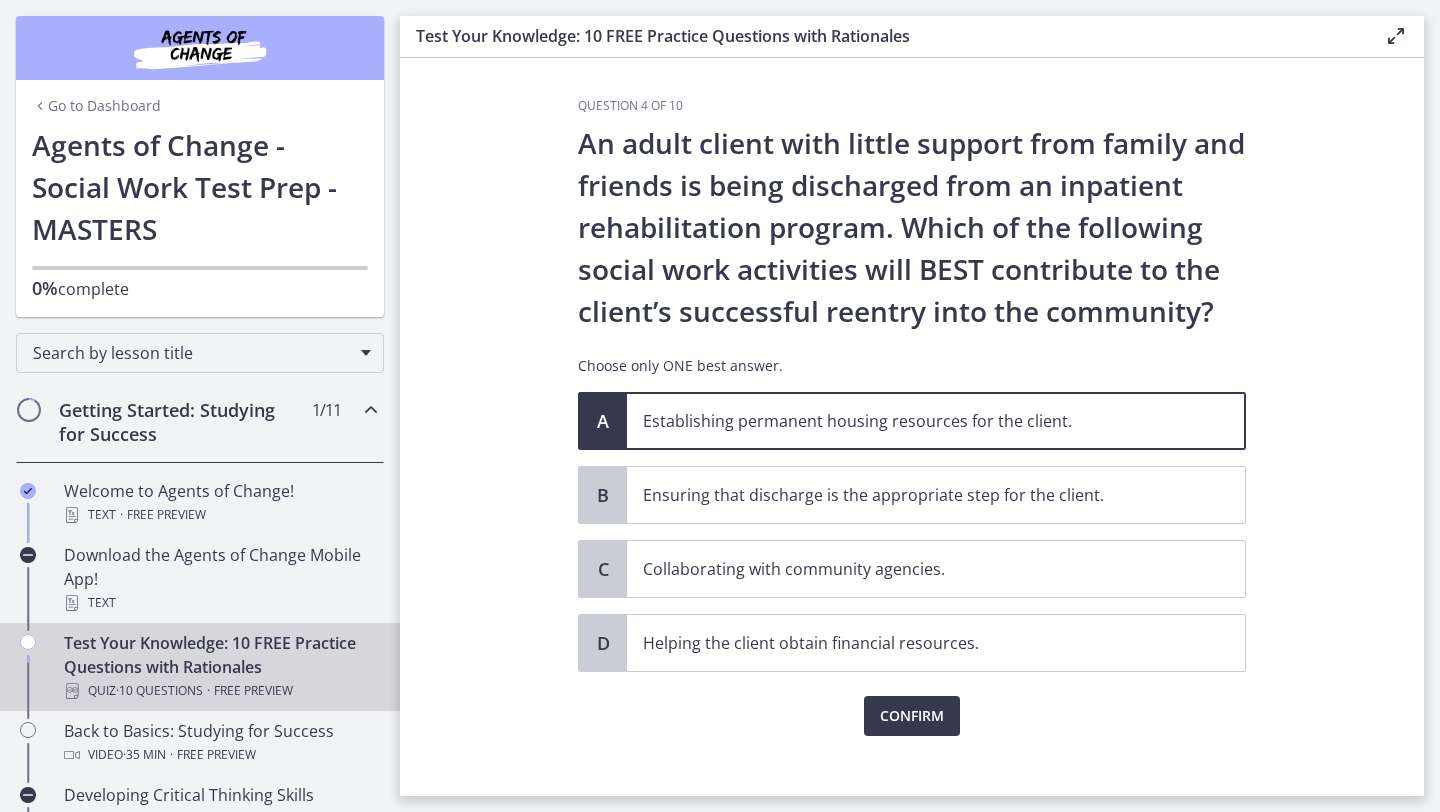 click on "Confirm" at bounding box center (912, 704) 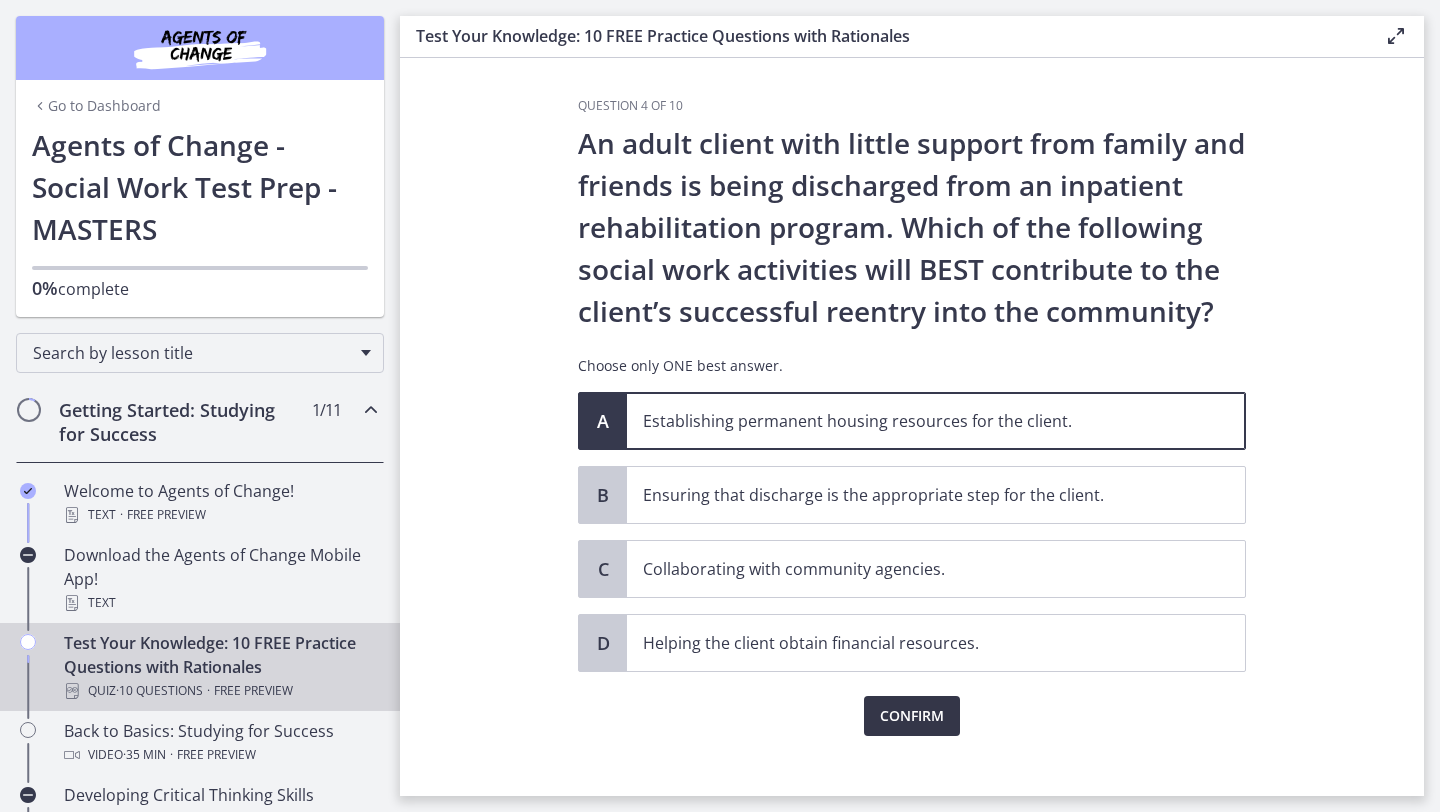click on "Confirm" at bounding box center (912, 716) 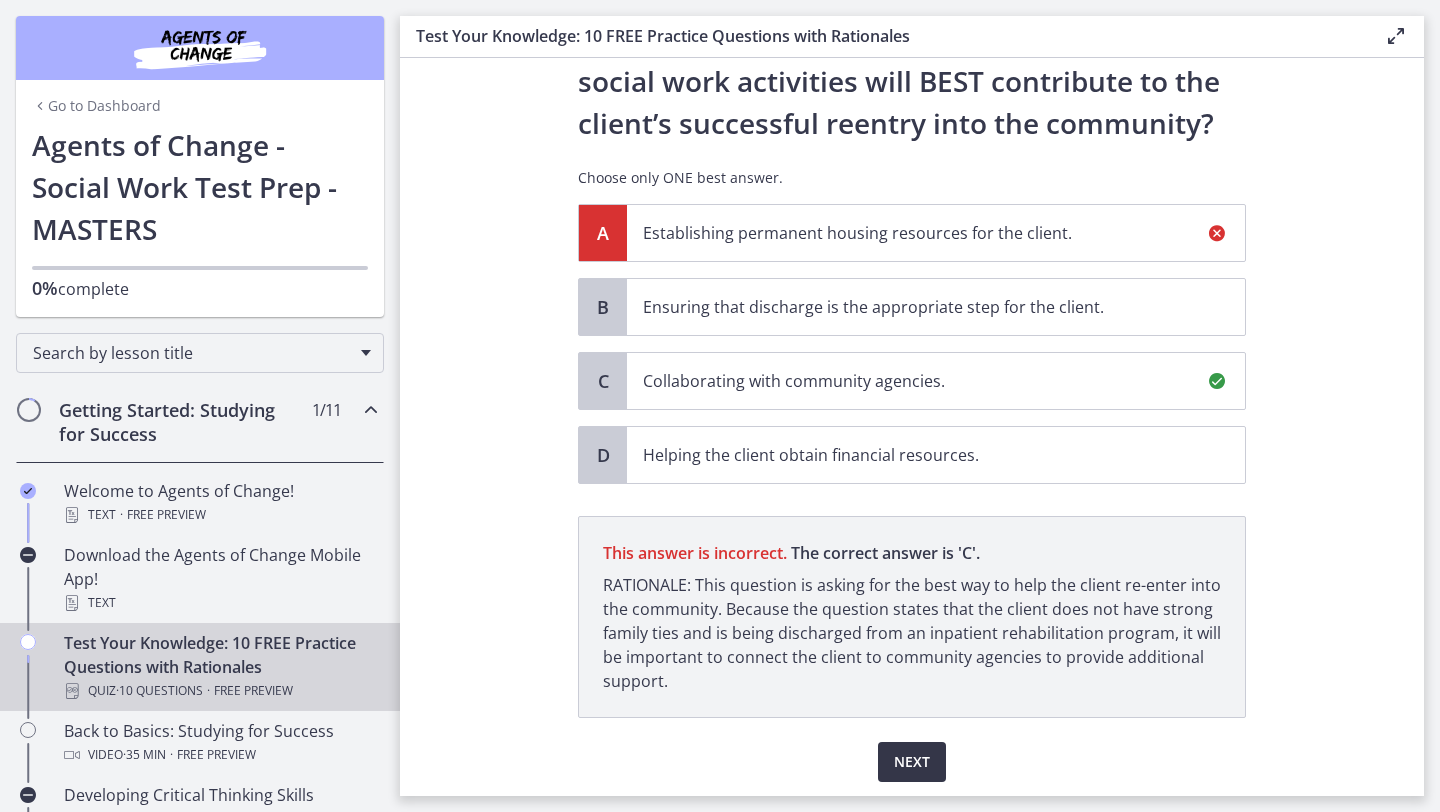 scroll, scrollTop: 254, scrollLeft: 0, axis: vertical 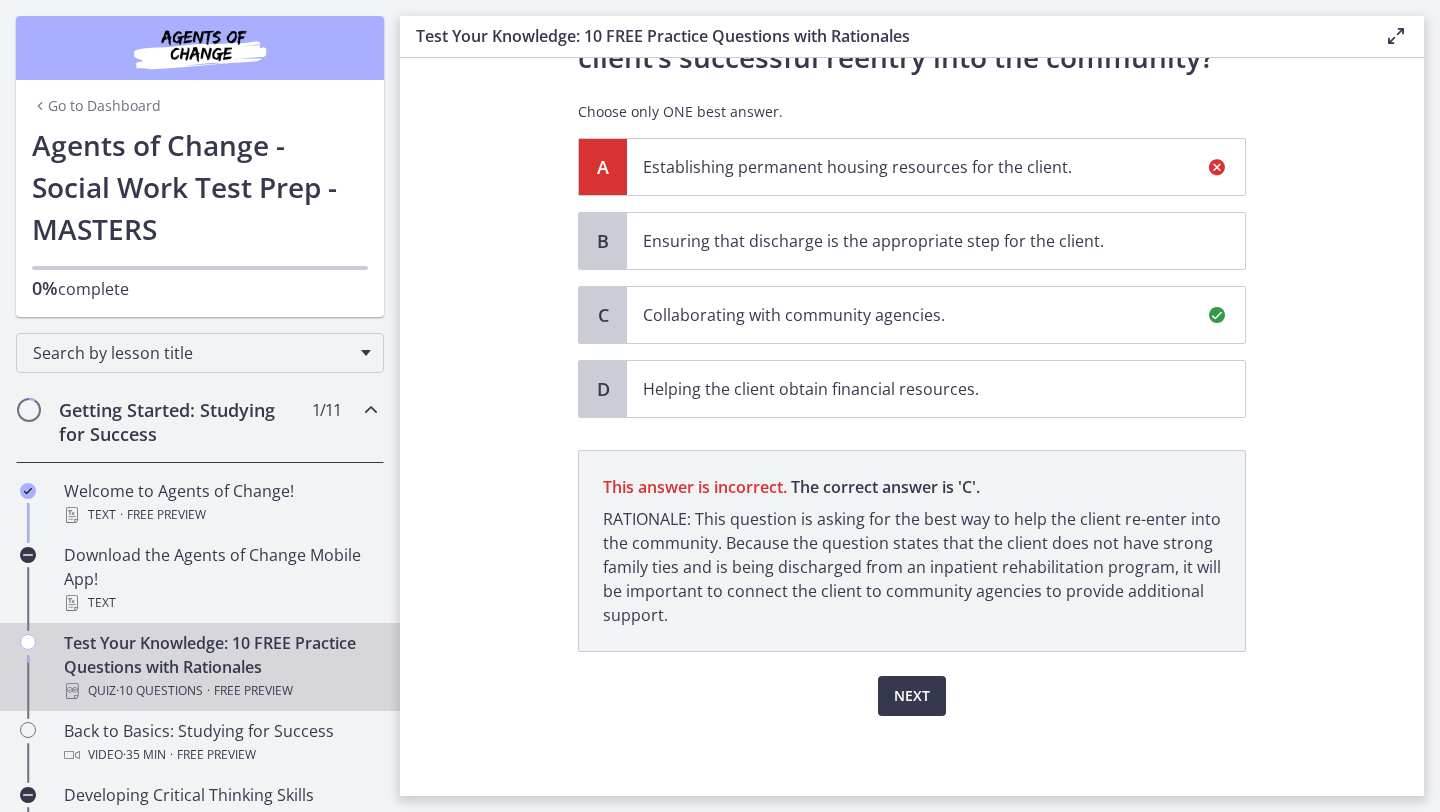 click on "Collaborating with community agencies." at bounding box center [916, 315] 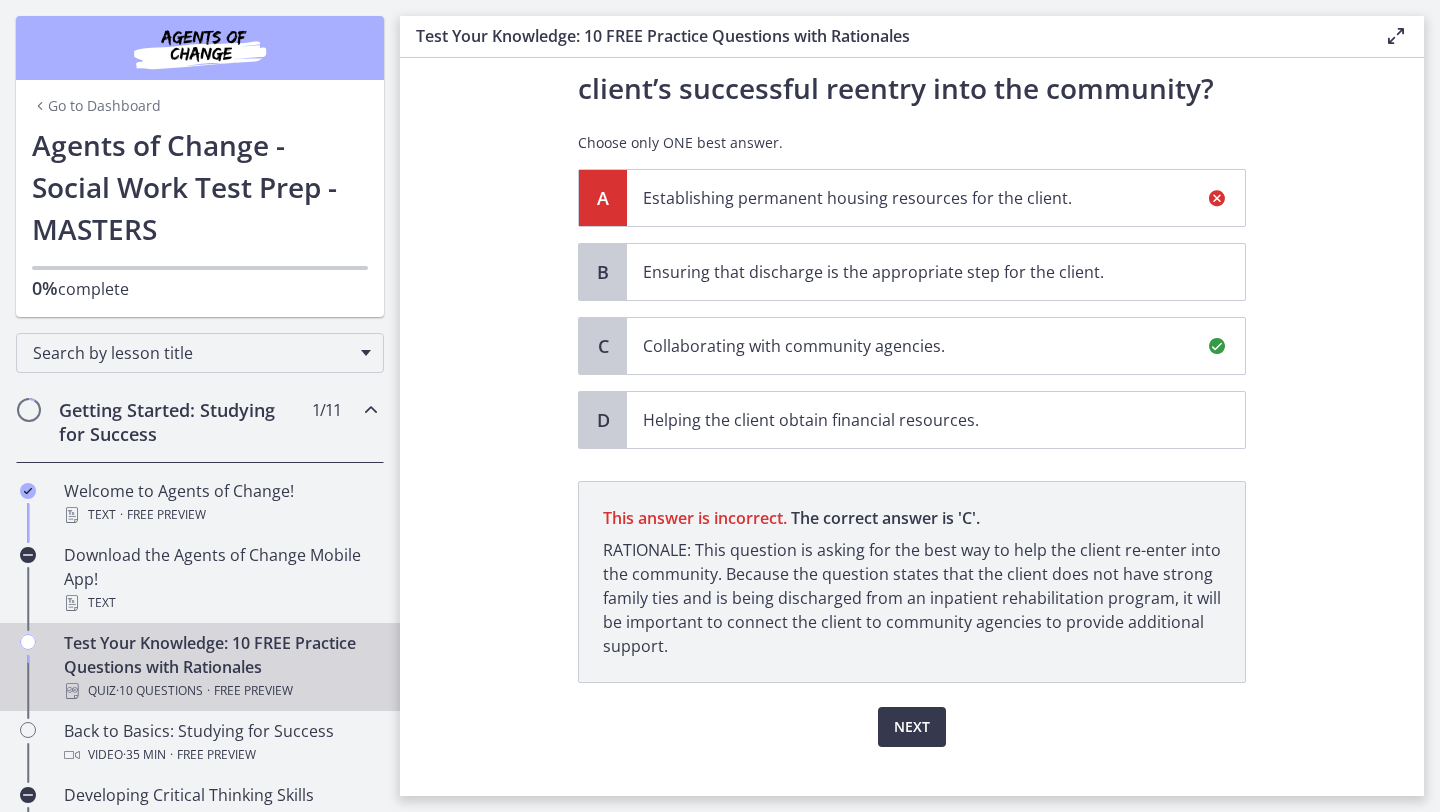 scroll, scrollTop: 229, scrollLeft: 0, axis: vertical 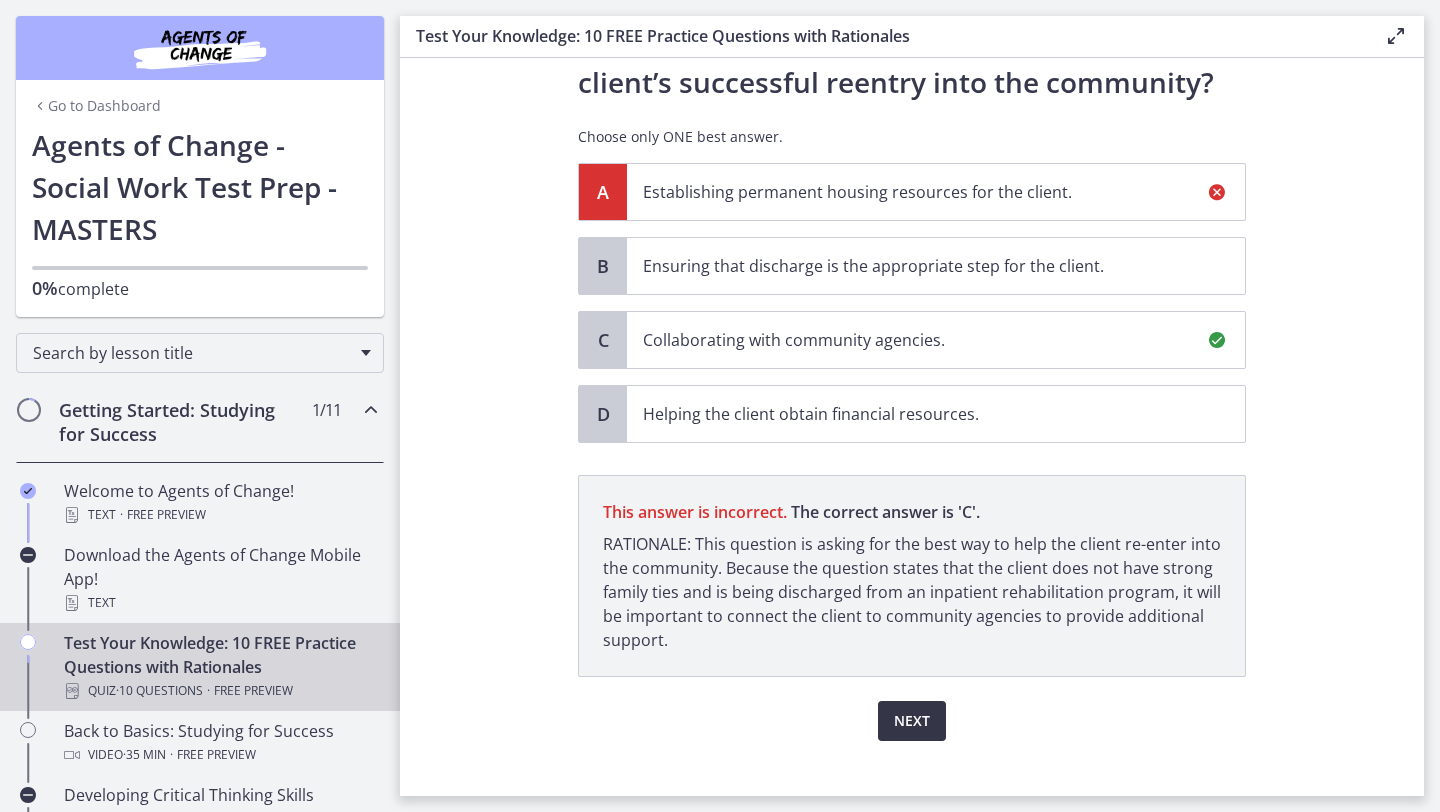 click on "Next" at bounding box center [912, 721] 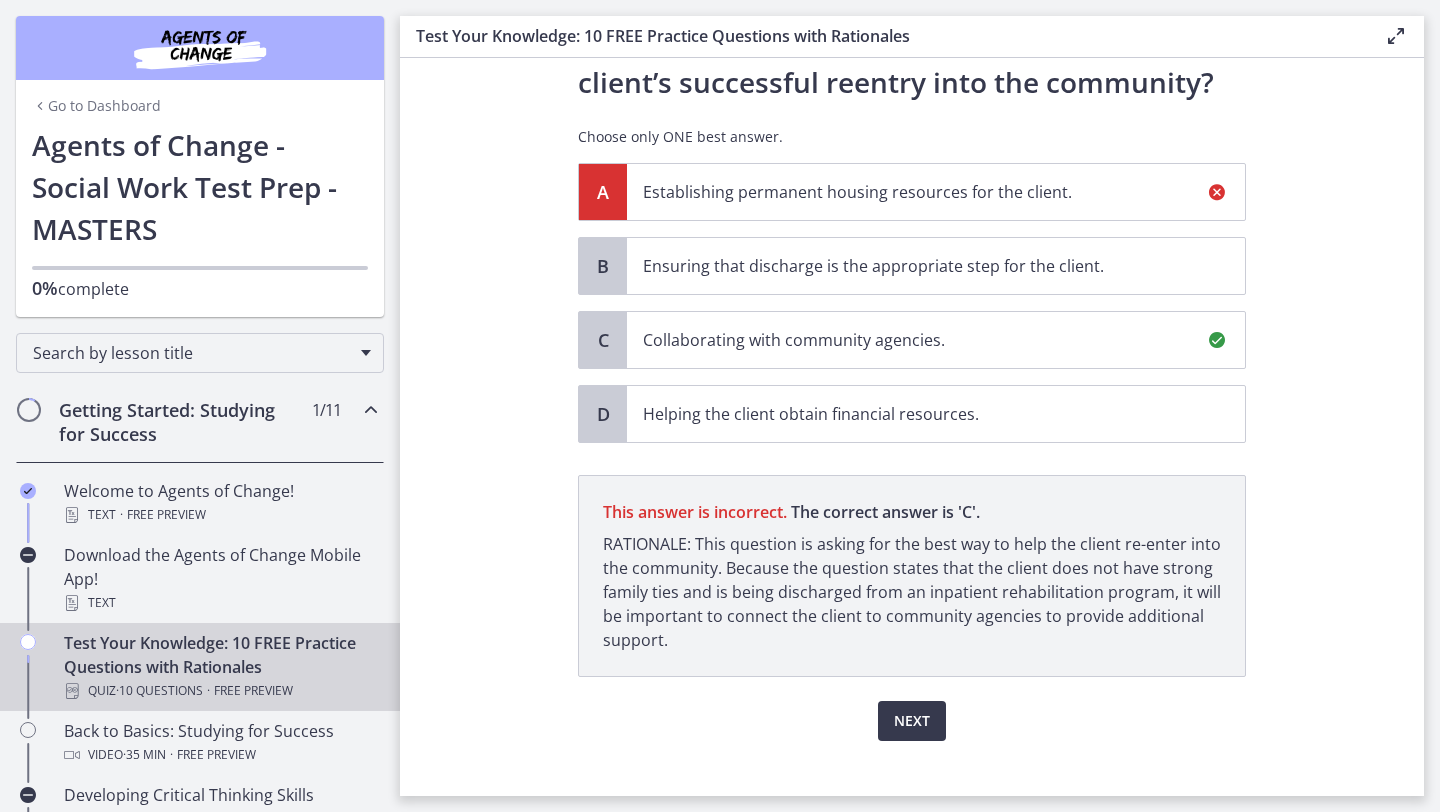 scroll, scrollTop: 0, scrollLeft: 0, axis: both 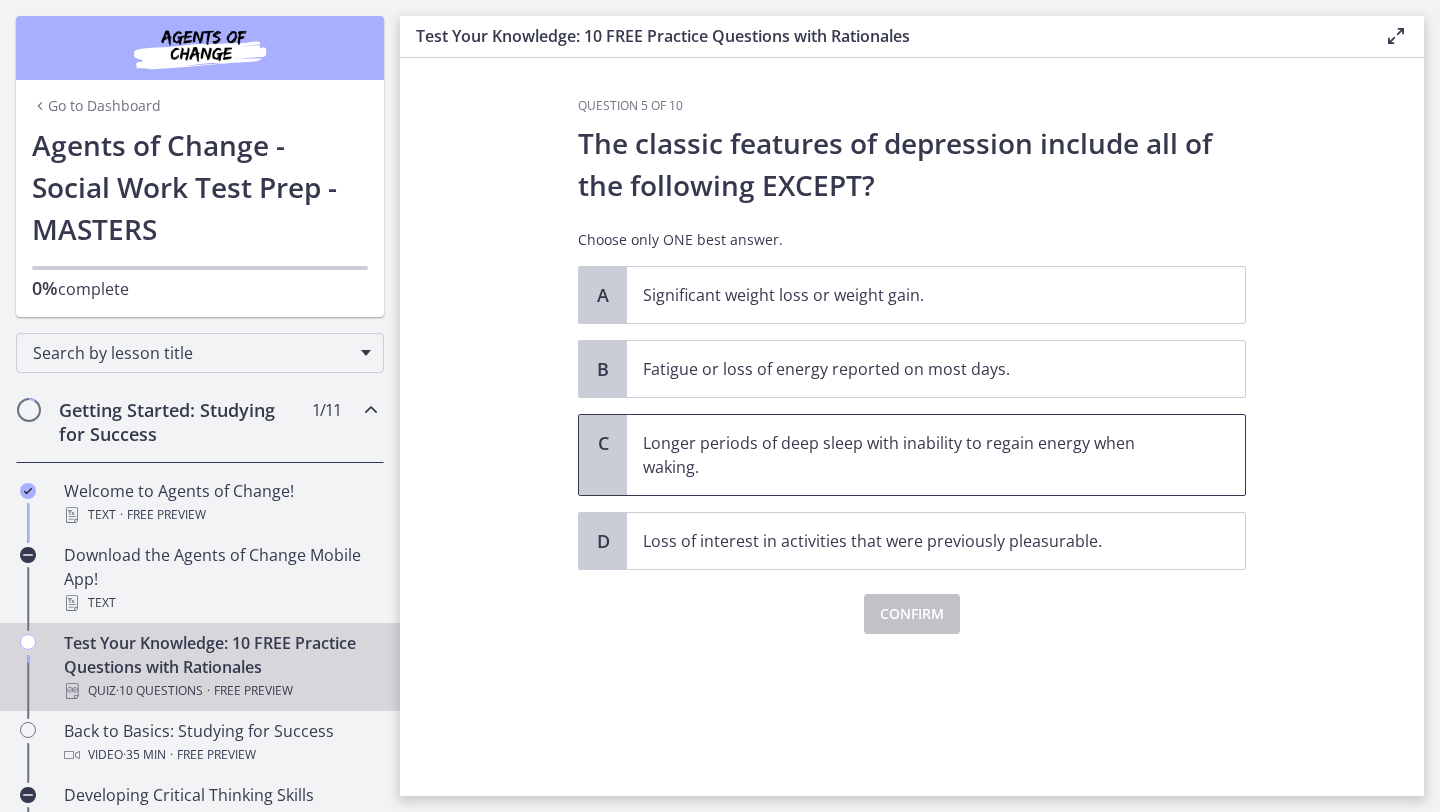 click on "Longer periods of deep sleep with inability to regain energy when waking." at bounding box center [916, 455] 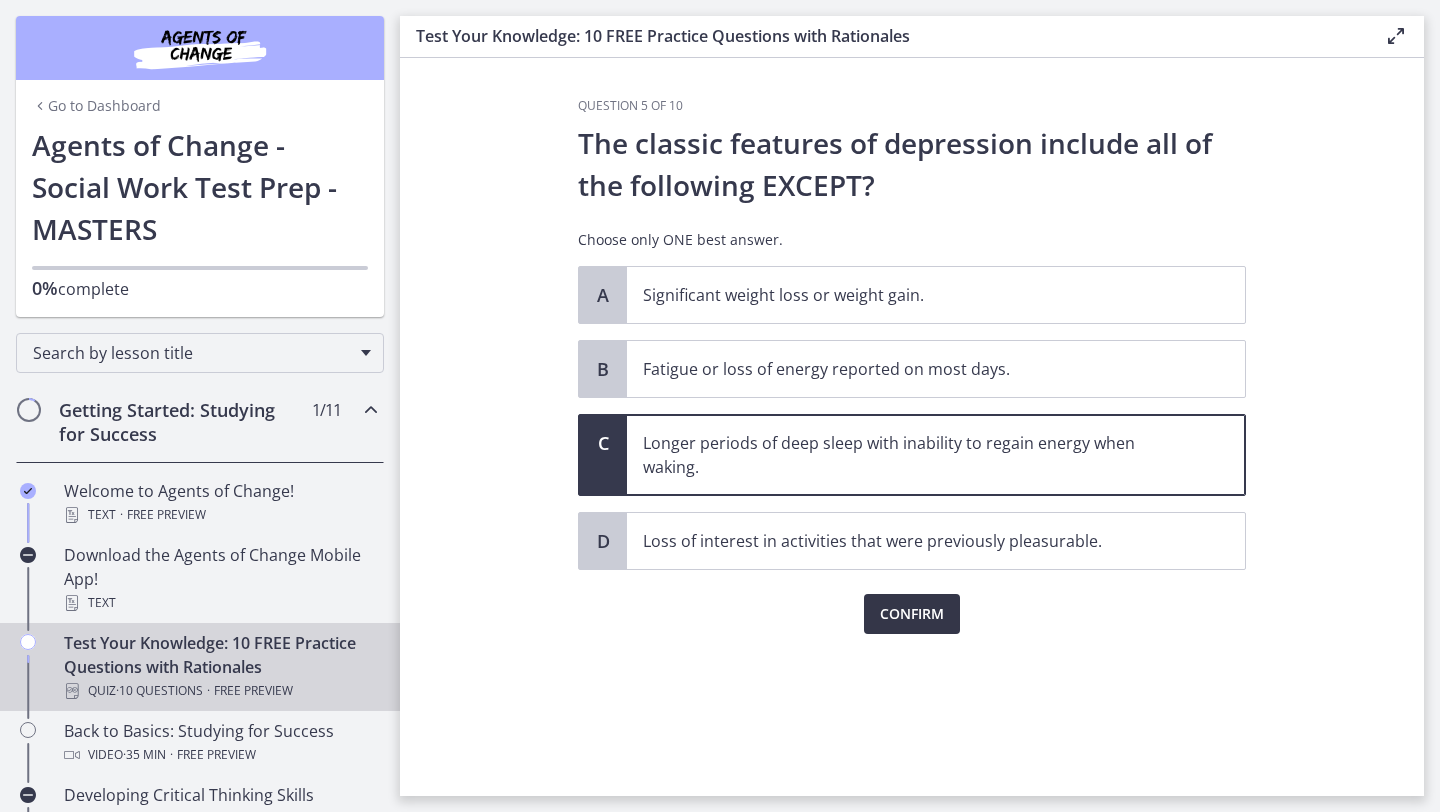 click on "Confirm" at bounding box center (912, 614) 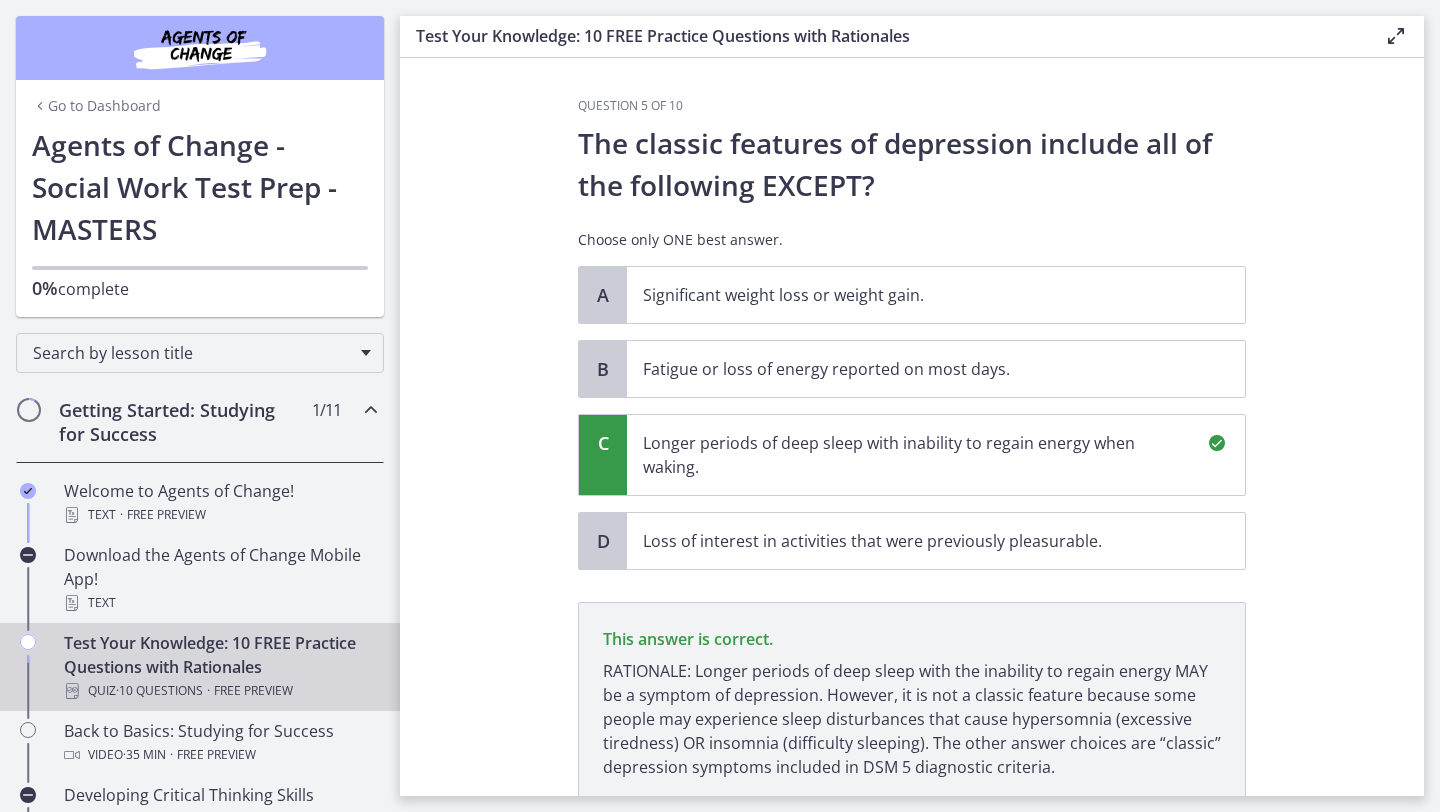 scroll, scrollTop: 152, scrollLeft: 0, axis: vertical 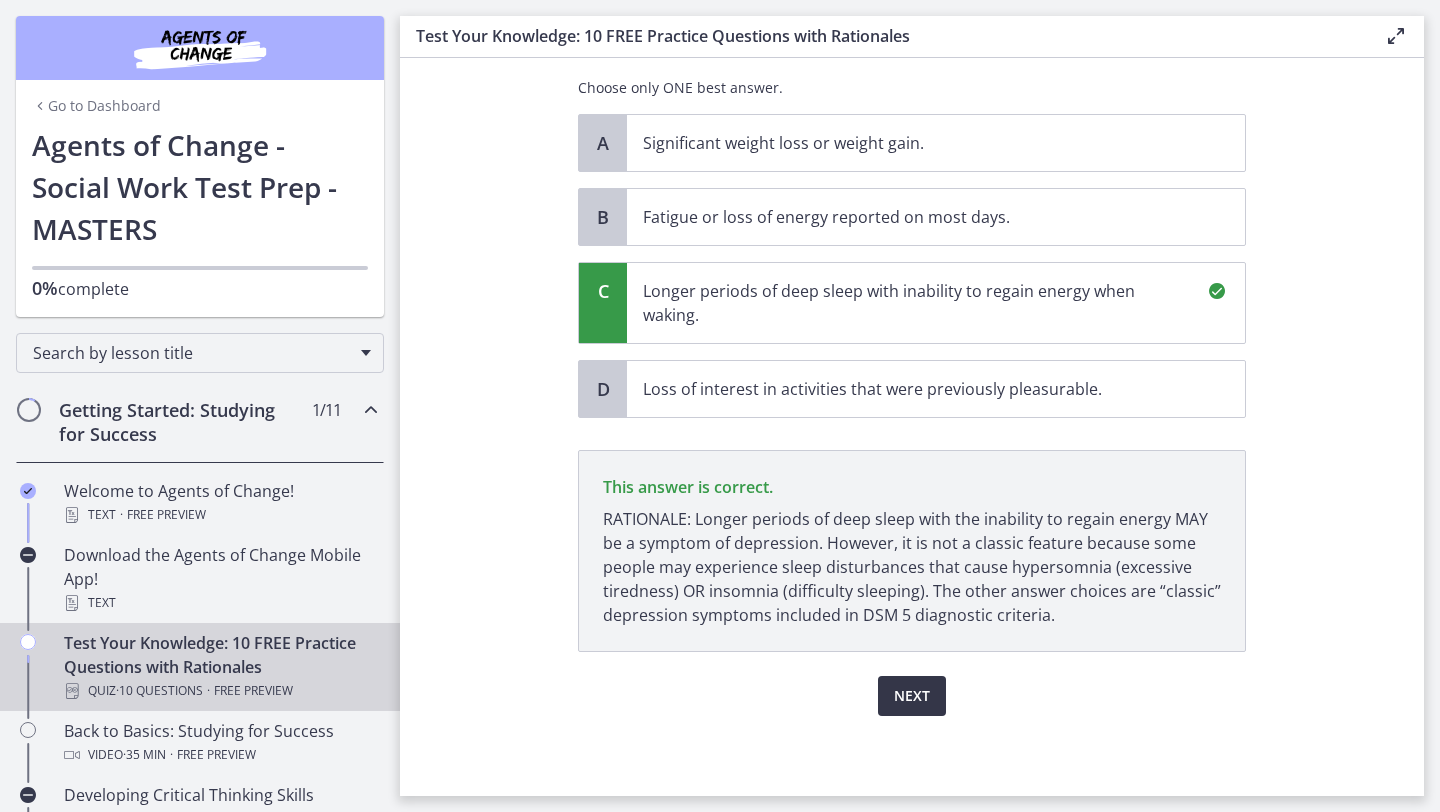 click on "Next" at bounding box center (912, 696) 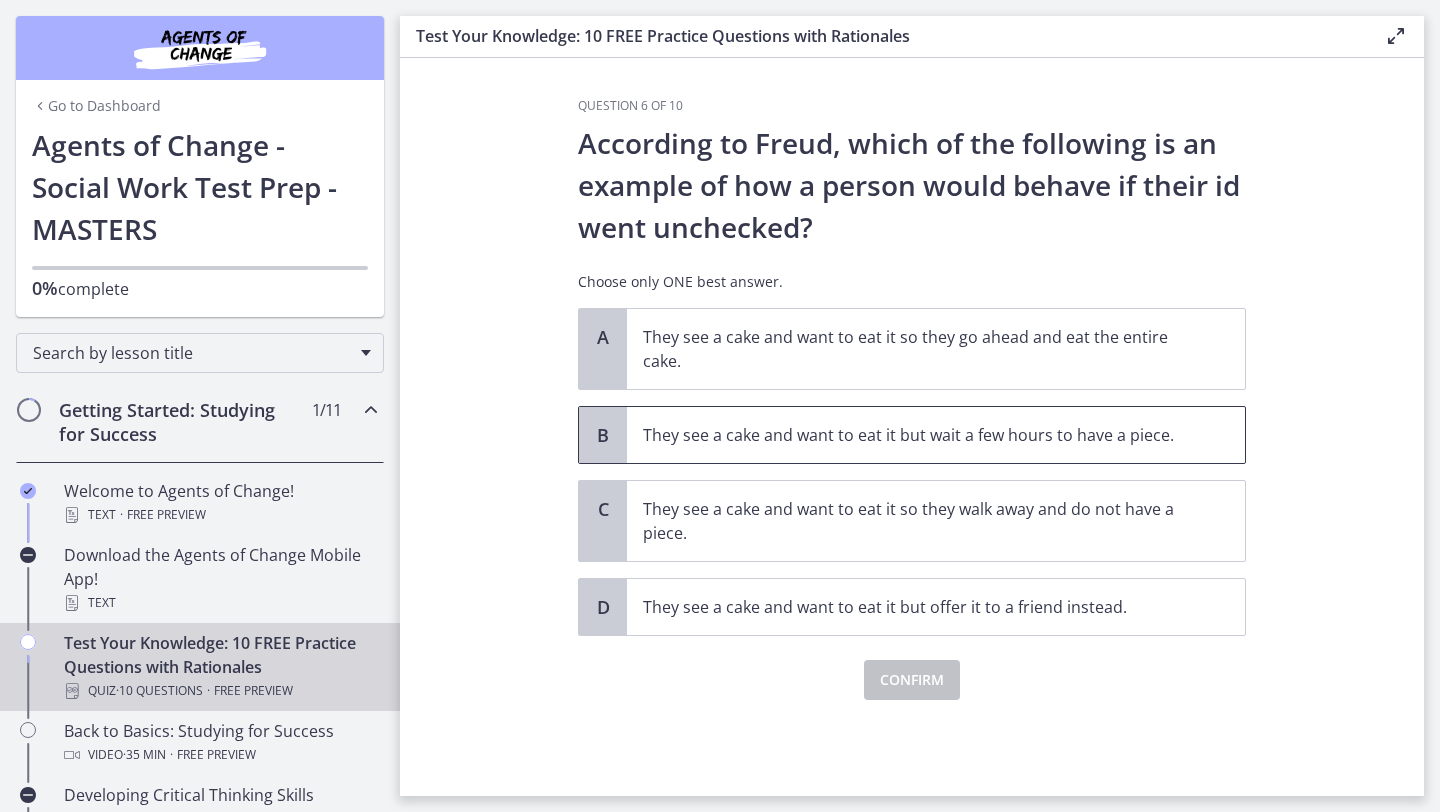click on "They see a cake and want to eat it but wait a few hours to have a piece." at bounding box center (916, 435) 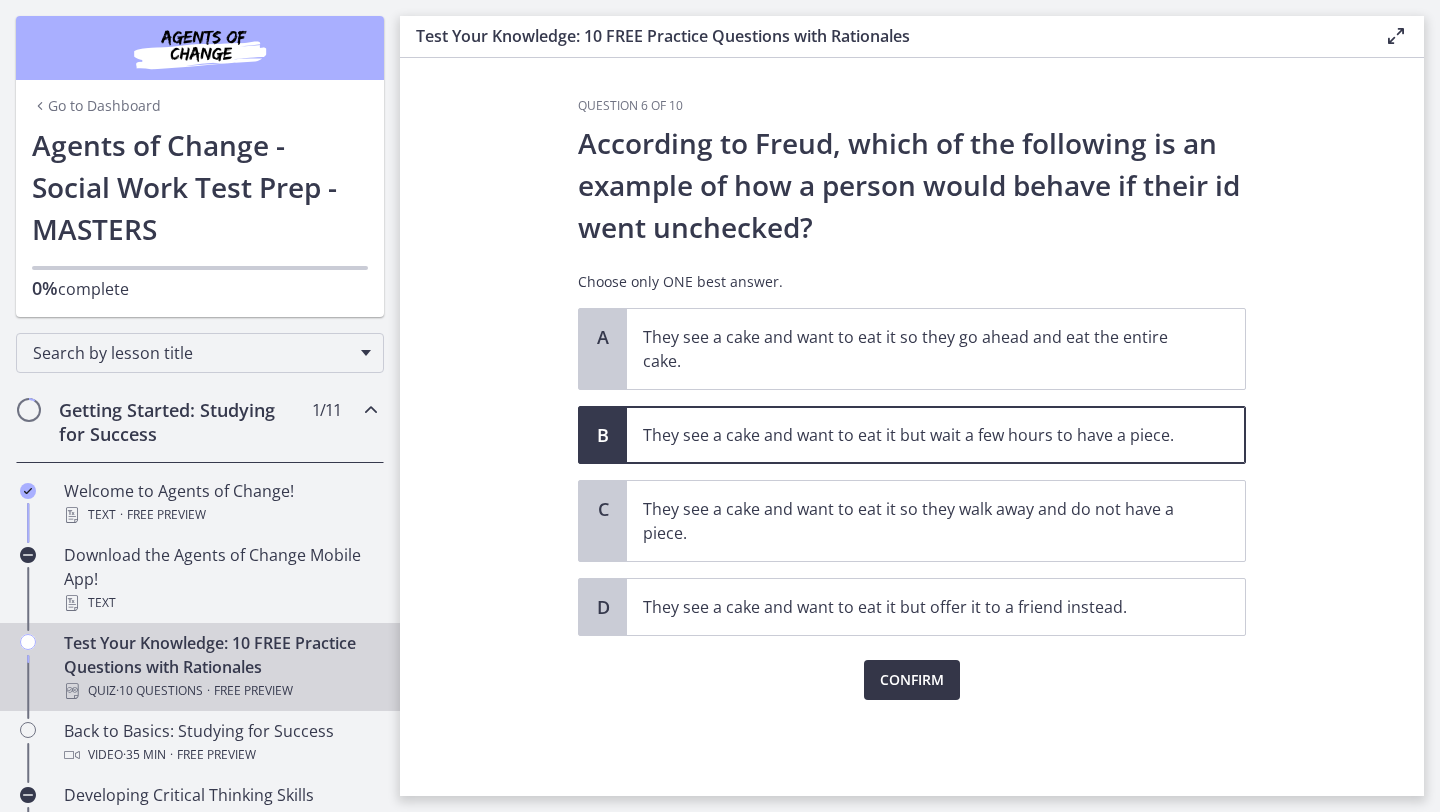 click on "Confirm" at bounding box center [912, 680] 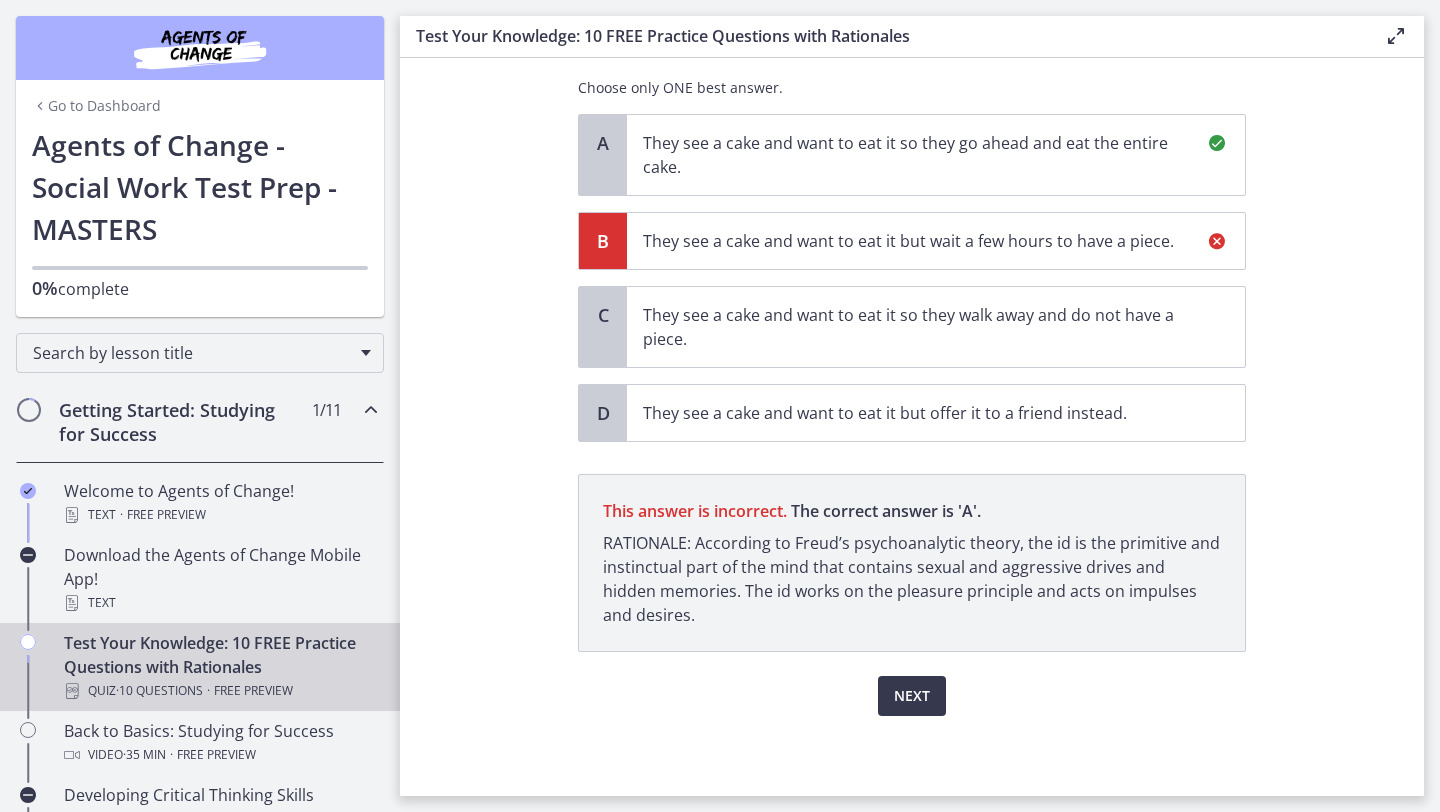 scroll, scrollTop: 0, scrollLeft: 0, axis: both 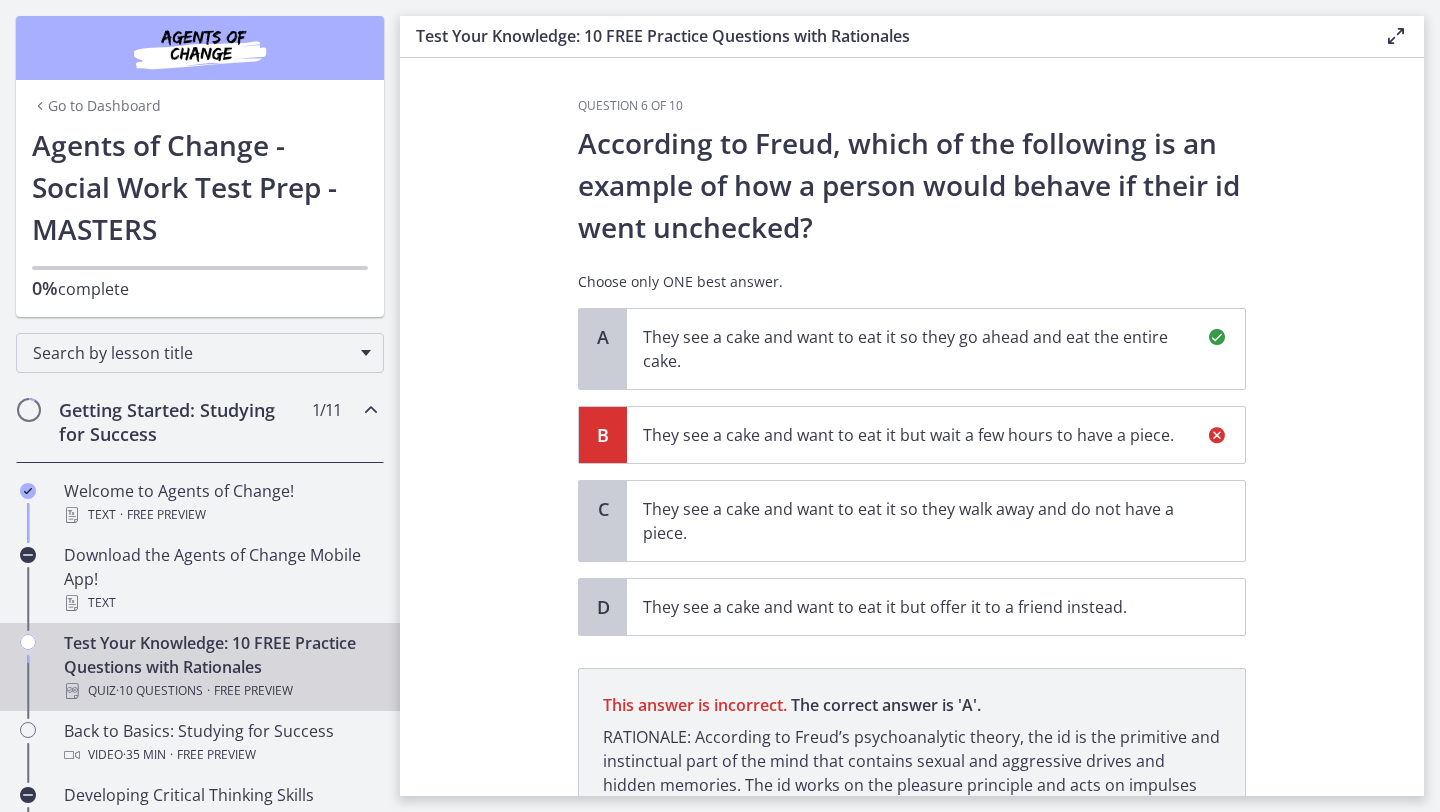click on "They see a cake and want to eat it so they go ahead and eat the entire cake." at bounding box center [916, 349] 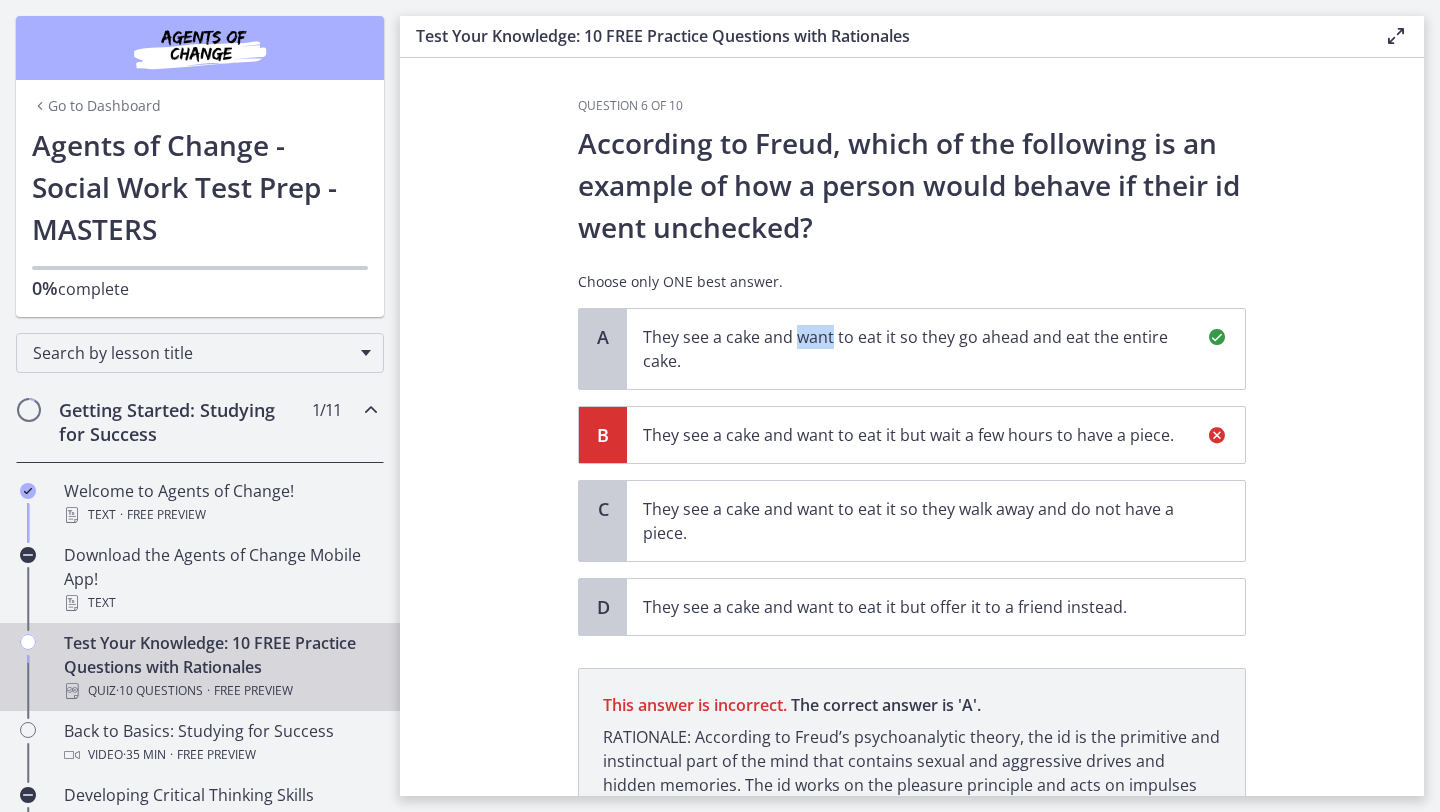 click on "They see a cake and want to eat it so they go ahead and eat the entire cake." at bounding box center (916, 349) 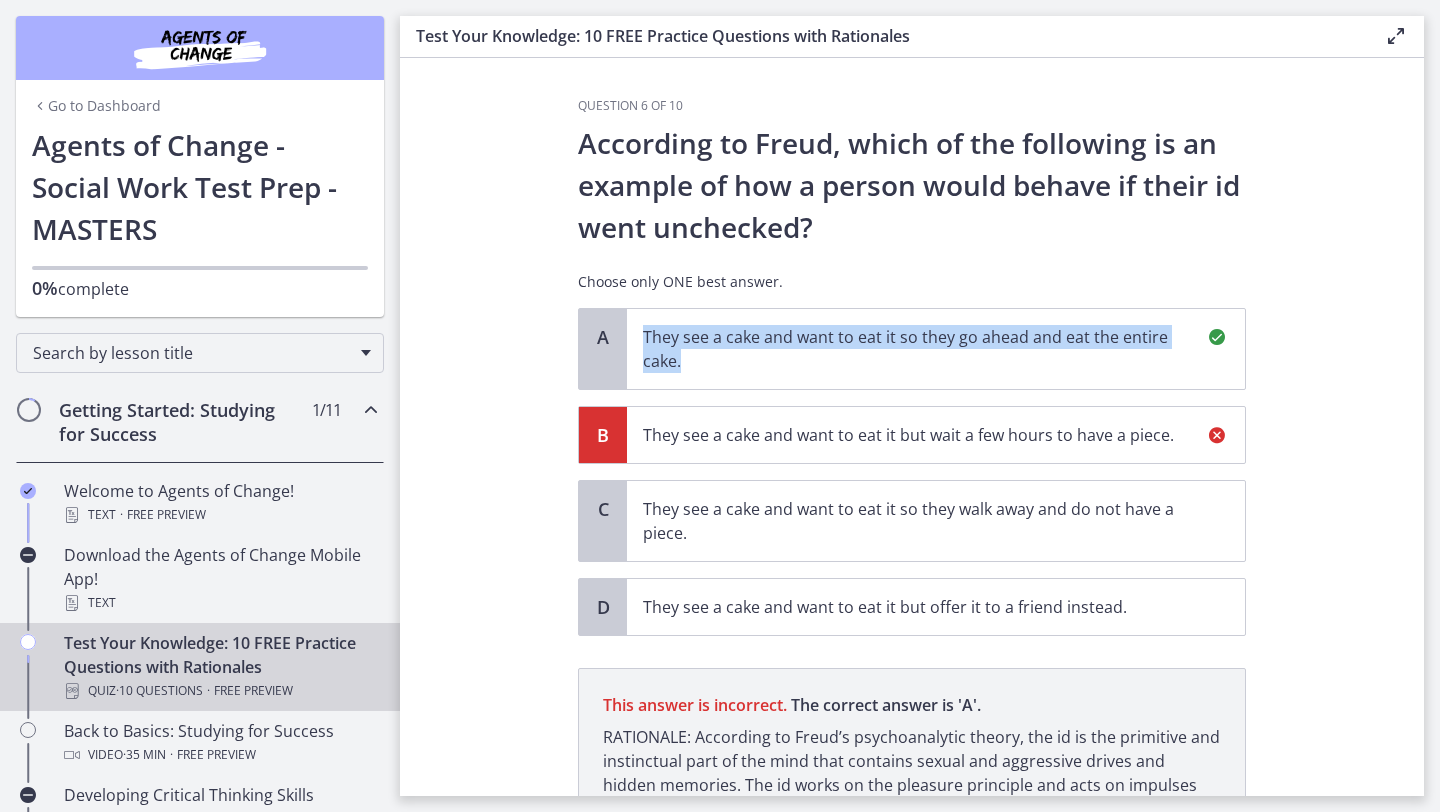 click on "They see a cake and want to eat it so they go ahead and eat the entire cake." at bounding box center [916, 349] 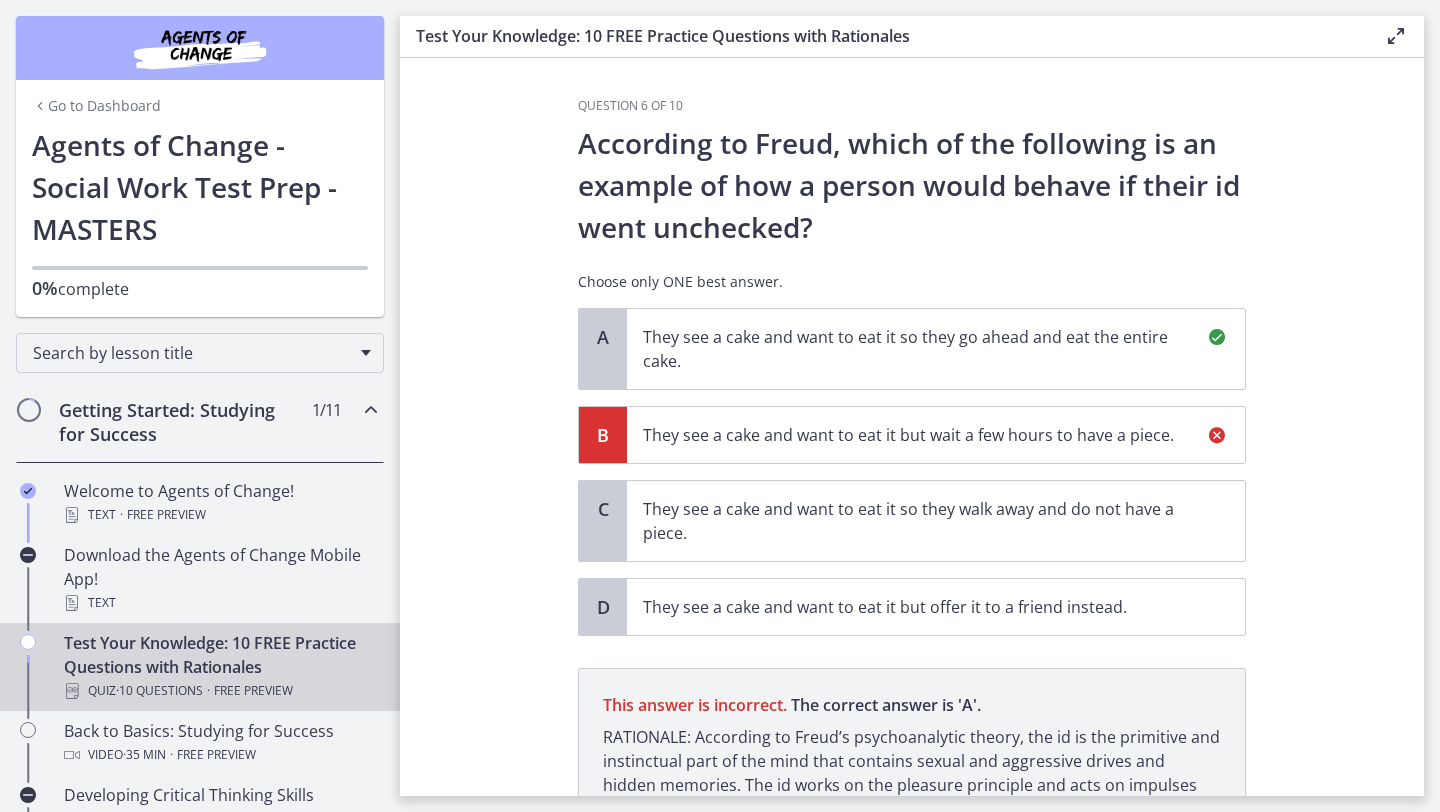 click on "According to Freud, which of the following is an example of how a person would behave if their id went unchecked?
Choose only ONE best answer." at bounding box center (912, 215) 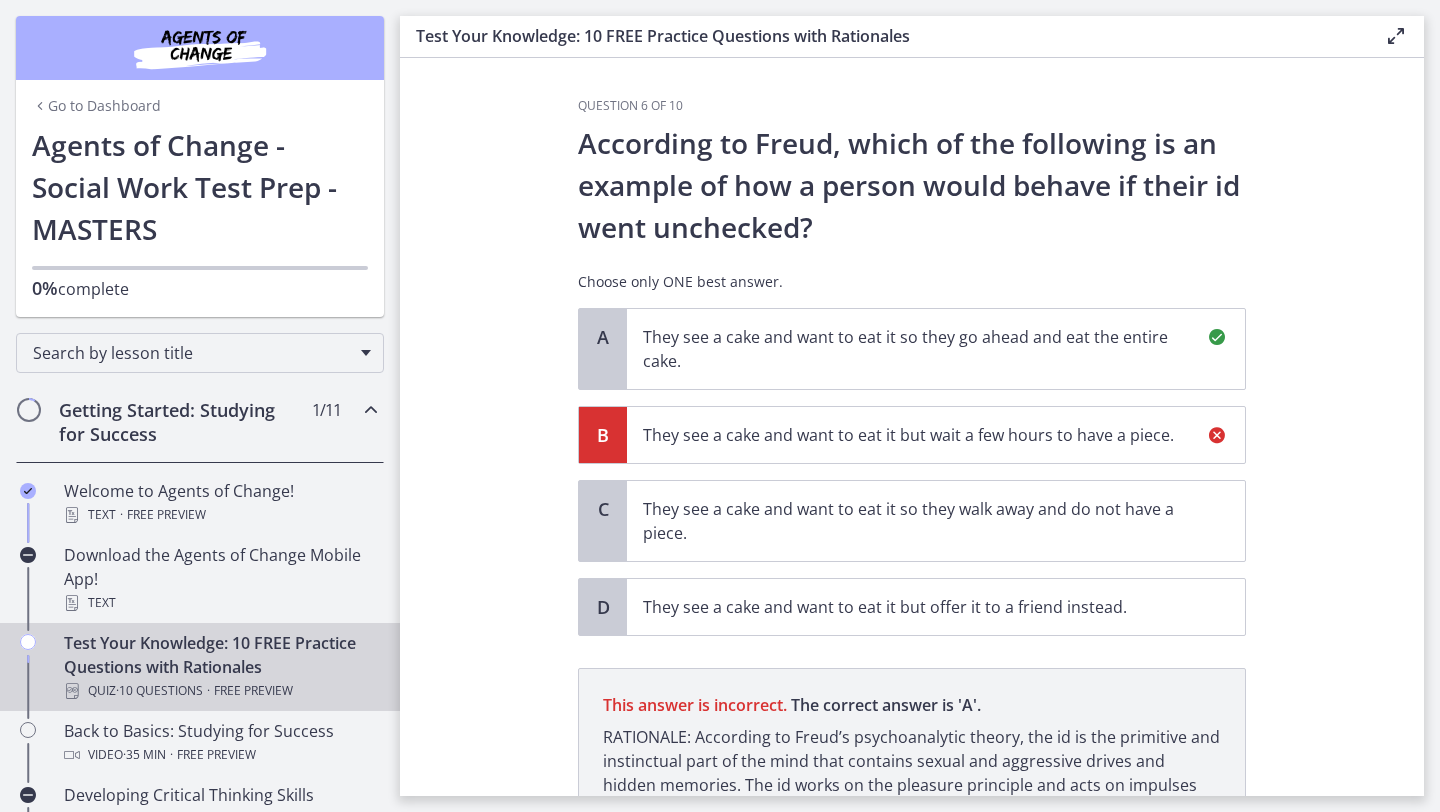 click on "They see a cake and want to eat it so they go ahead and eat the entire cake." at bounding box center [916, 349] 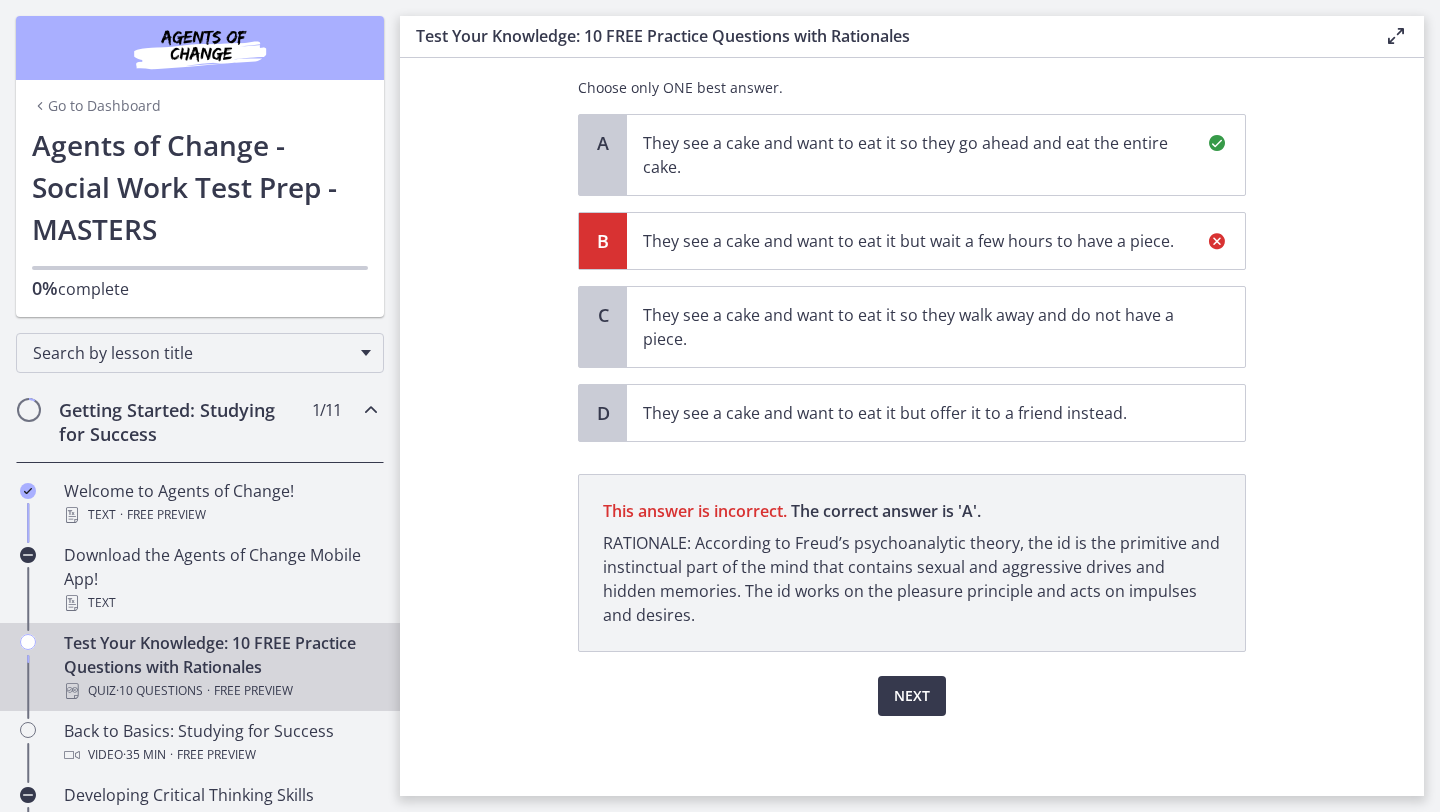 scroll, scrollTop: 192, scrollLeft: 0, axis: vertical 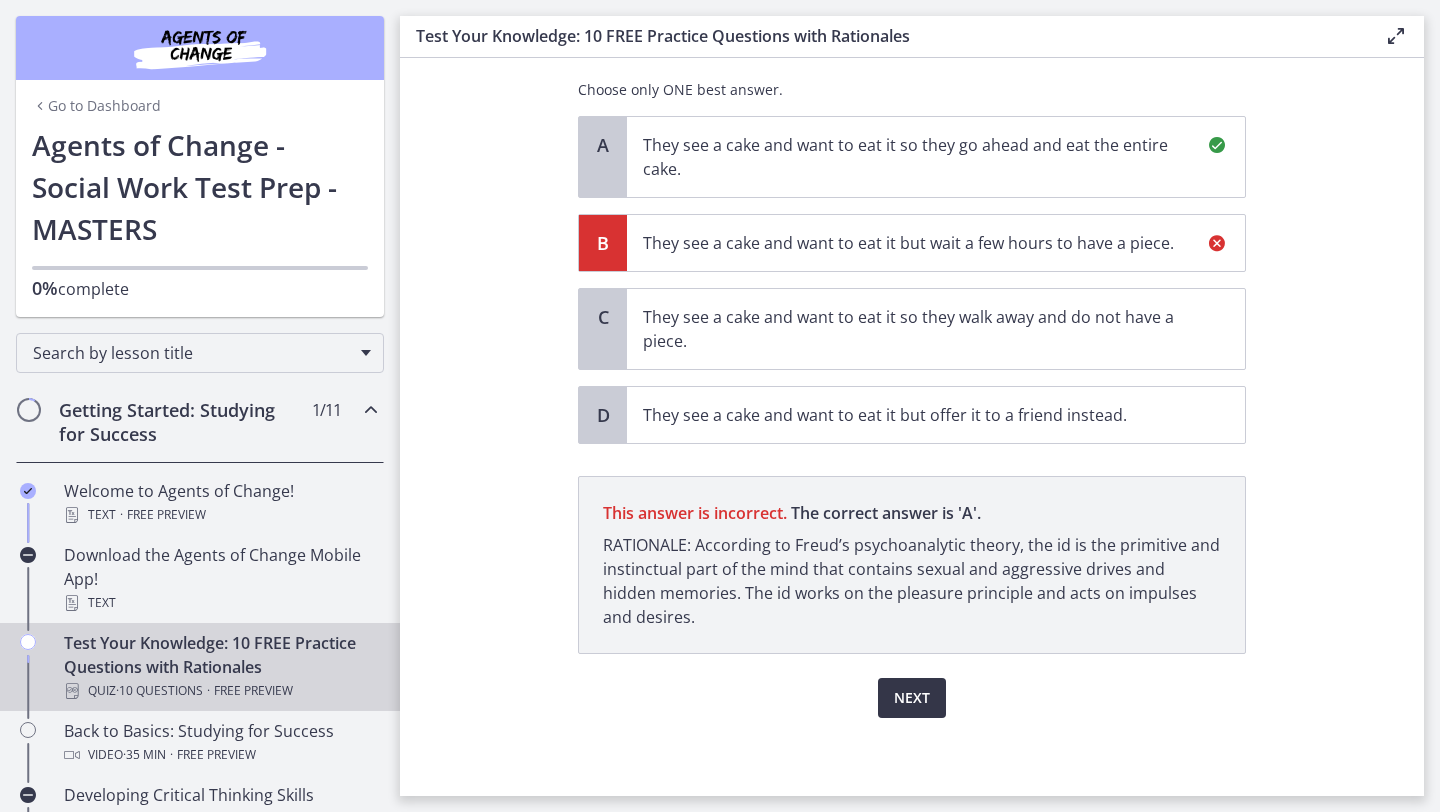 click on "Next" at bounding box center (912, 698) 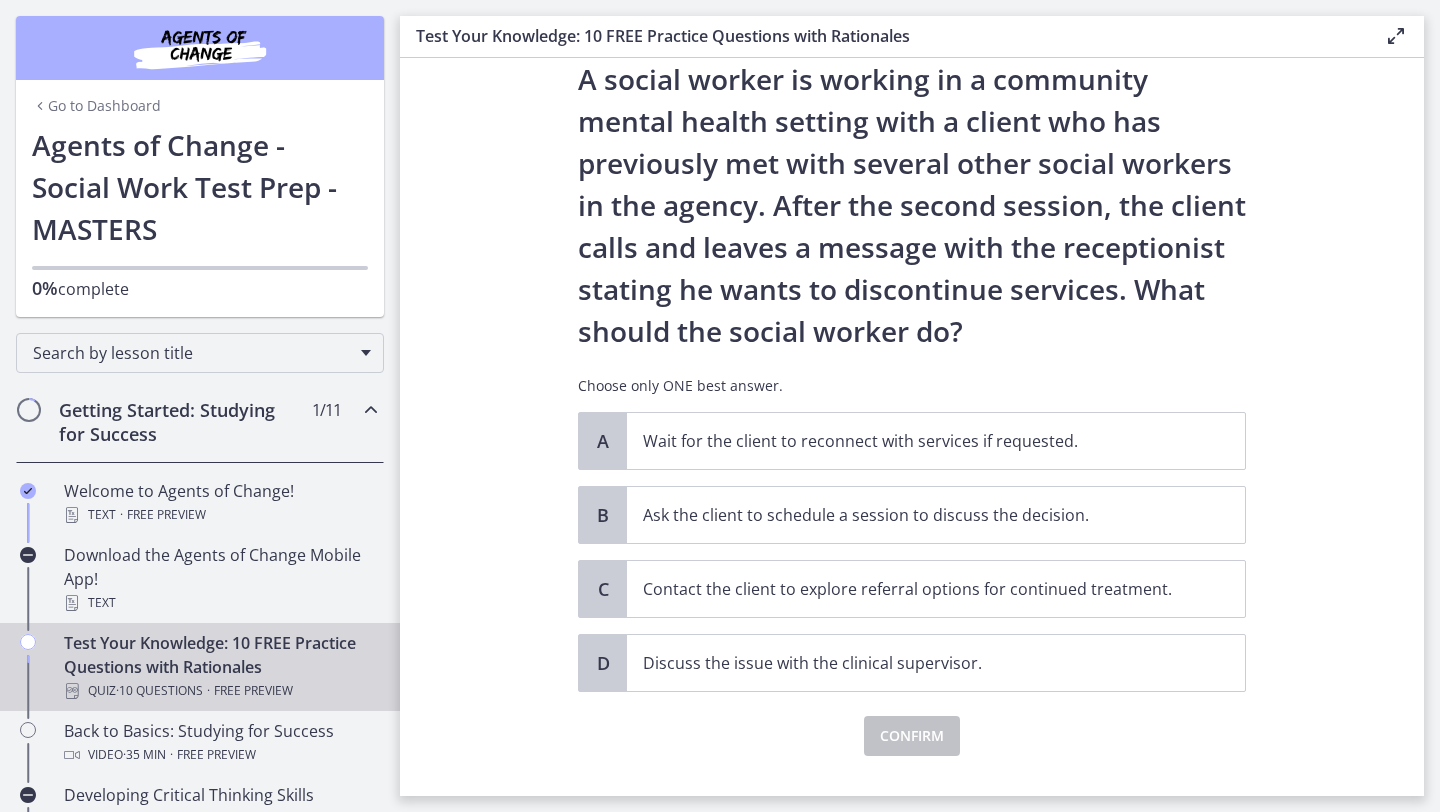 scroll, scrollTop: 104, scrollLeft: 0, axis: vertical 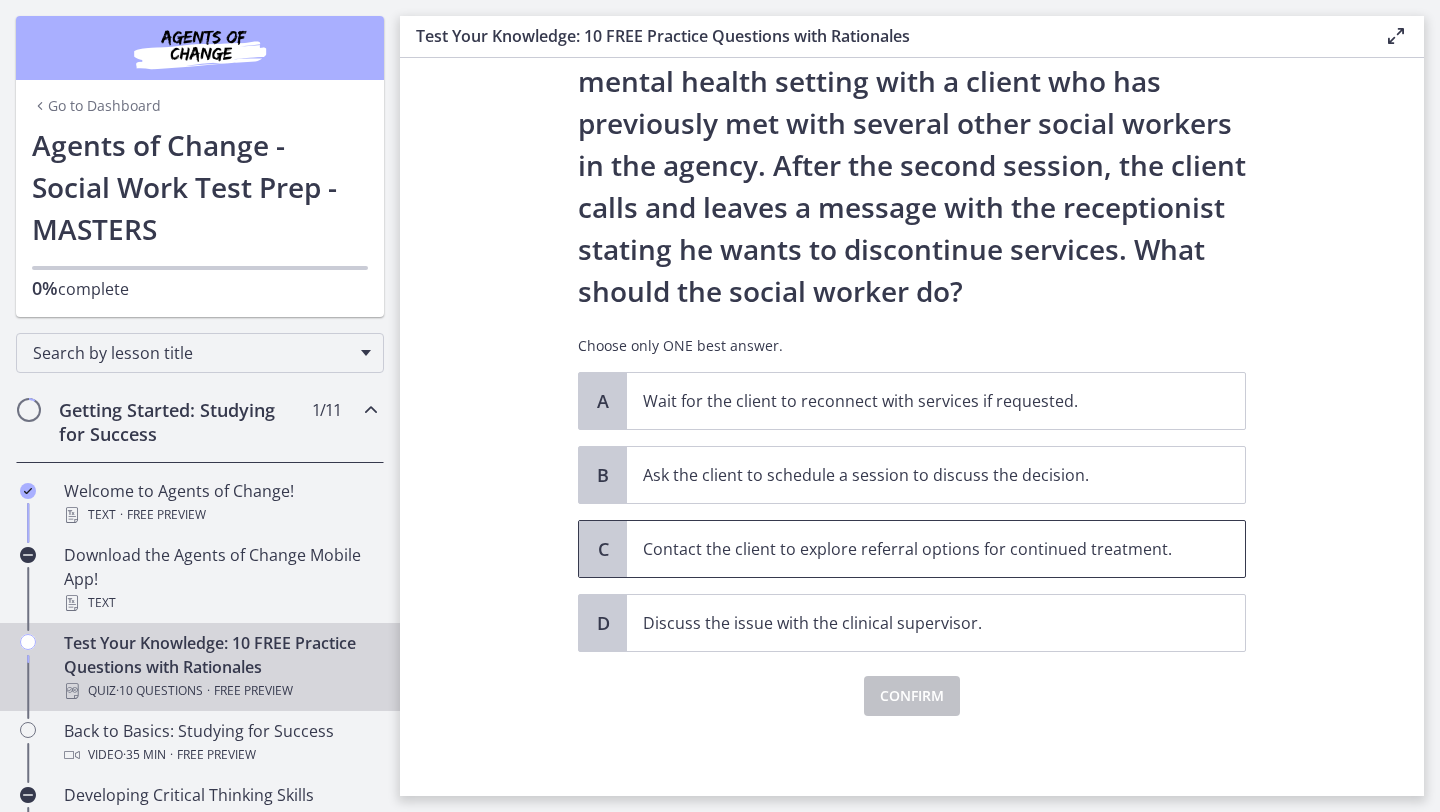click on "Contact the client to explore referral options for continued treatment." at bounding box center [936, 549] 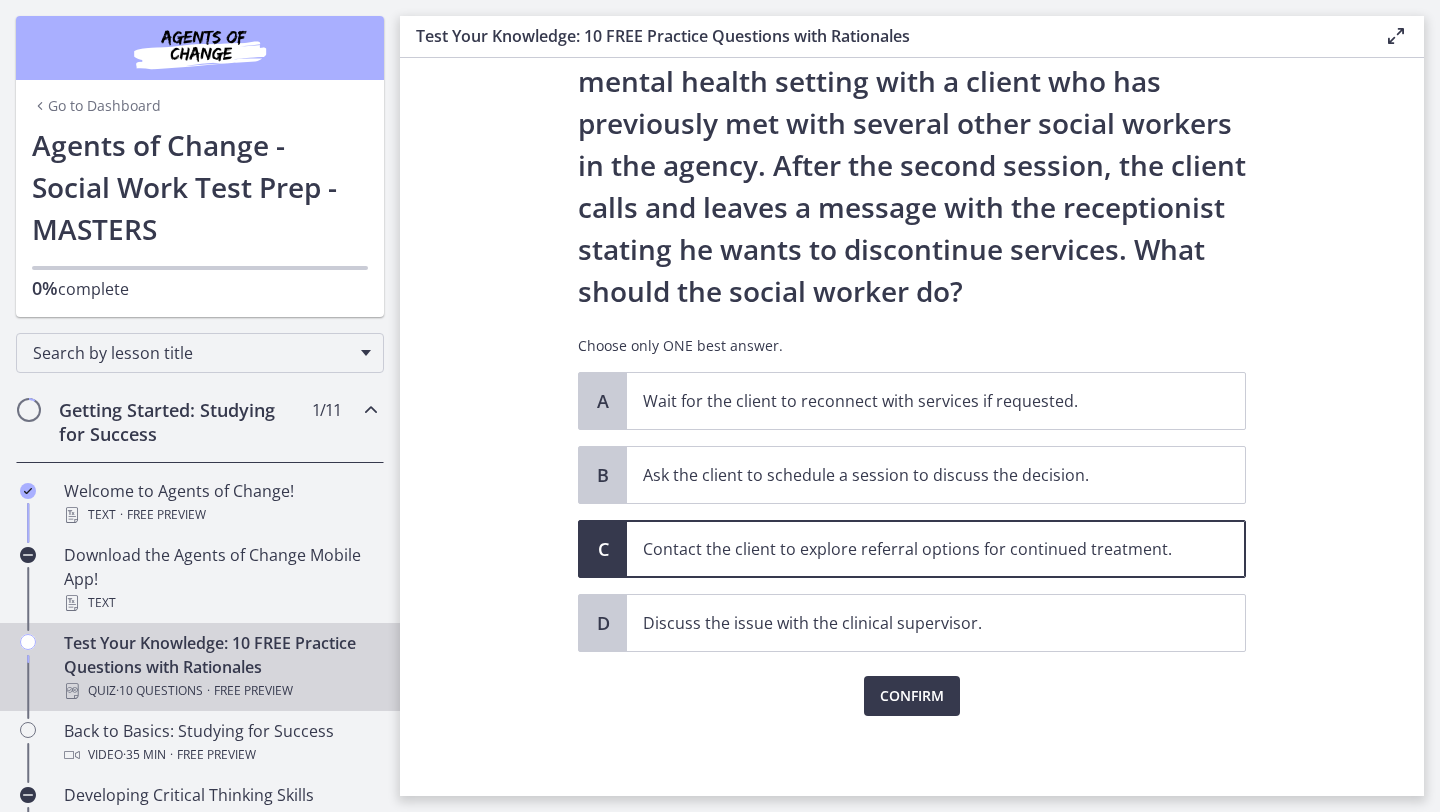 click on "Confirm" at bounding box center [912, 684] 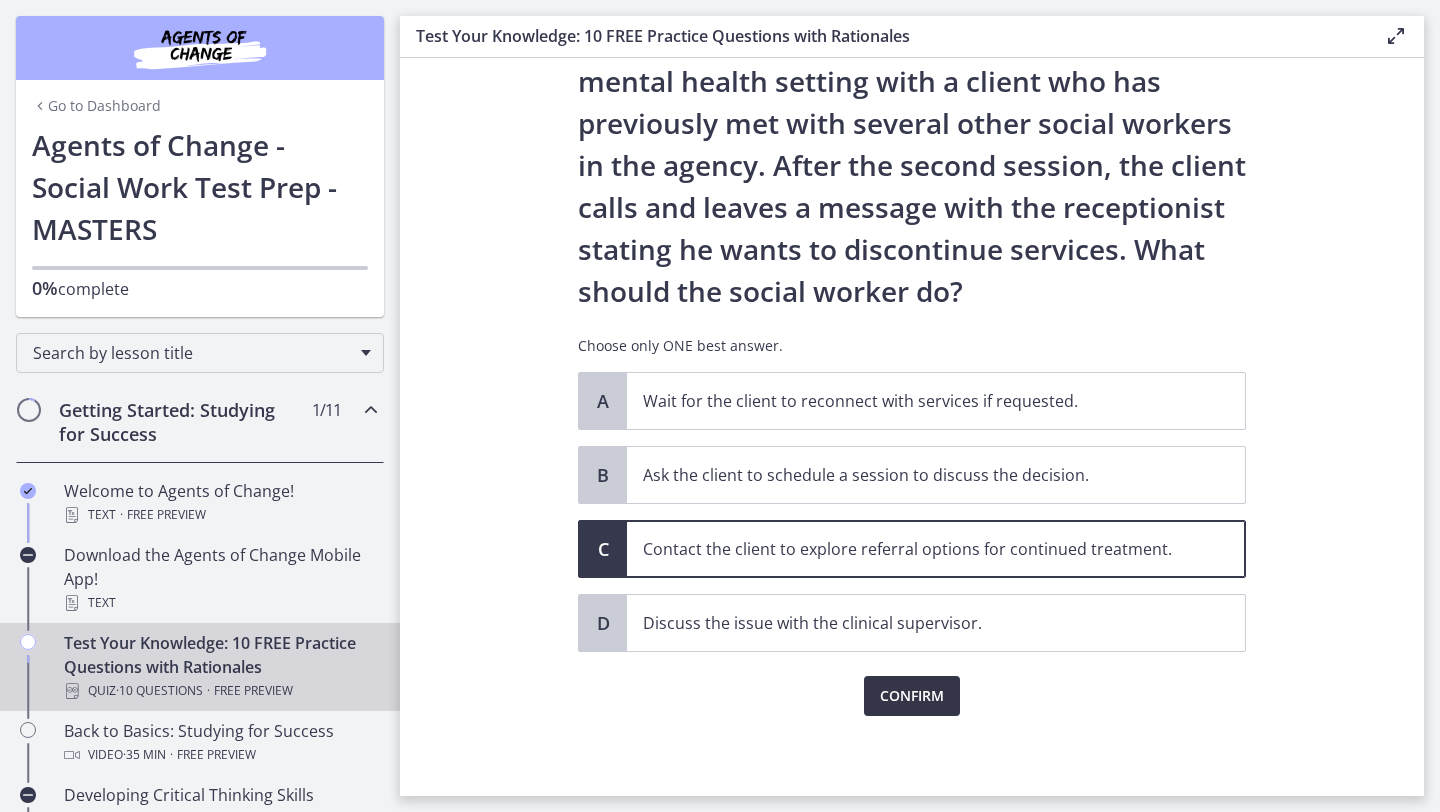 click on "Confirm" at bounding box center (912, 696) 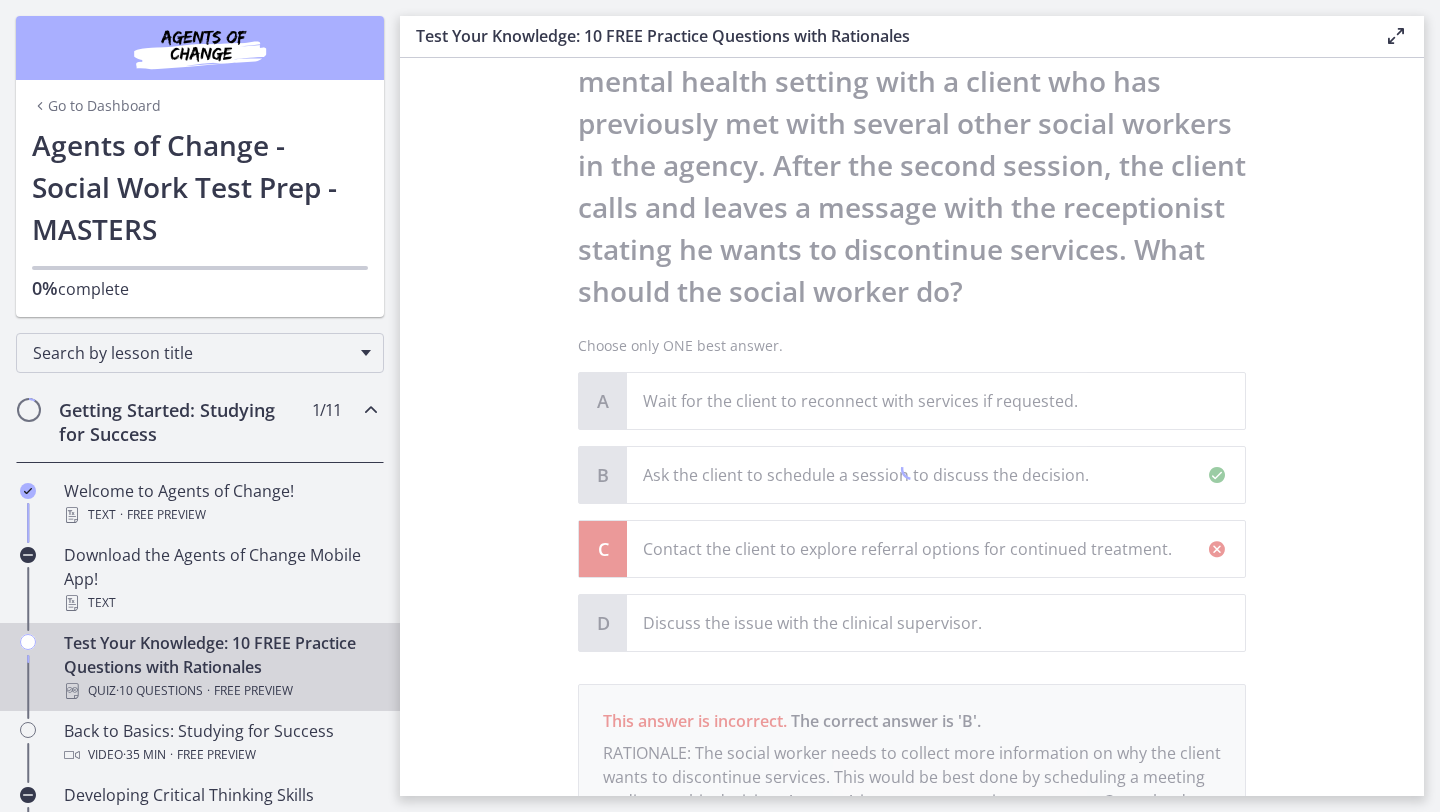 scroll, scrollTop: 338, scrollLeft: 0, axis: vertical 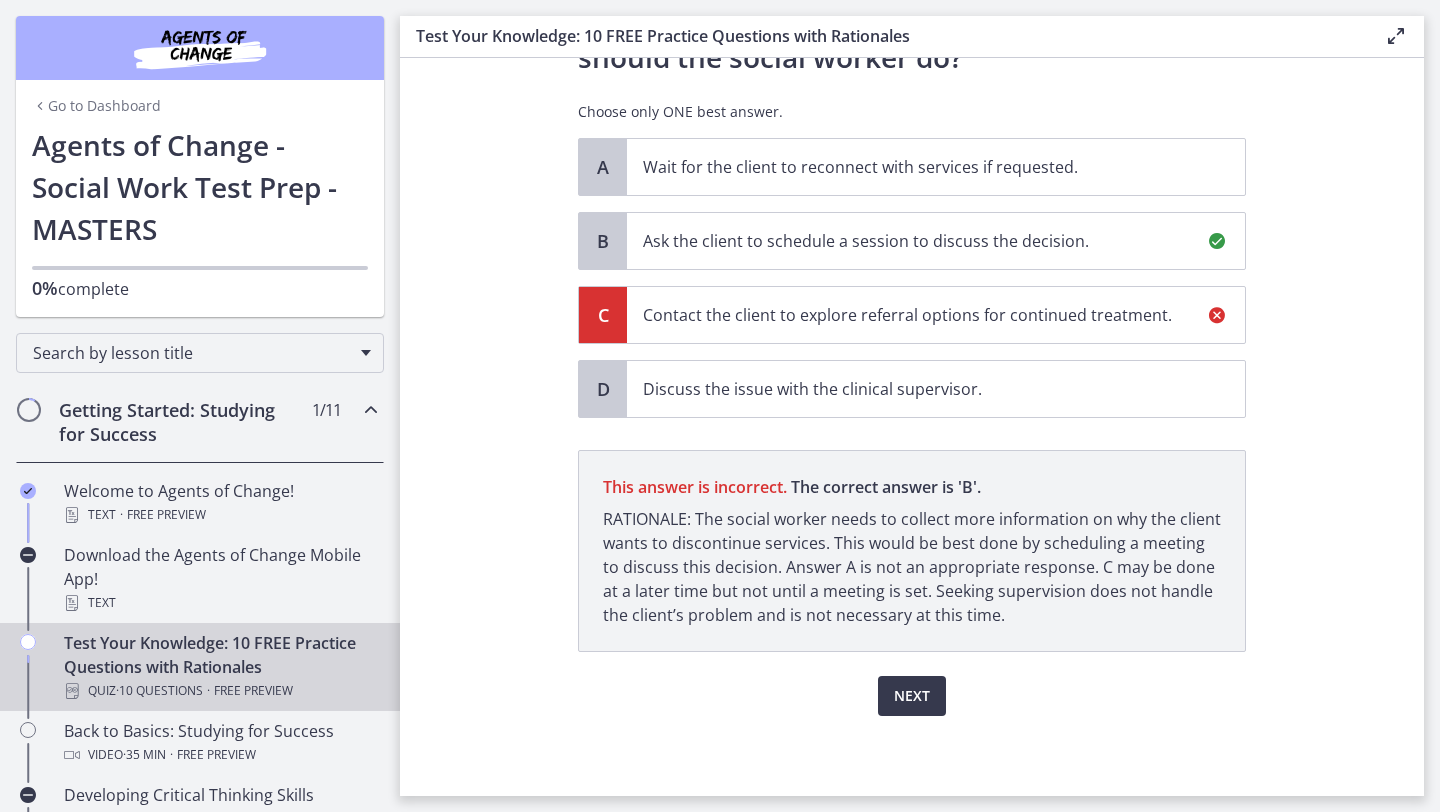 click on "Ask the client to schedule a session to discuss the decision." at bounding box center [916, 241] 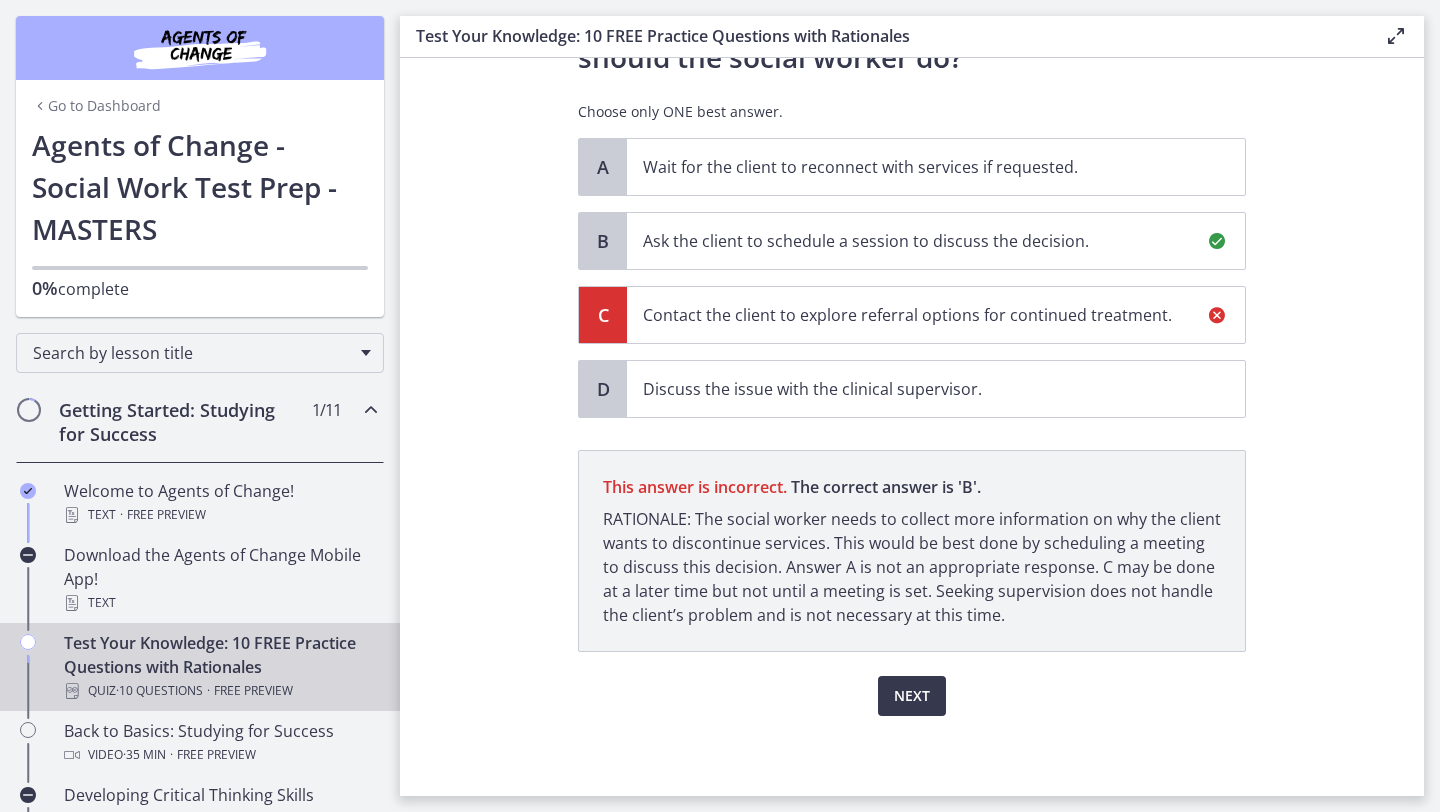 click on "Ask the client to schedule a session to discuss the decision." at bounding box center (936, 241) 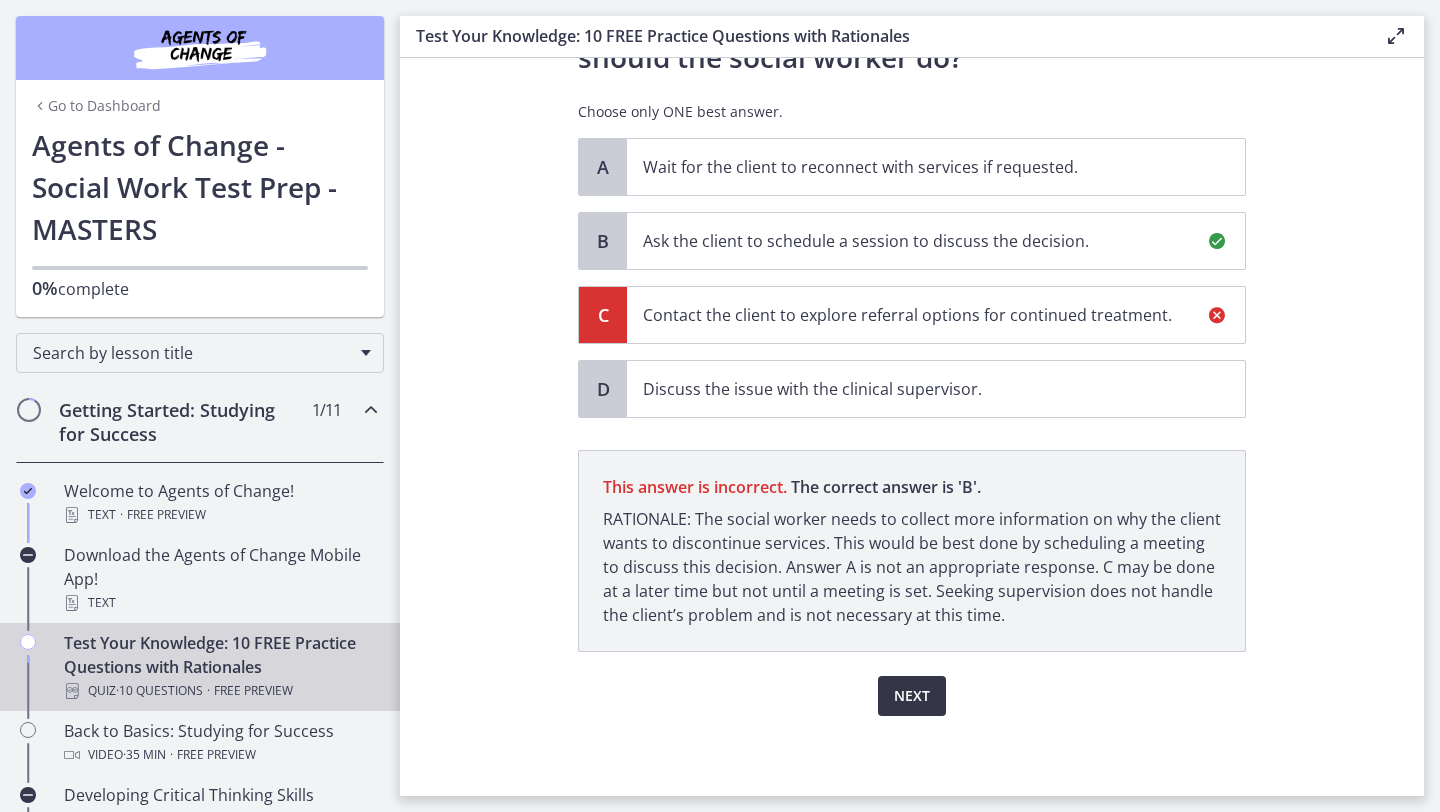 click on "Next" at bounding box center (912, 696) 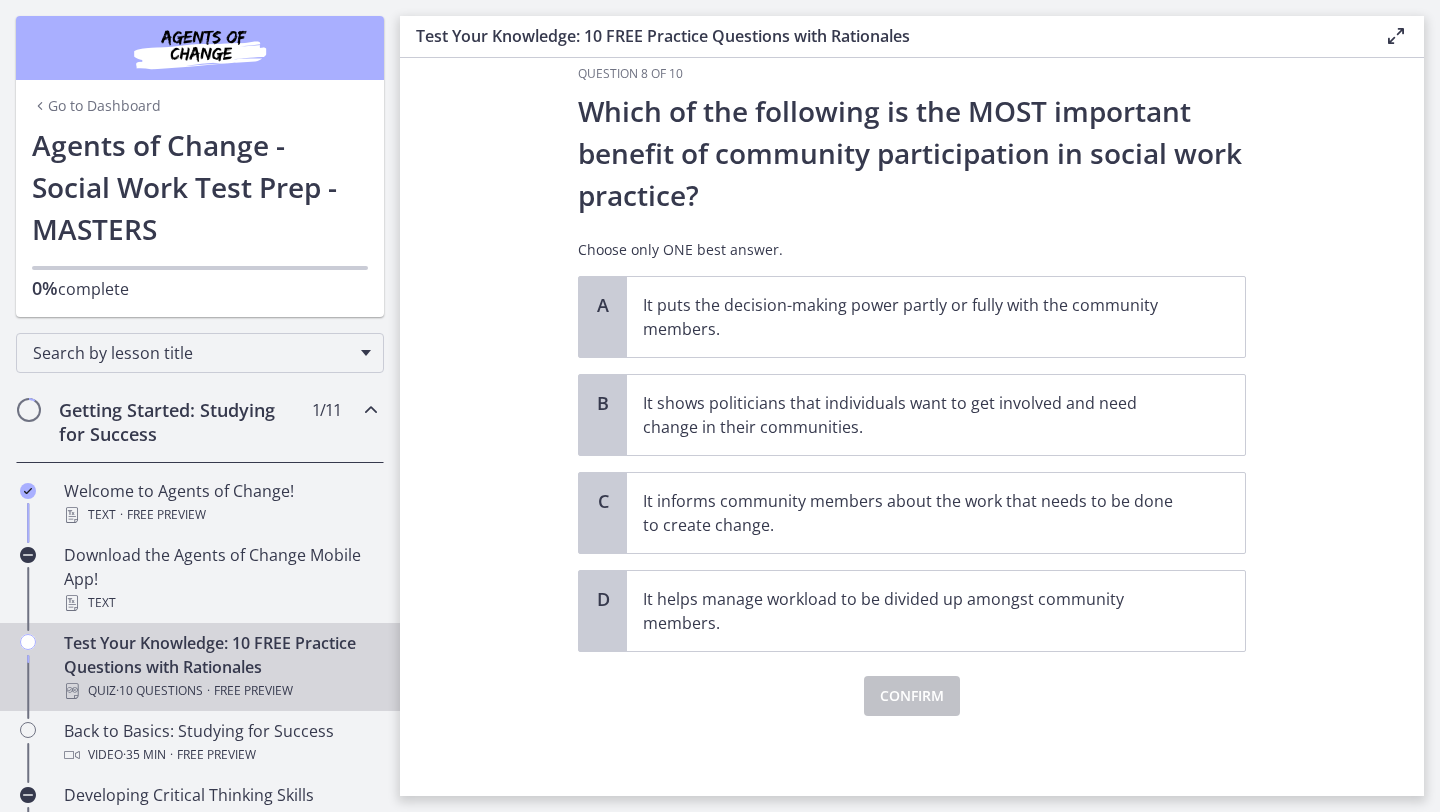 scroll, scrollTop: 0, scrollLeft: 0, axis: both 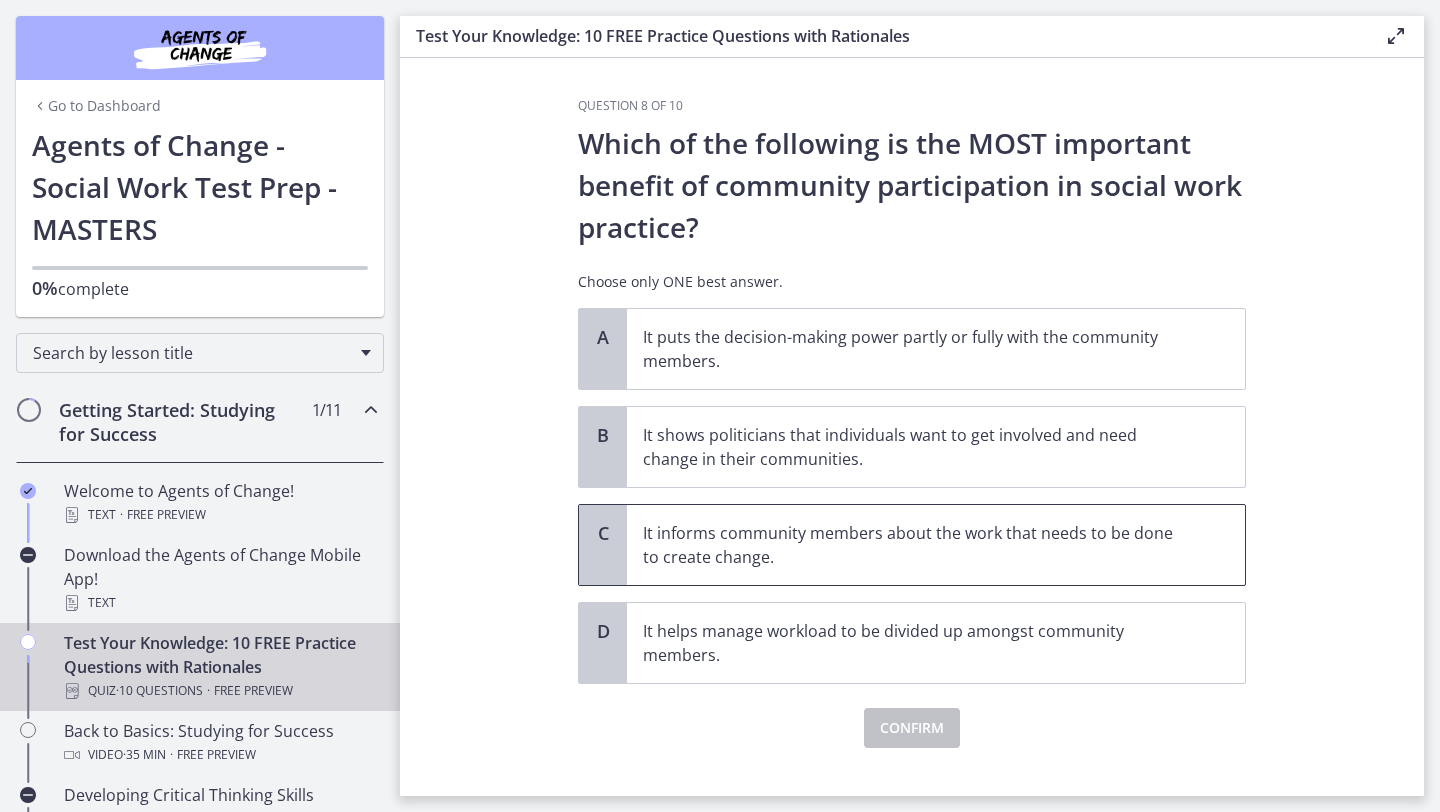 click on "It informs community members about the work that needs to be done to create change." at bounding box center [916, 545] 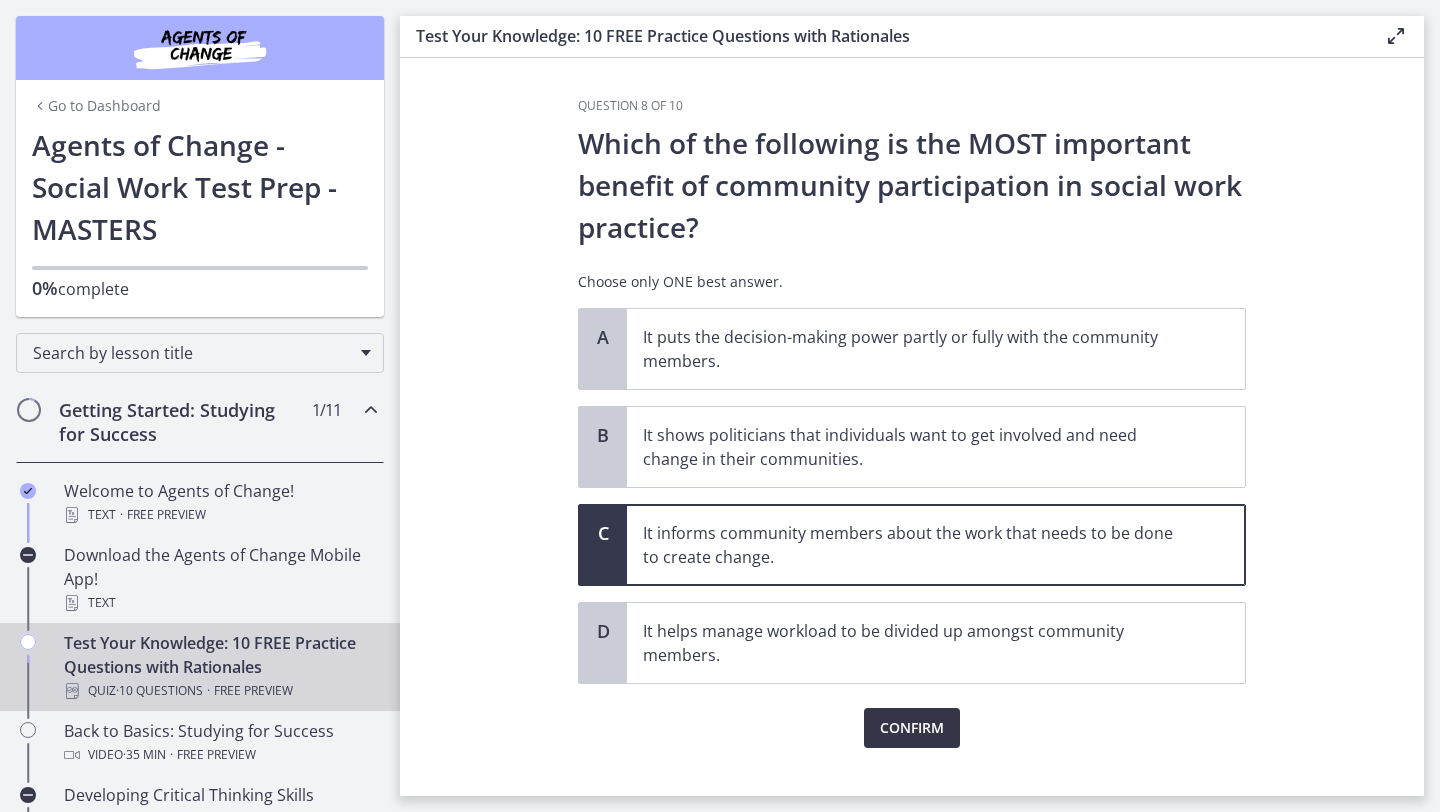 click on "Confirm" at bounding box center [912, 728] 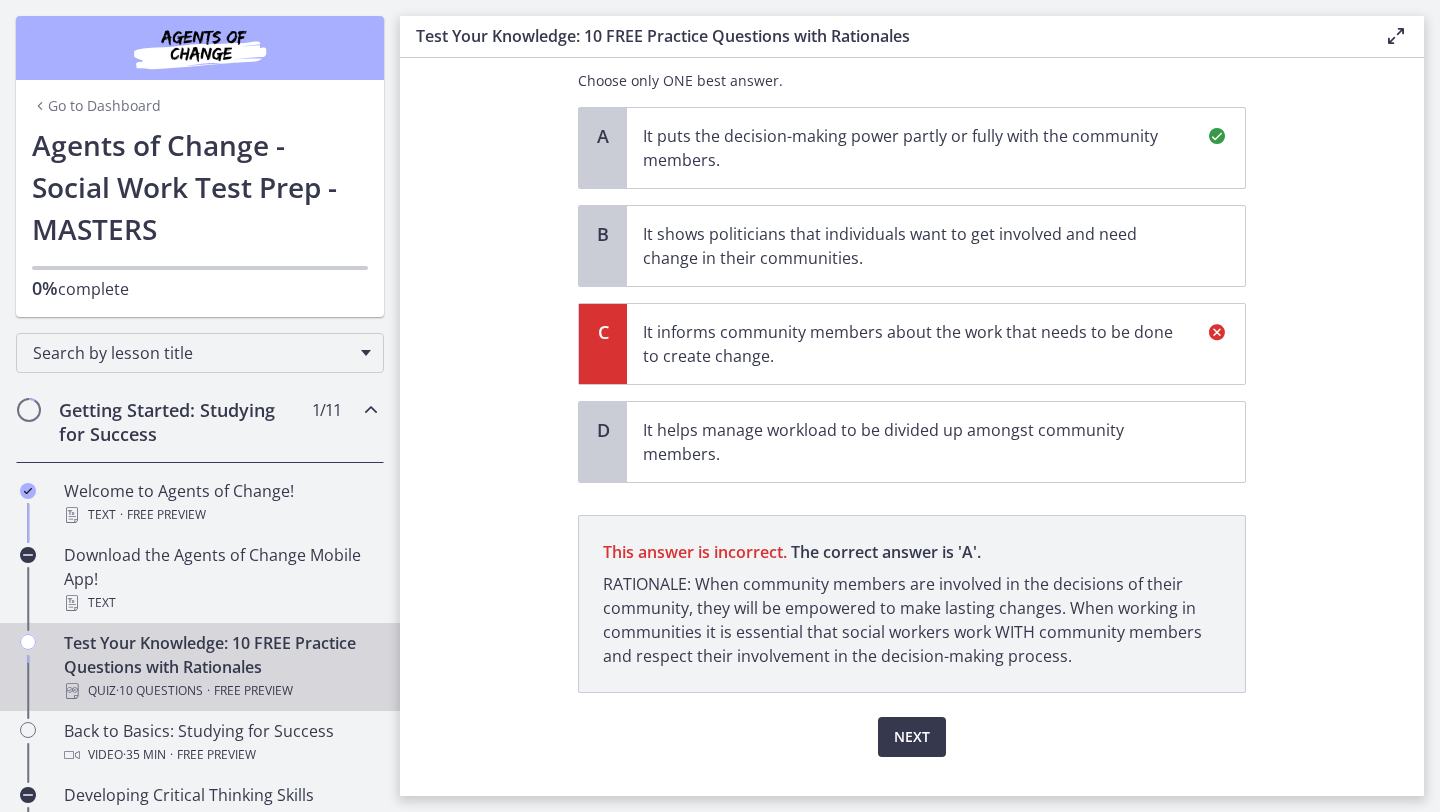scroll, scrollTop: 242, scrollLeft: 0, axis: vertical 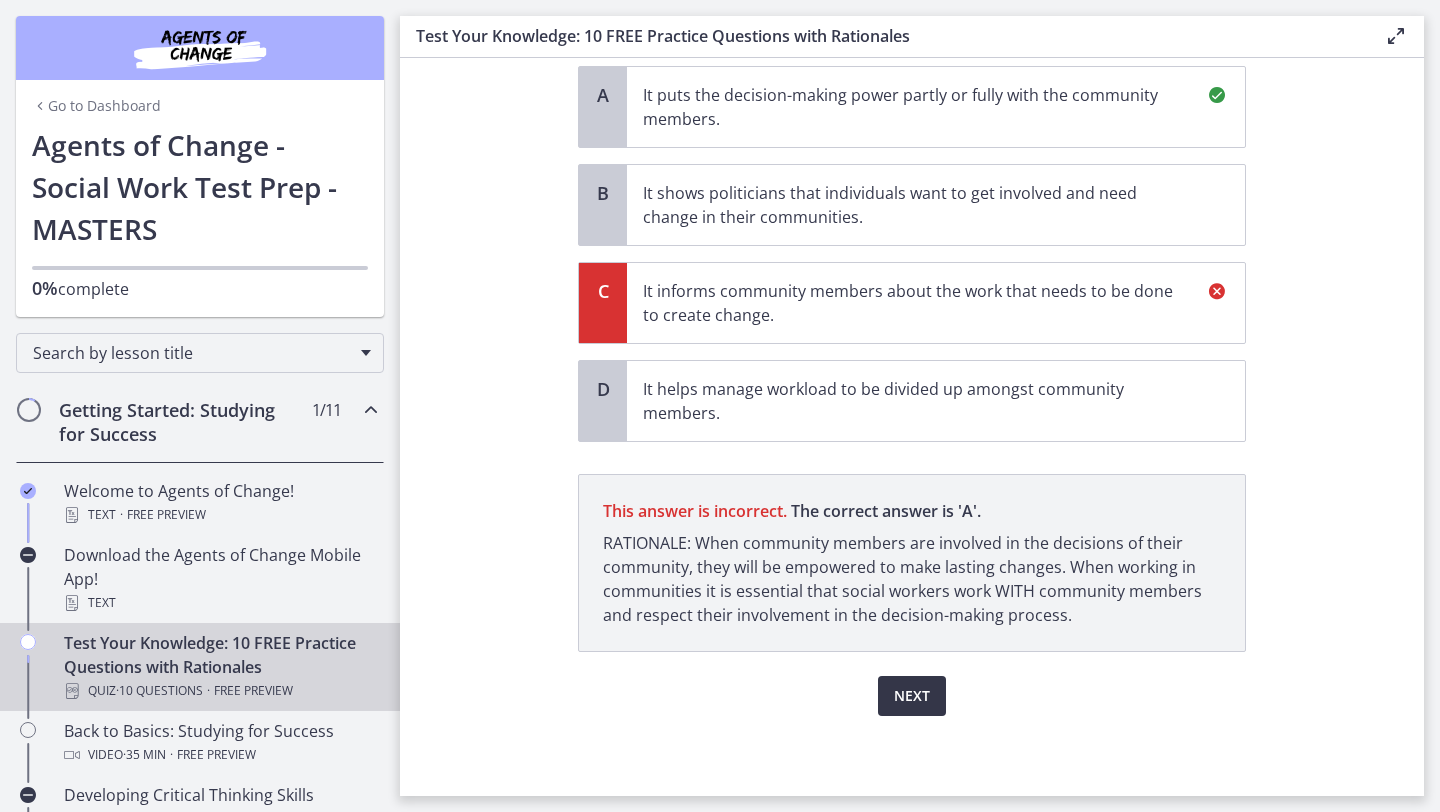 click on "Next" at bounding box center [912, 696] 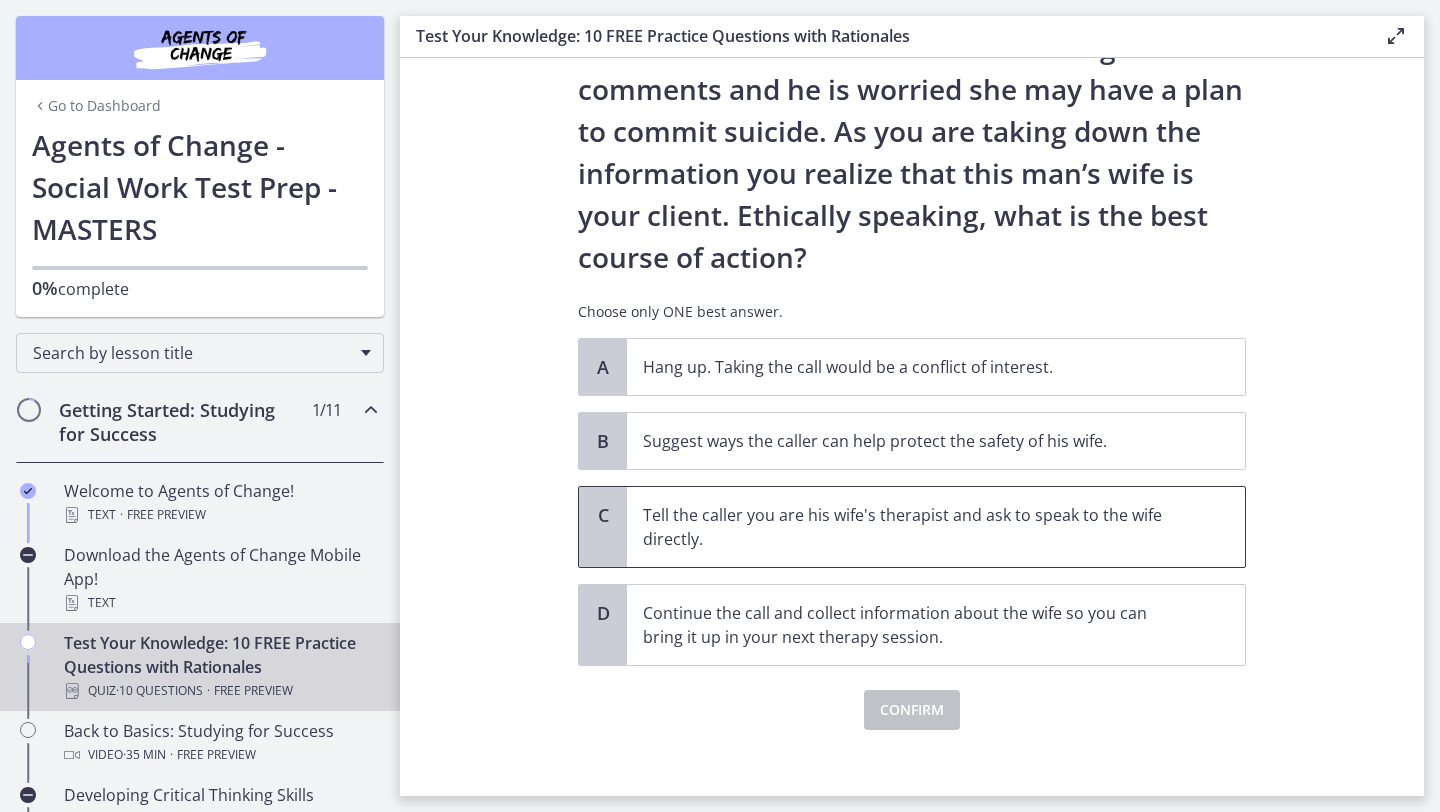 scroll, scrollTop: 183, scrollLeft: 0, axis: vertical 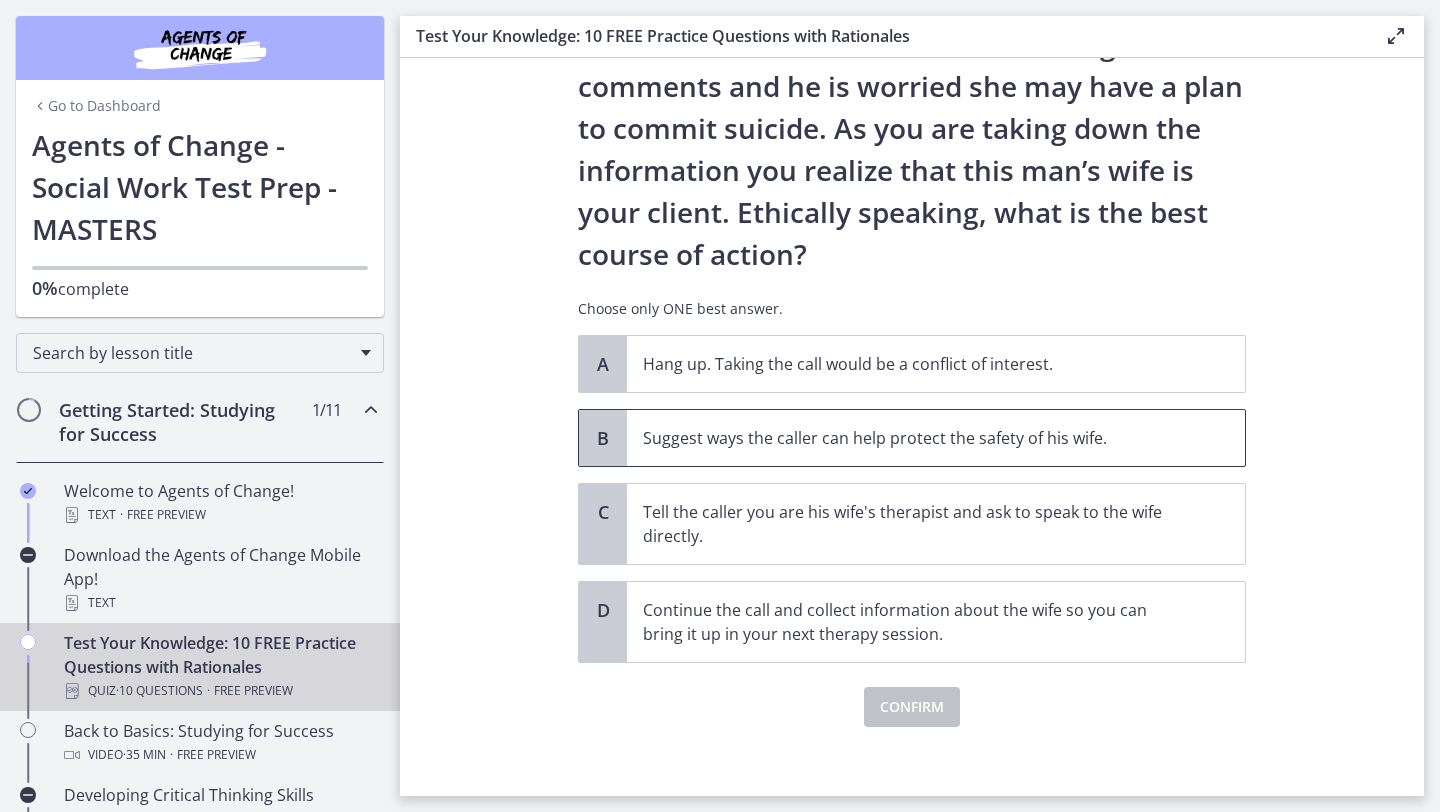 click on "Suggest ways the caller can help protect the safety of his wife." at bounding box center [916, 438] 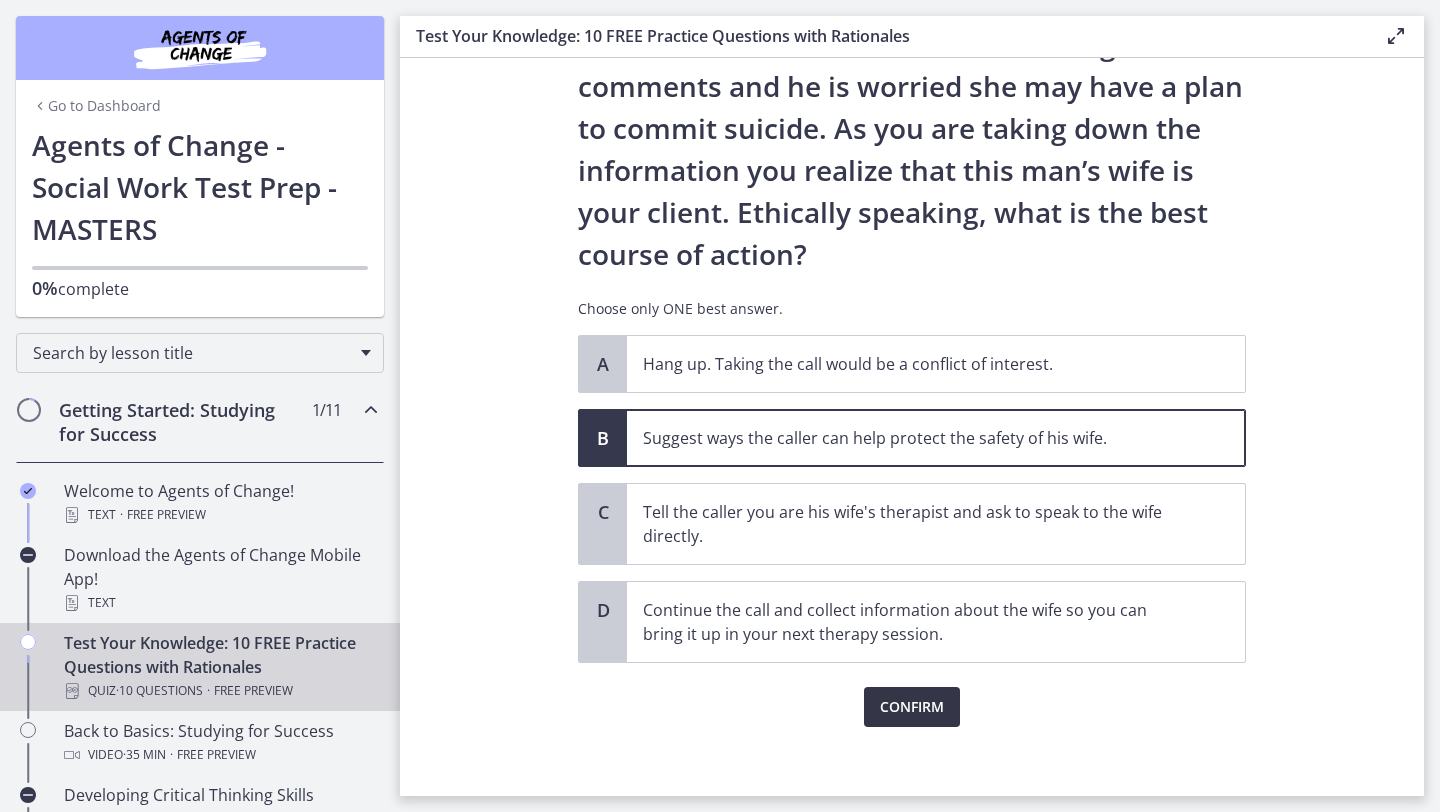 click on "Confirm" at bounding box center [912, 707] 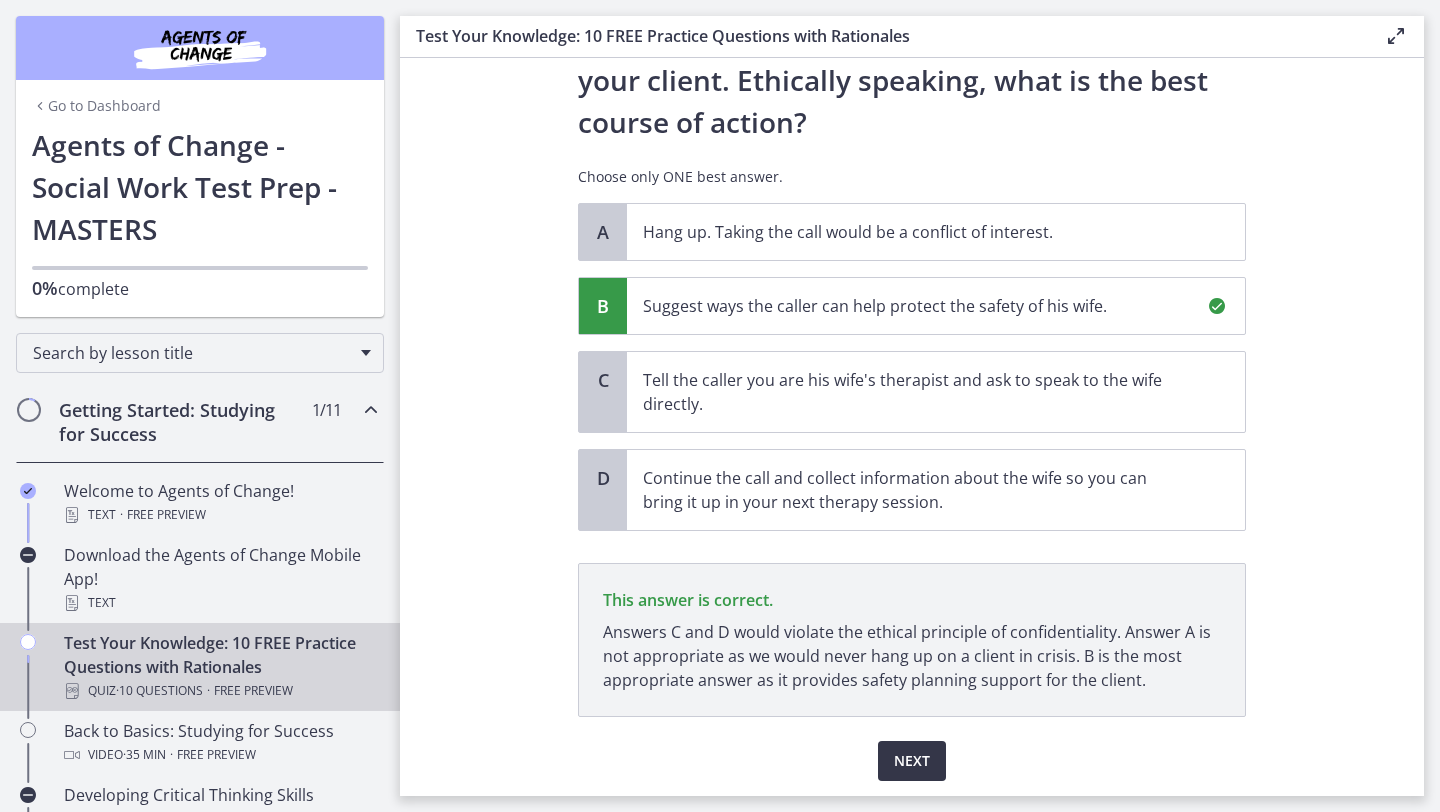 scroll, scrollTop: 380, scrollLeft: 0, axis: vertical 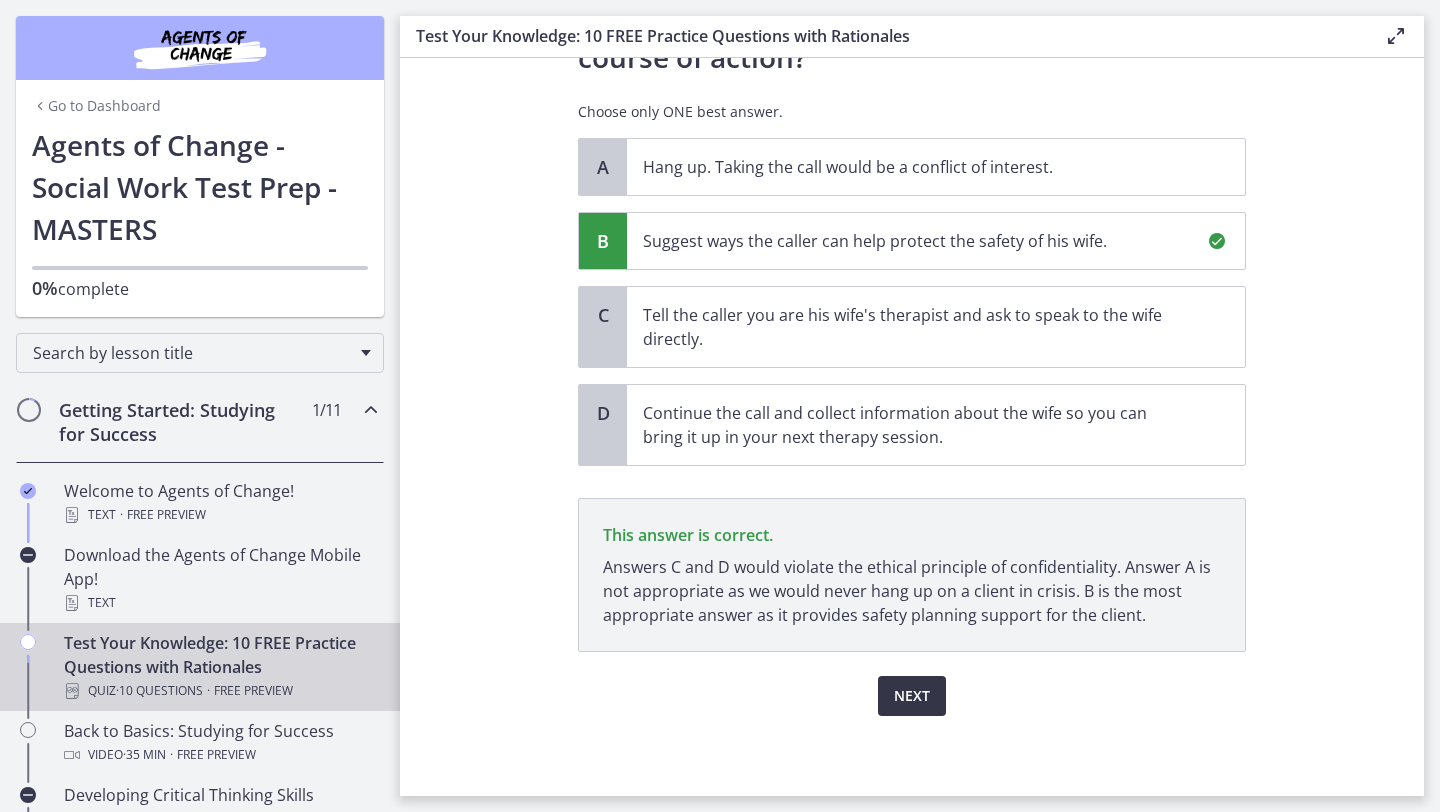 click on "Next" at bounding box center [912, 696] 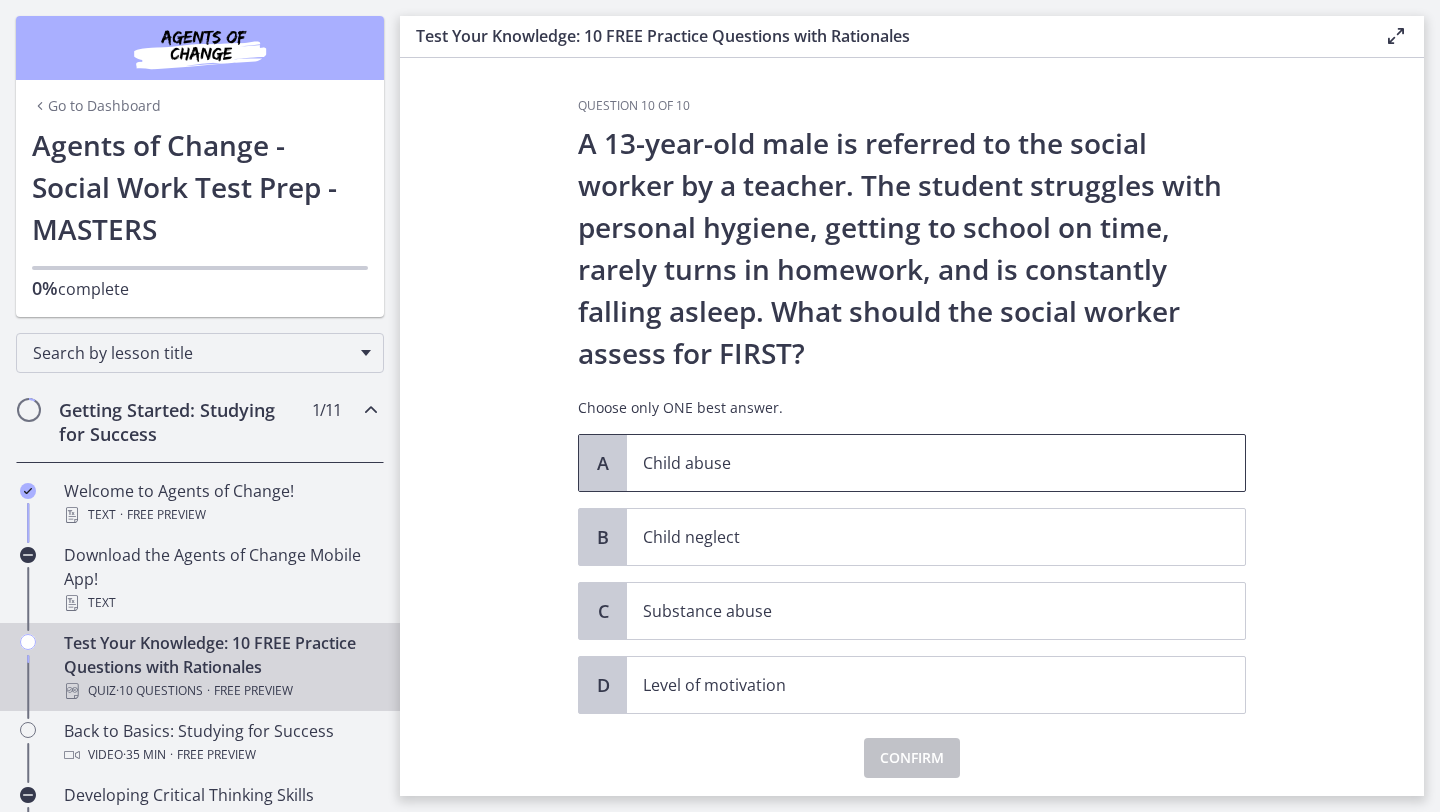 click on "Child abuse" at bounding box center (936, 463) 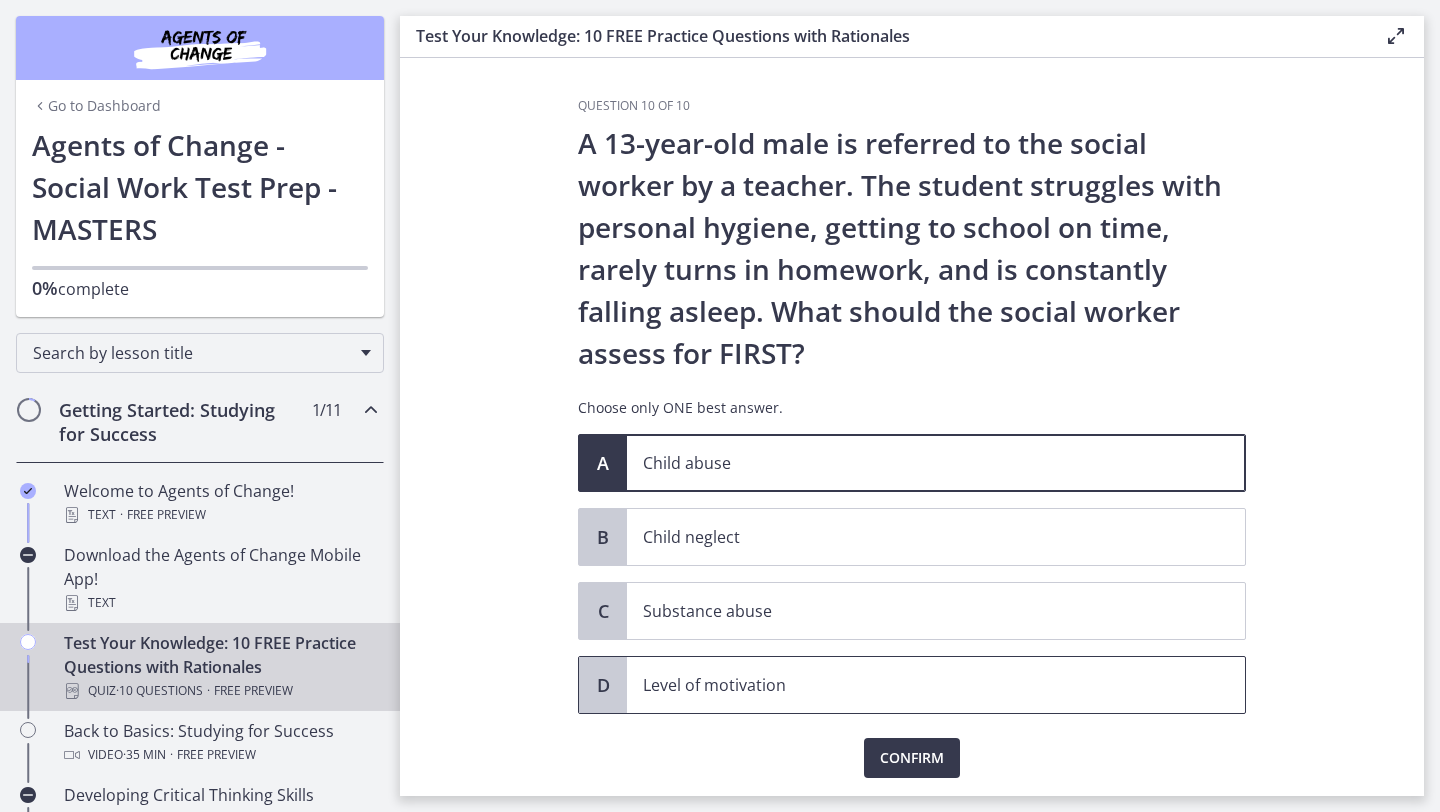 scroll, scrollTop: 62, scrollLeft: 0, axis: vertical 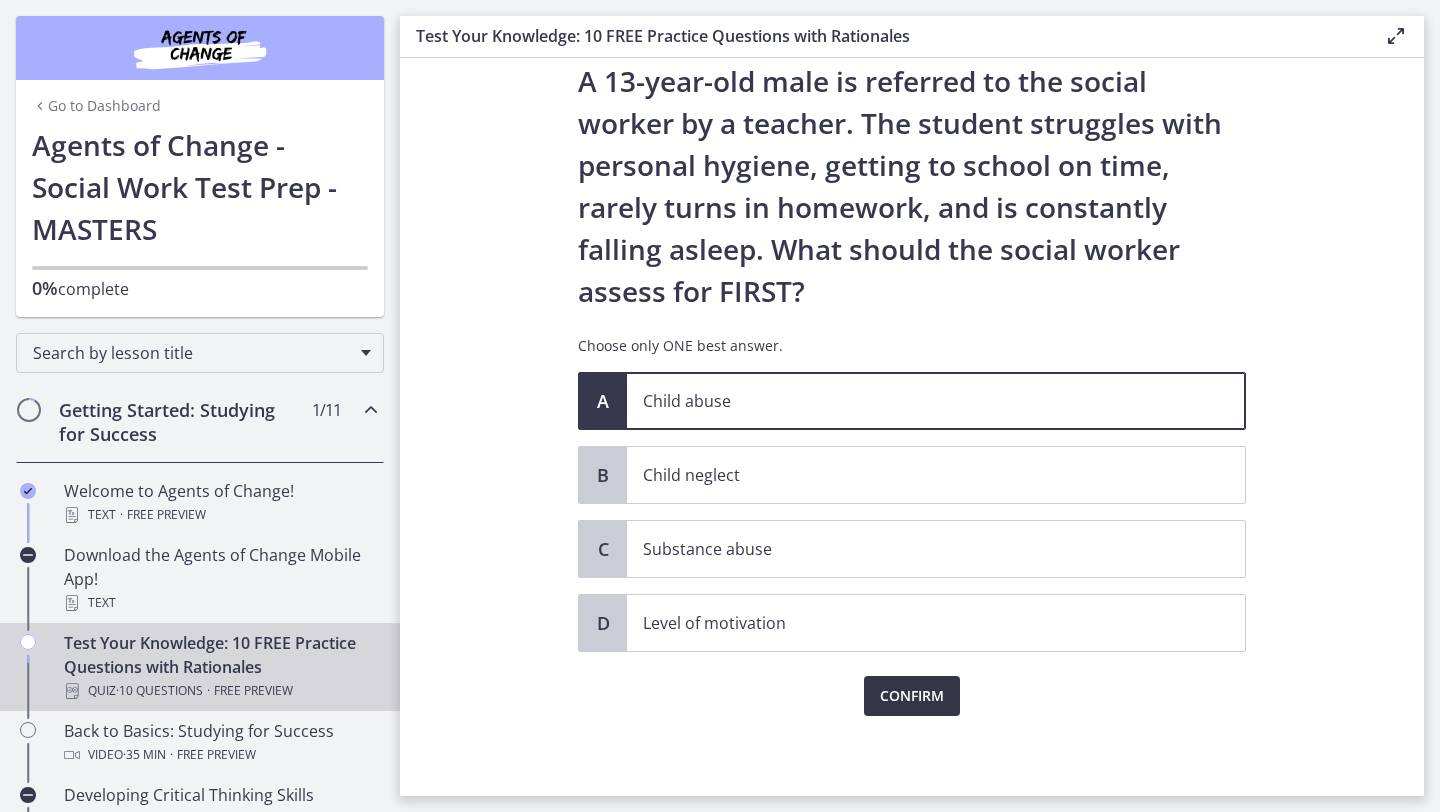 click on "Confirm" at bounding box center [912, 696] 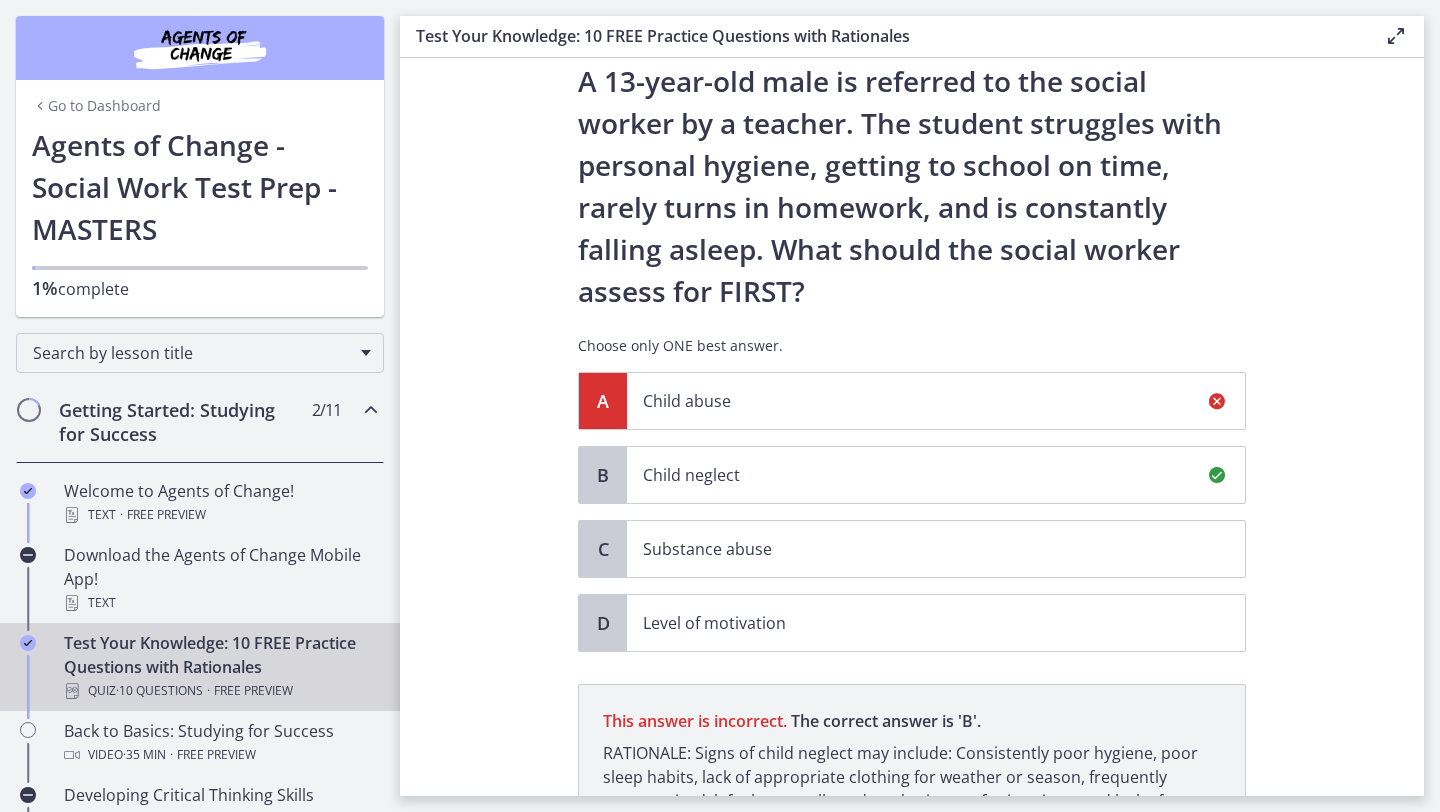 scroll, scrollTop: 296, scrollLeft: 0, axis: vertical 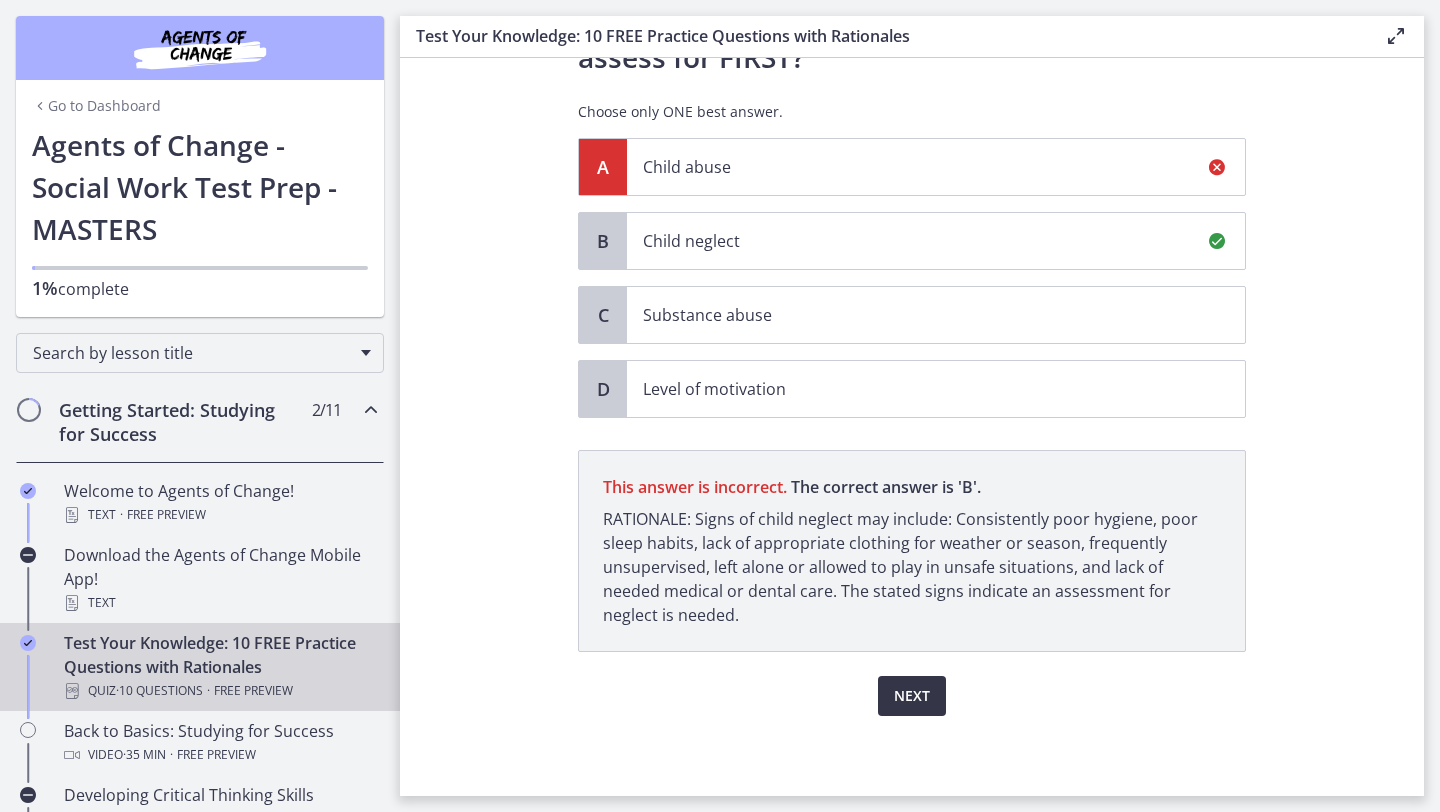 click on "Next" at bounding box center (912, 696) 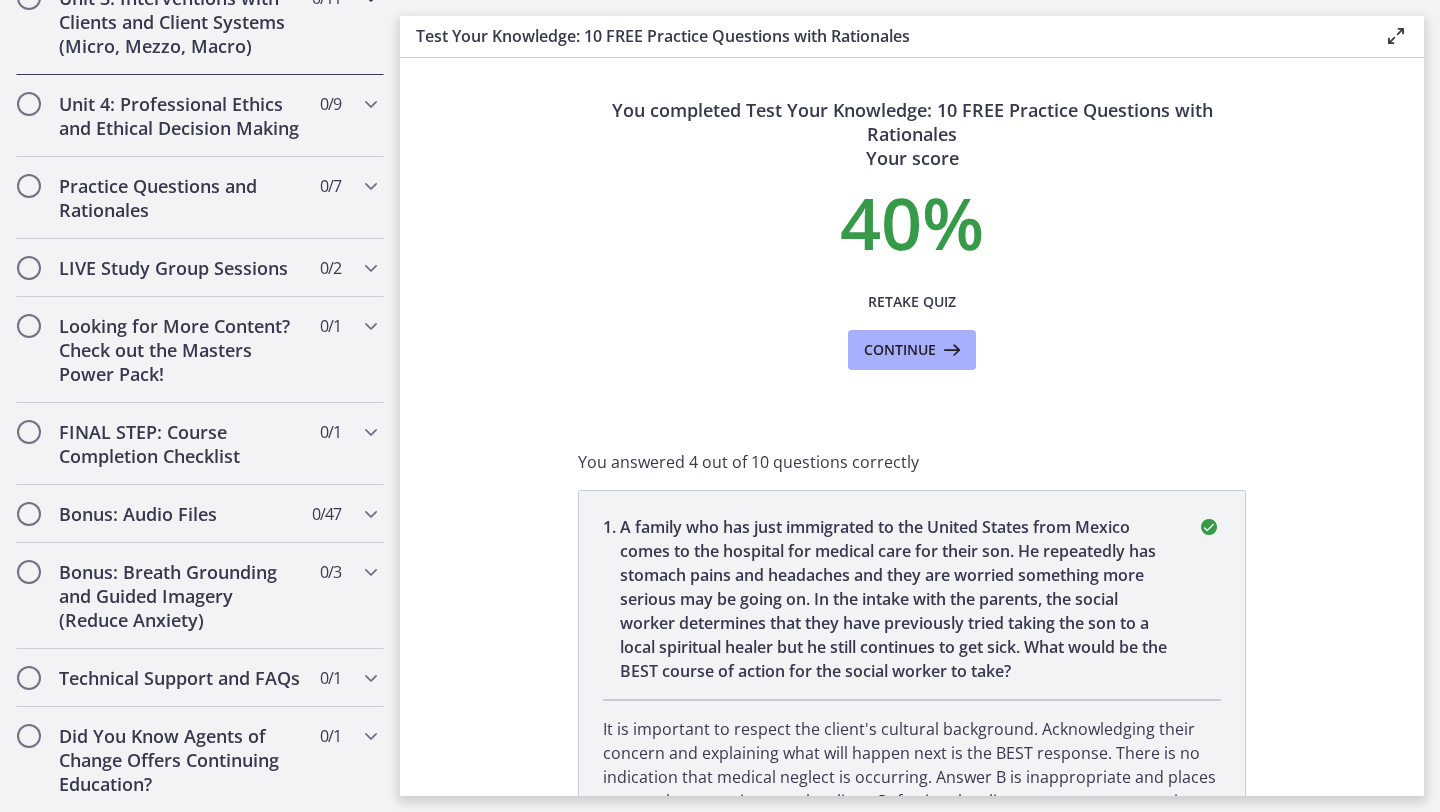 scroll, scrollTop: 1604, scrollLeft: 0, axis: vertical 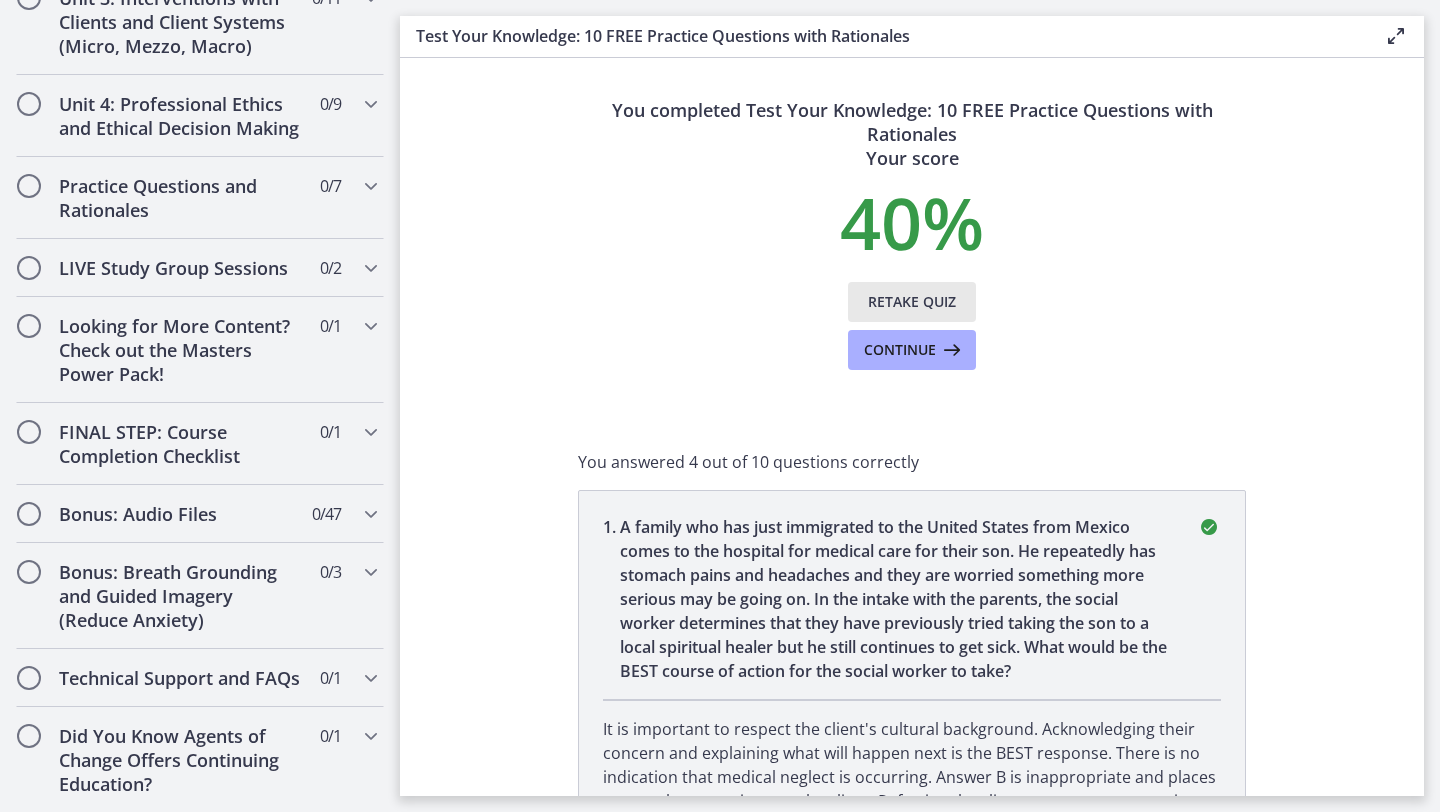 click on "Retake Quiz" at bounding box center (912, 302) 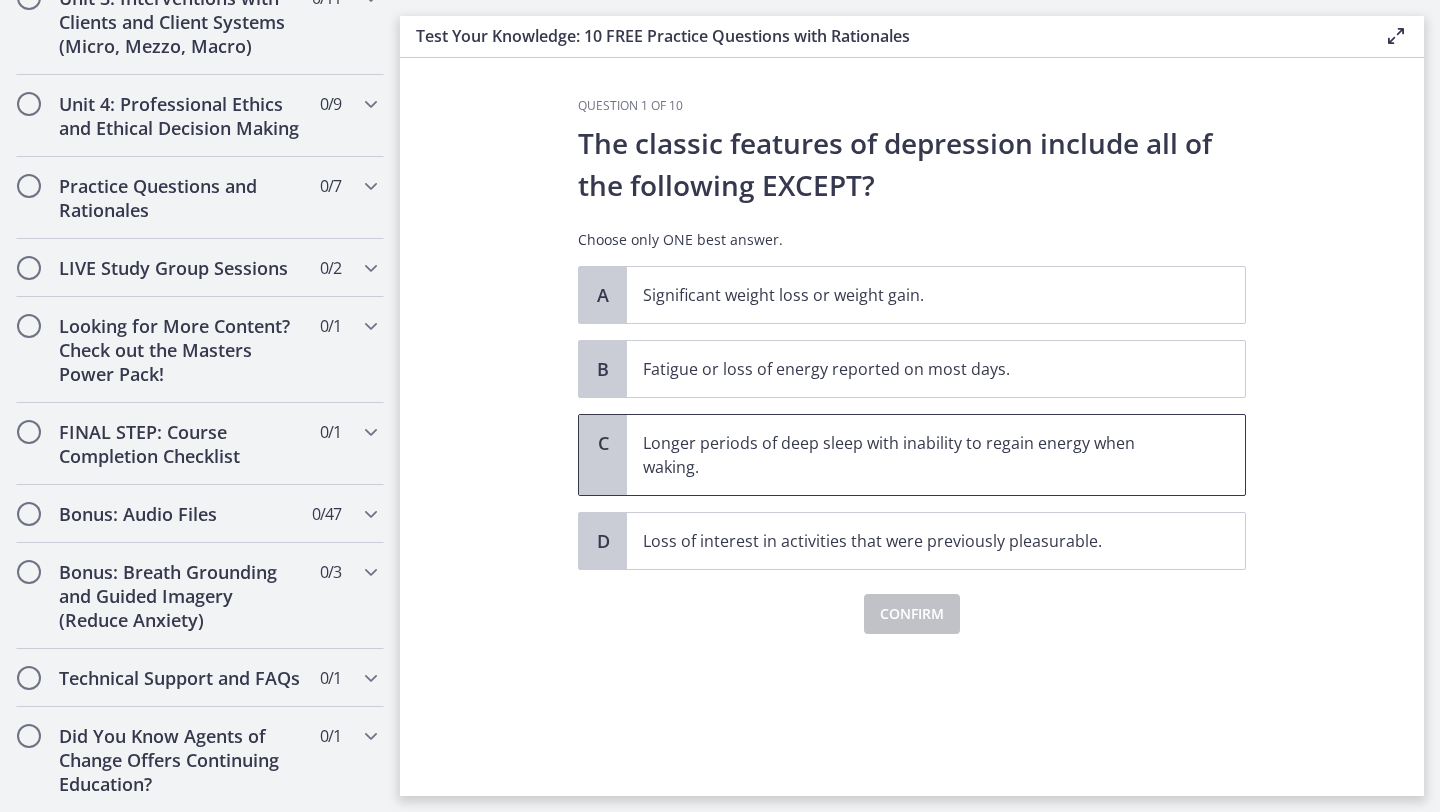 click on "Longer periods of deep sleep with inability to regain energy when waking." at bounding box center [916, 455] 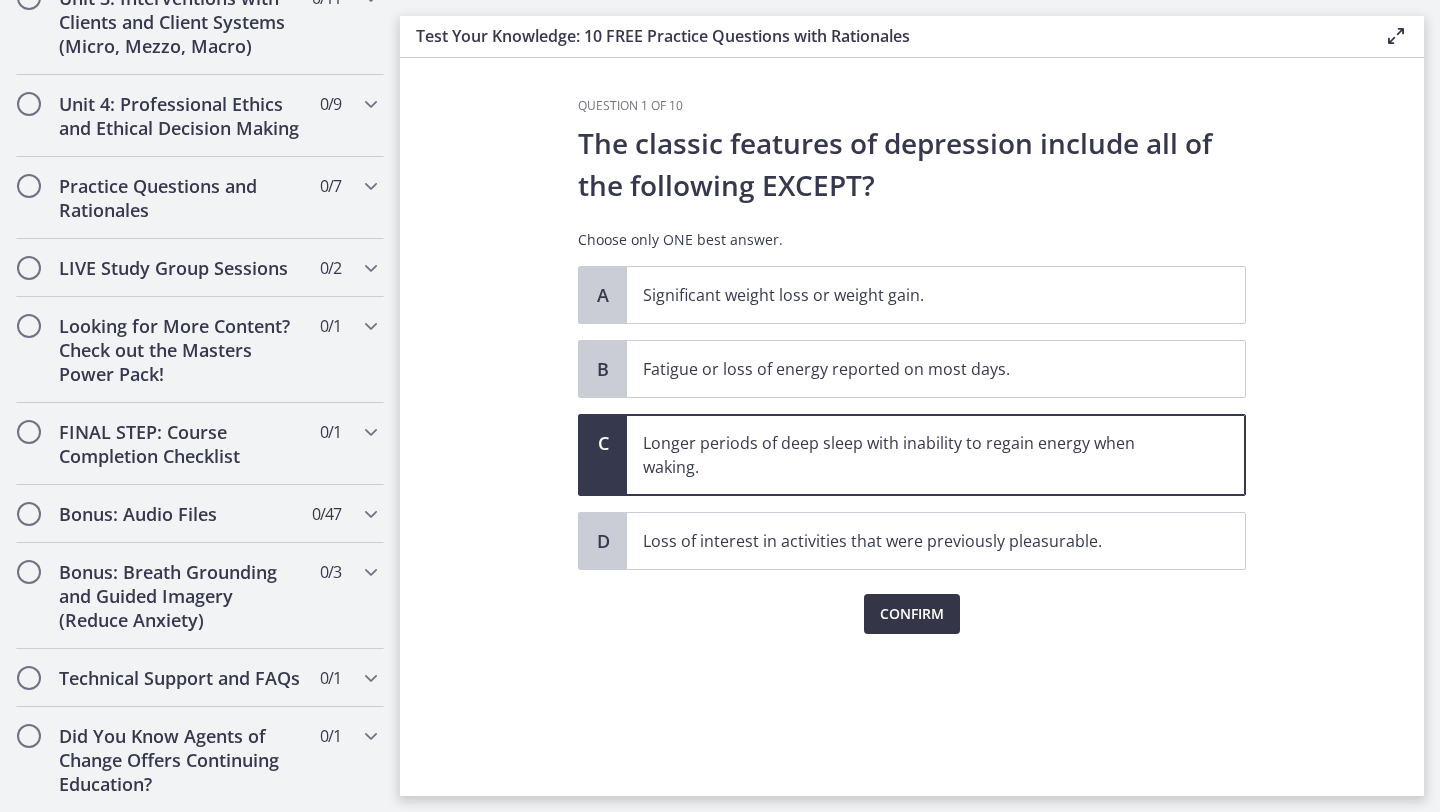 click on "Confirm" at bounding box center [912, 614] 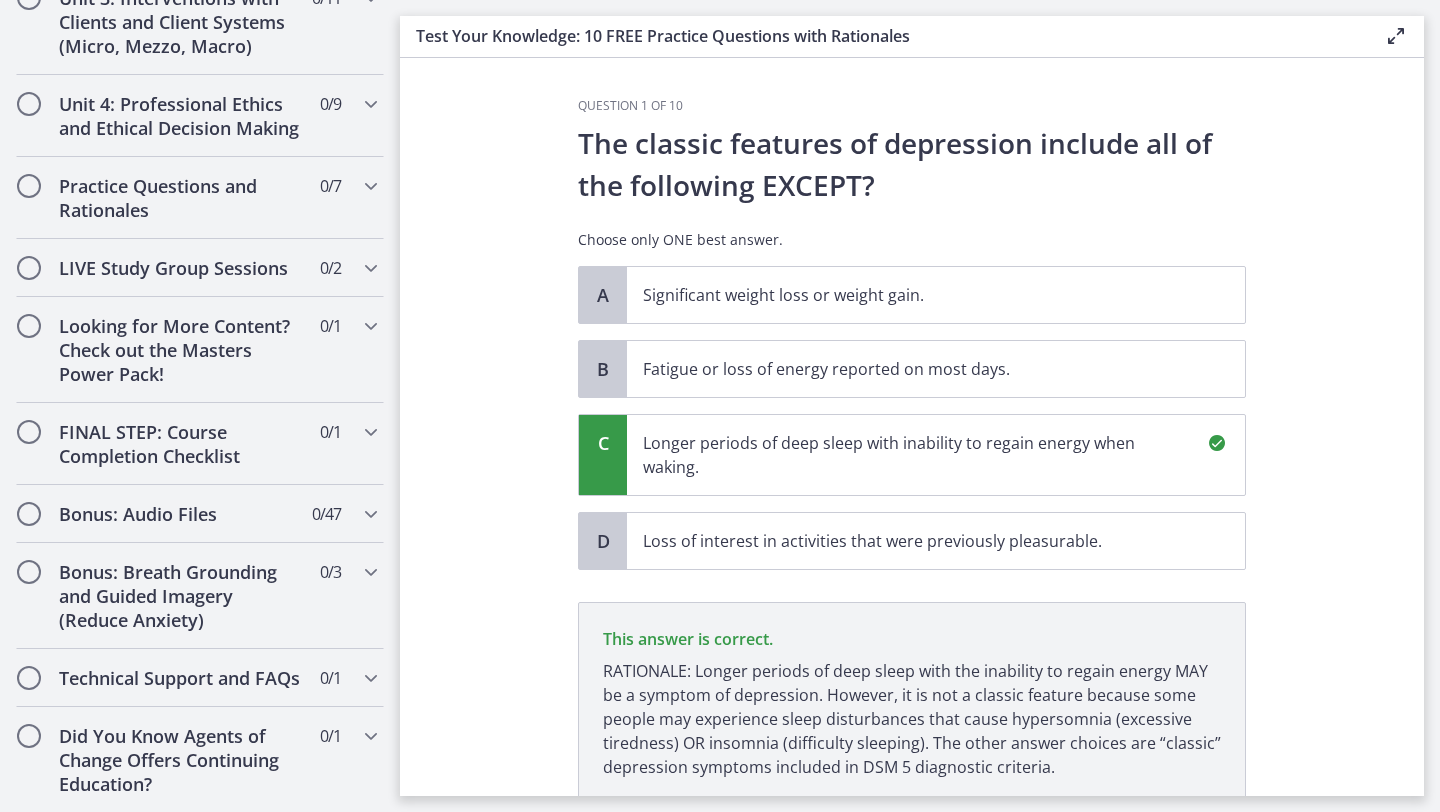 scroll, scrollTop: 152, scrollLeft: 0, axis: vertical 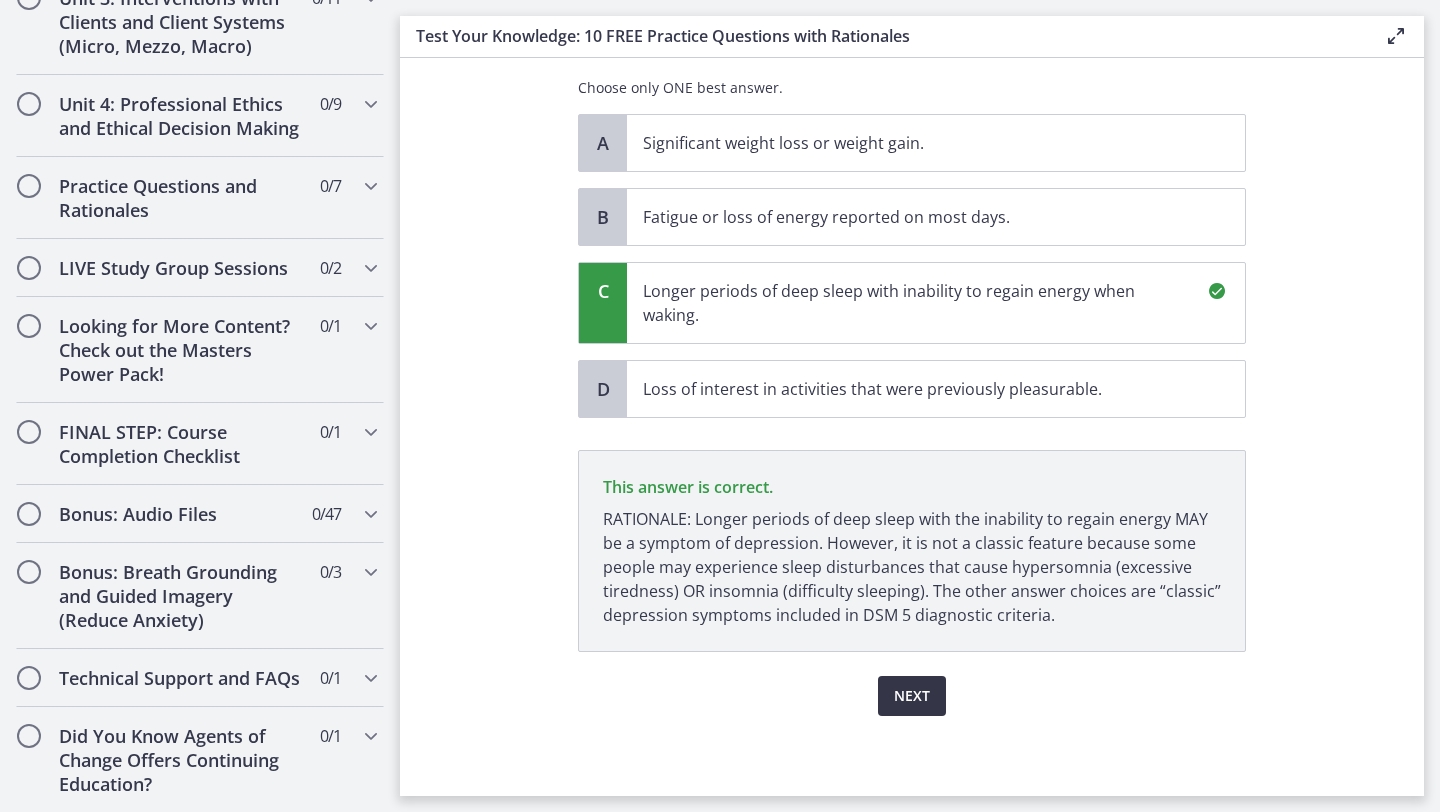 click on "Next" at bounding box center (912, 696) 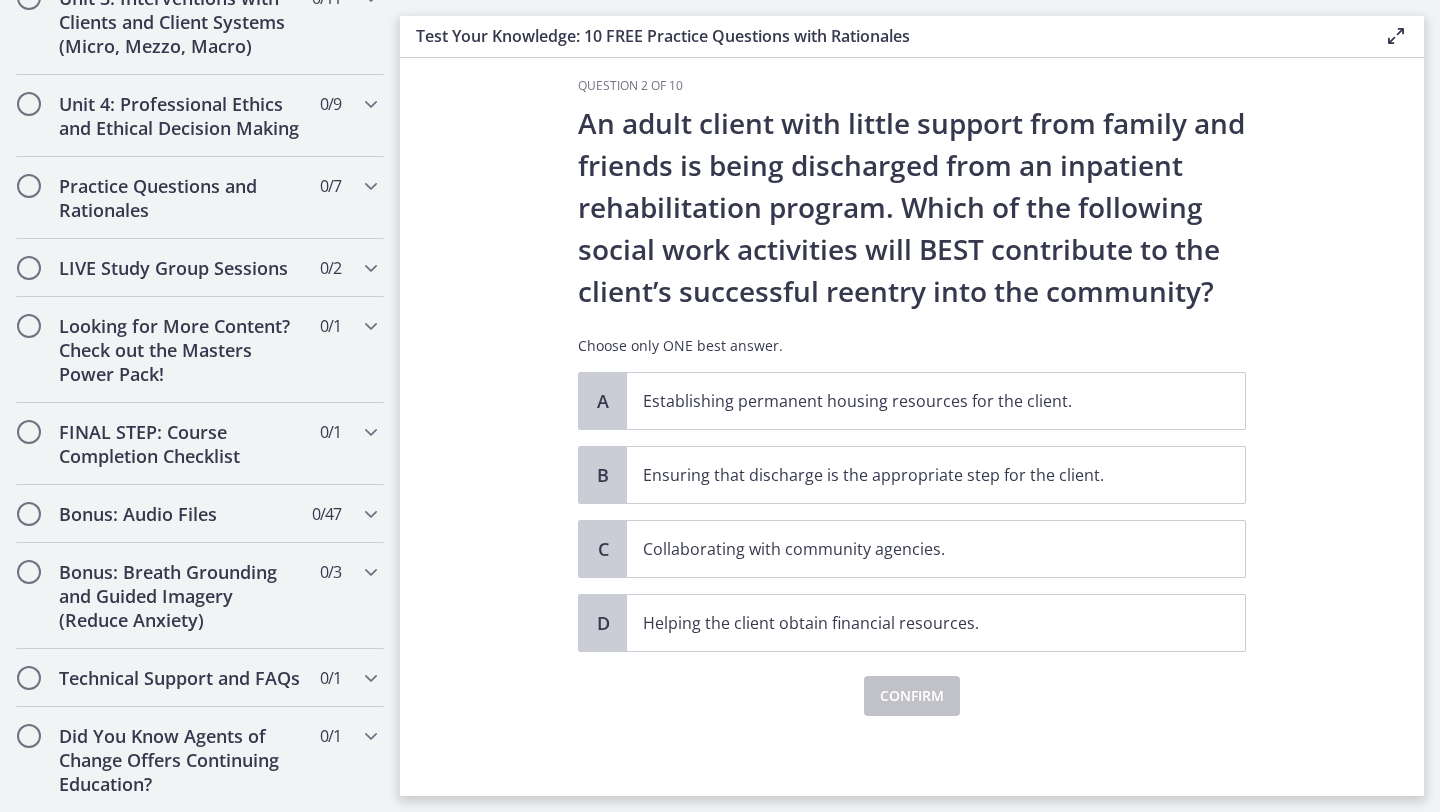 scroll, scrollTop: 0, scrollLeft: 0, axis: both 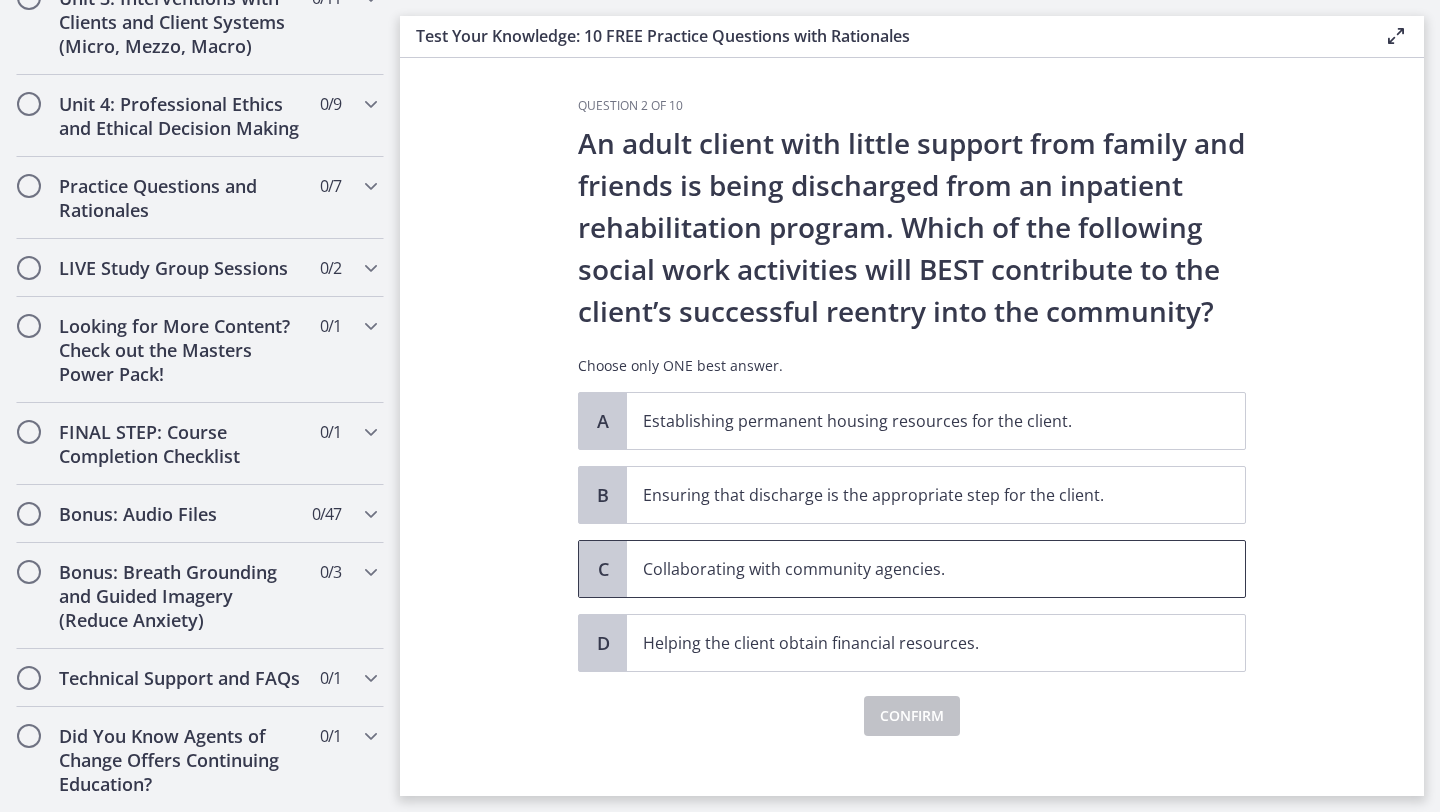 click on "Collaborating with community agencies." at bounding box center [916, 569] 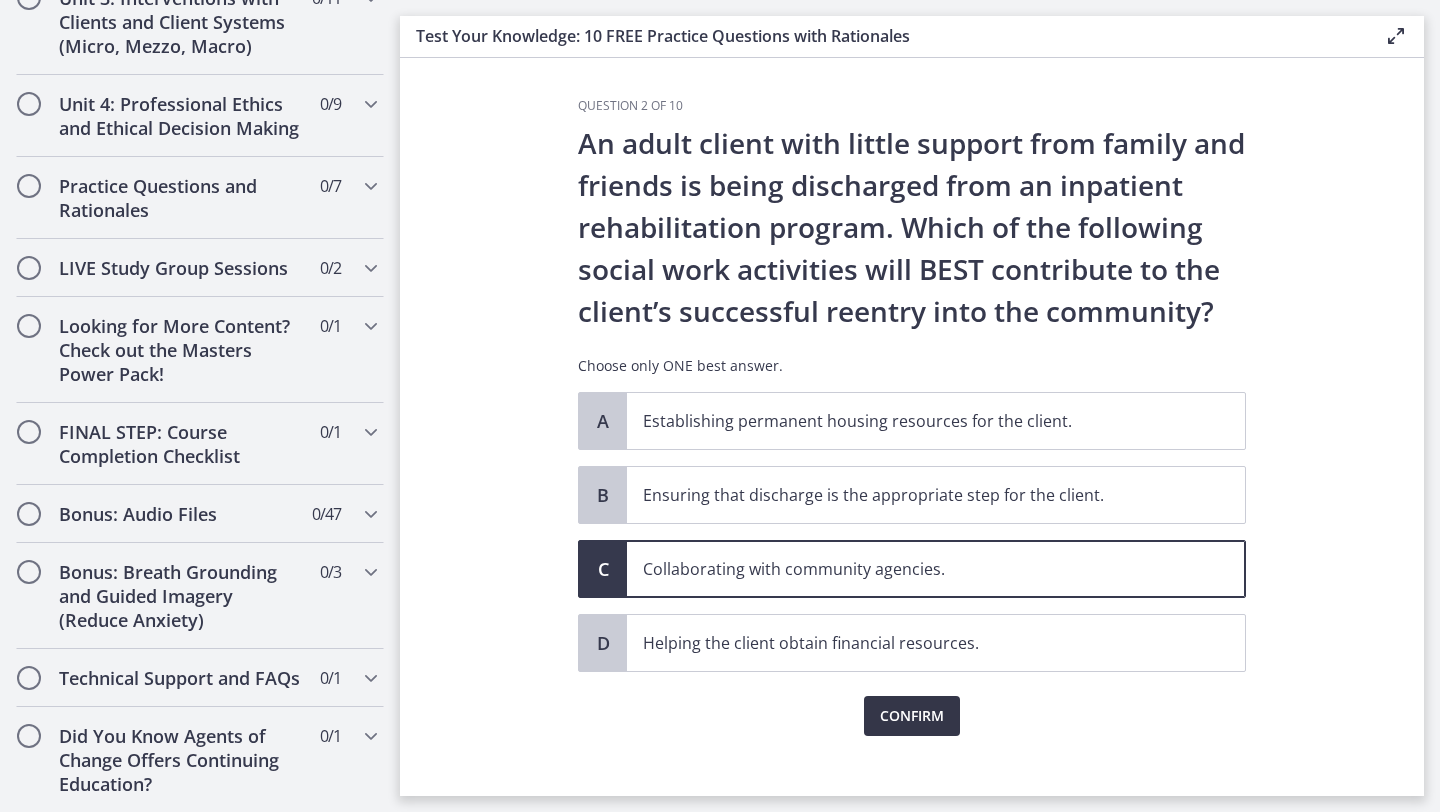 click on "Confirm" at bounding box center [912, 716] 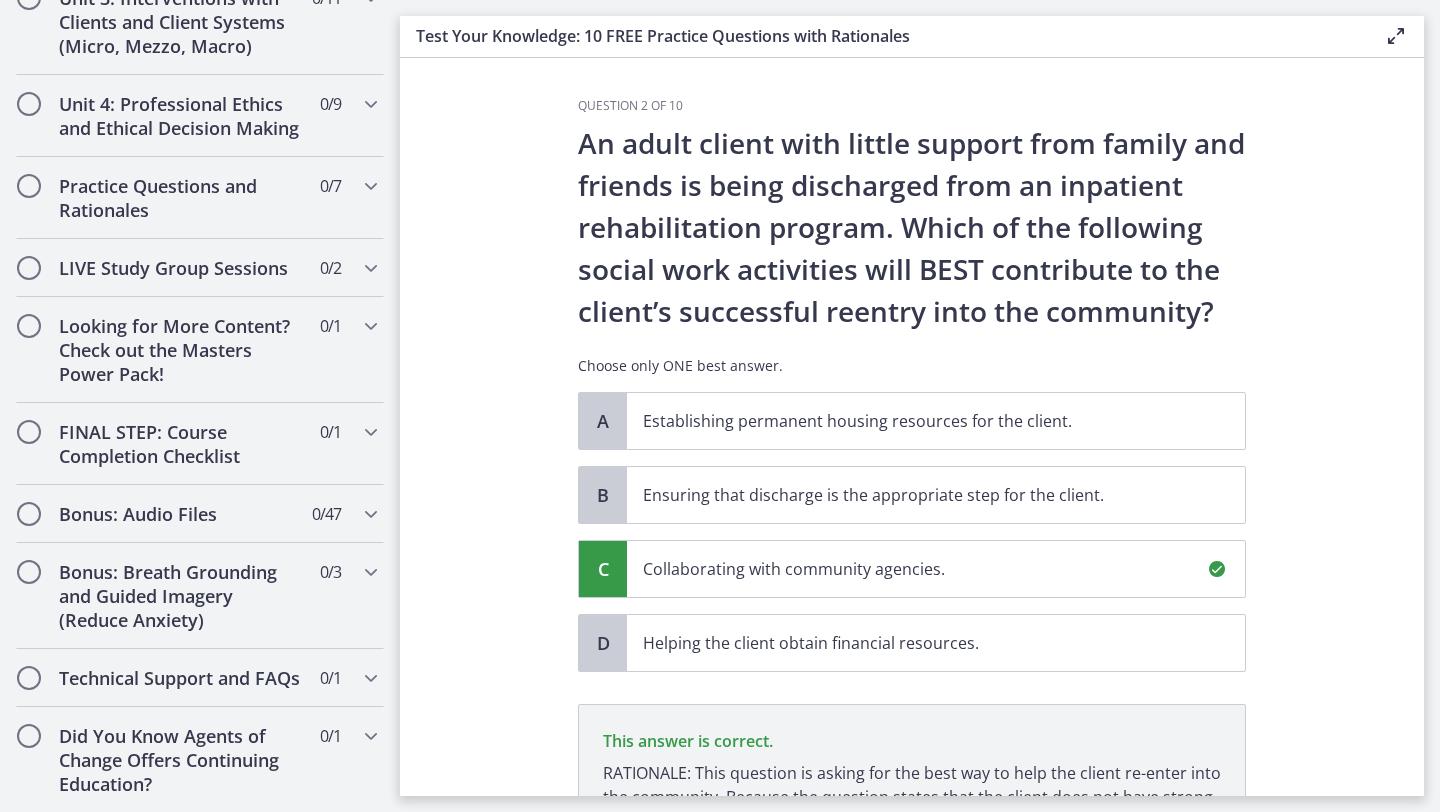 scroll, scrollTop: 254, scrollLeft: 0, axis: vertical 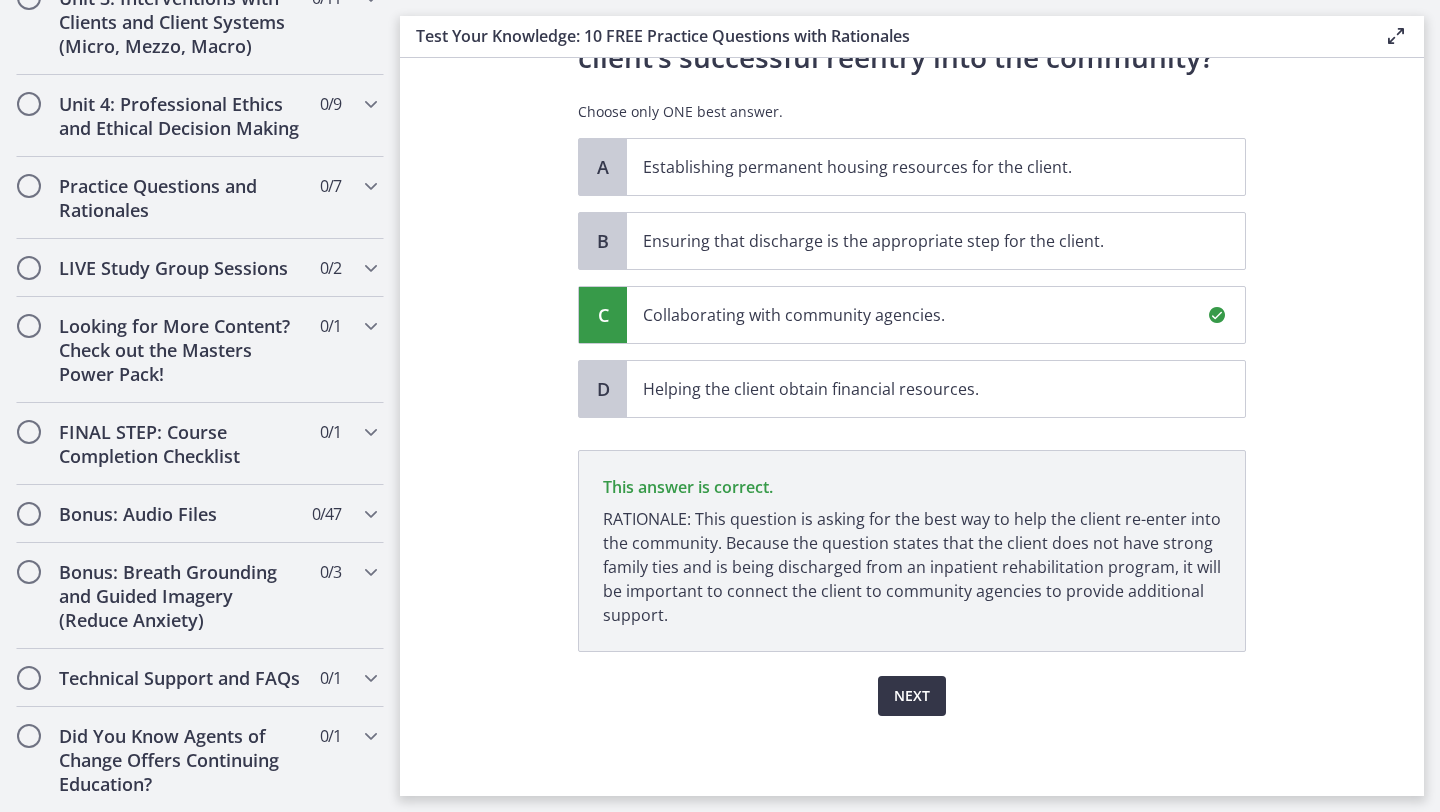 click on "Question   2   of   10
An adult client with little support from family and friends is being discharged from an inpatient rehabilitation program. Which of the following social work activities will BEST contribute to the client’s successful reentry into the community?
Choose only ONE best answer.
A
Establishing permanent housing resources for the client.
B
Ensuring that discharge is the appropriate step for the client.
C
Collaborating with community agencies.
D
Helping the client obtain financial resources." 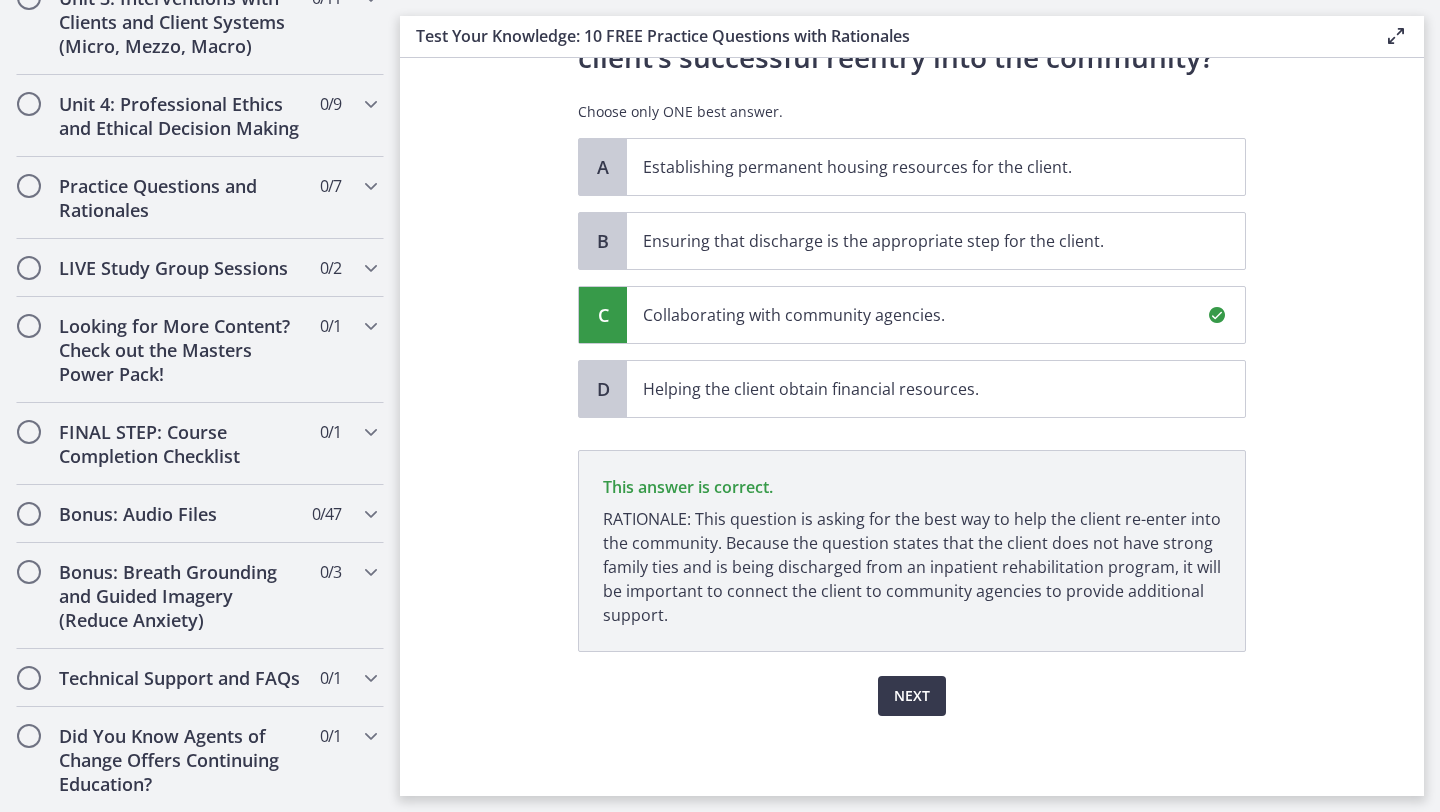 click on "Question   2   of   10
An adult client with little support from family and friends is being discharged from an inpatient rehabilitation program. Which of the following social work activities will BEST contribute to the client’s successful reentry into the community?
Choose only ONE best answer.
A
Establishing permanent housing resources for the client.
B
Ensuring that discharge is the appropriate step for the client.
C
Collaborating with community agencies.
D
Helping the client obtain financial resources." 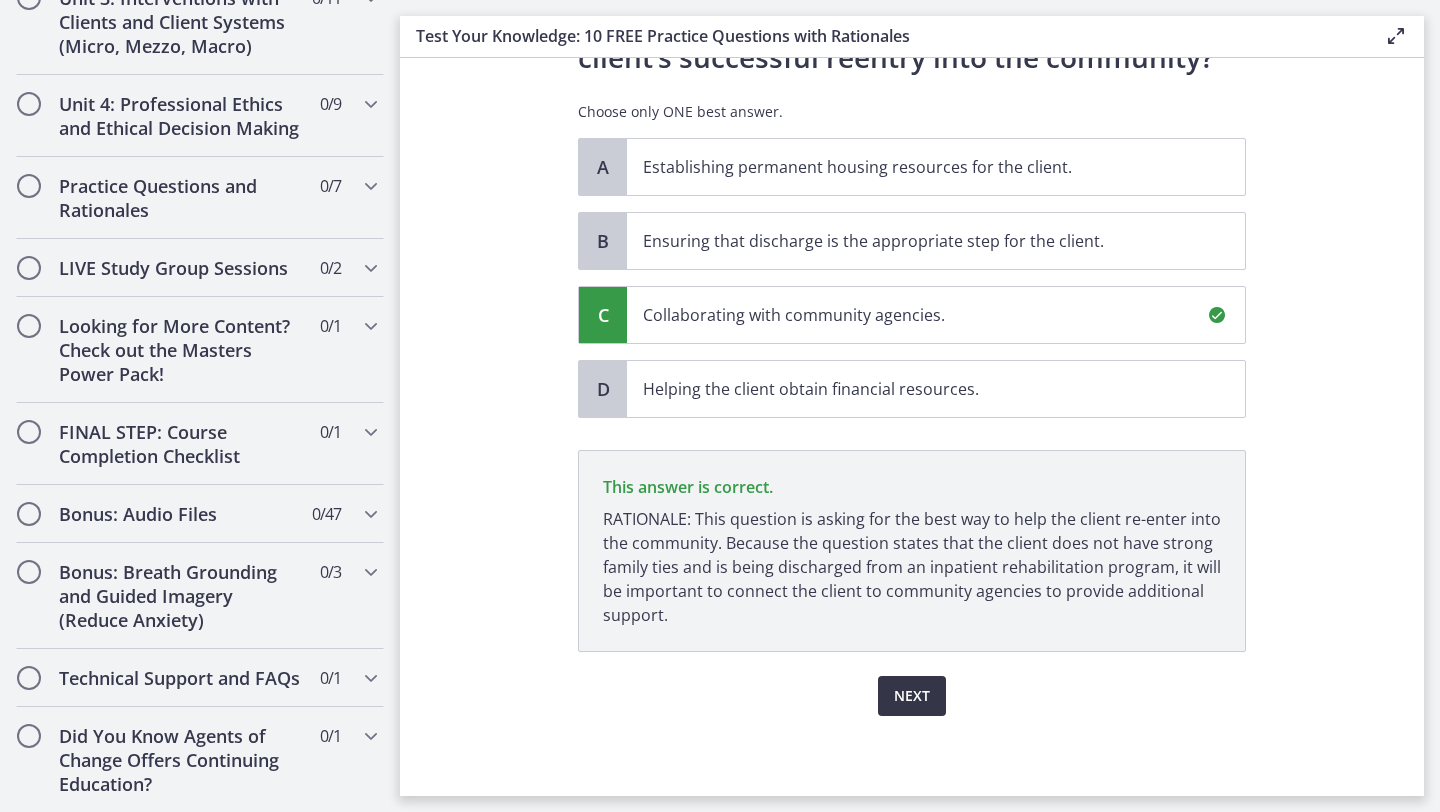 drag, startPoint x: 908, startPoint y: 682, endPoint x: 908, endPoint y: 694, distance: 12 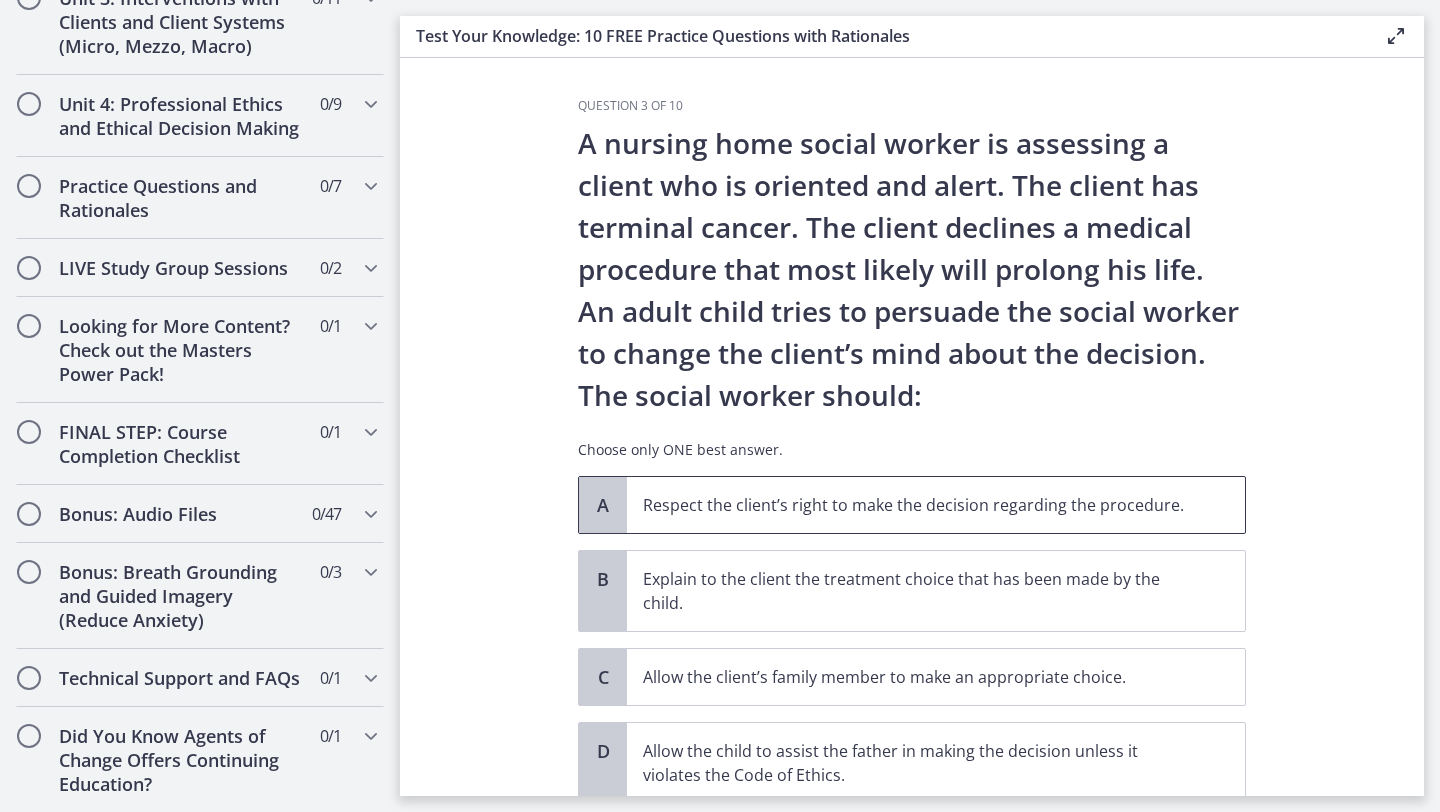 click on "Respect the client’s right to make the decision regarding the procedure." at bounding box center [936, 505] 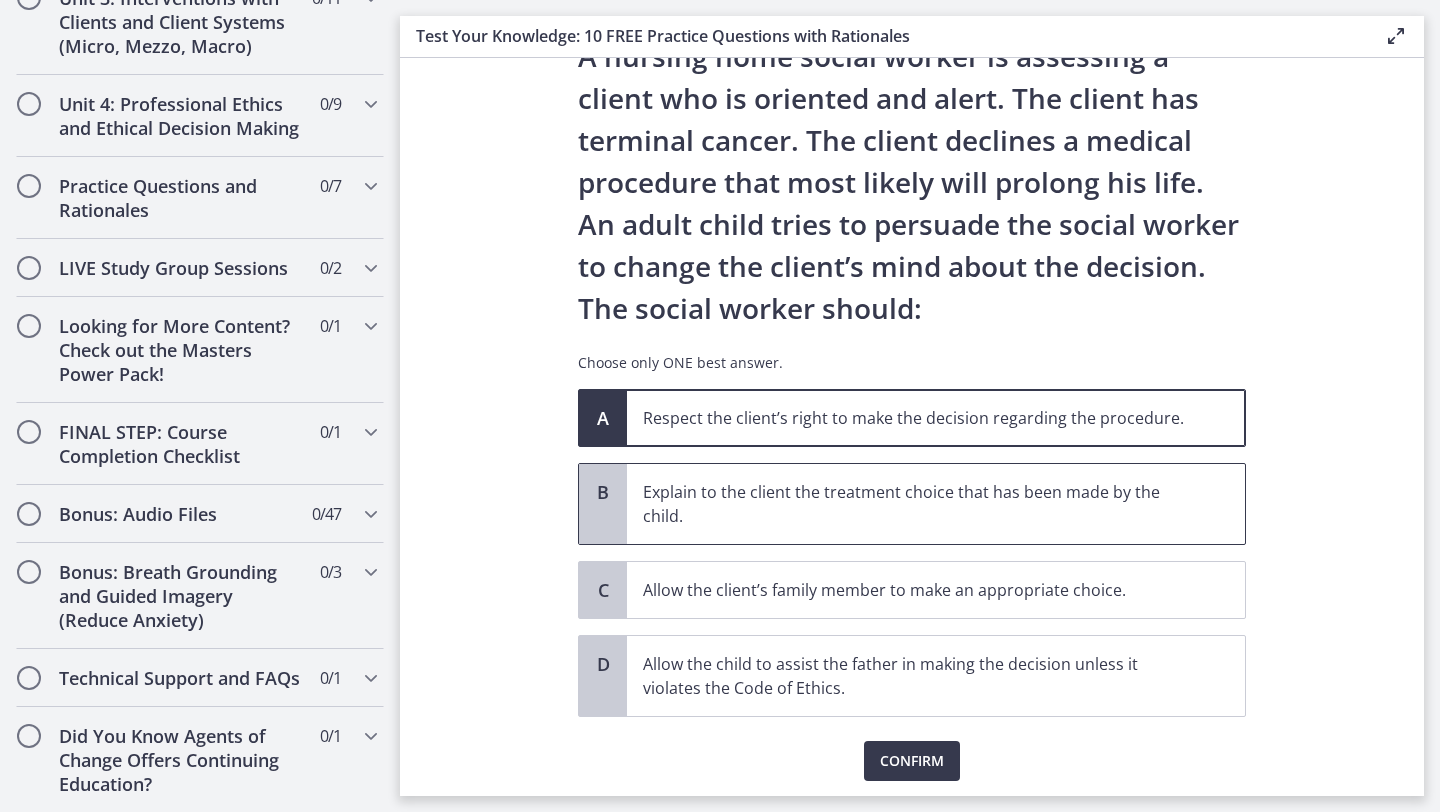 scroll, scrollTop: 152, scrollLeft: 0, axis: vertical 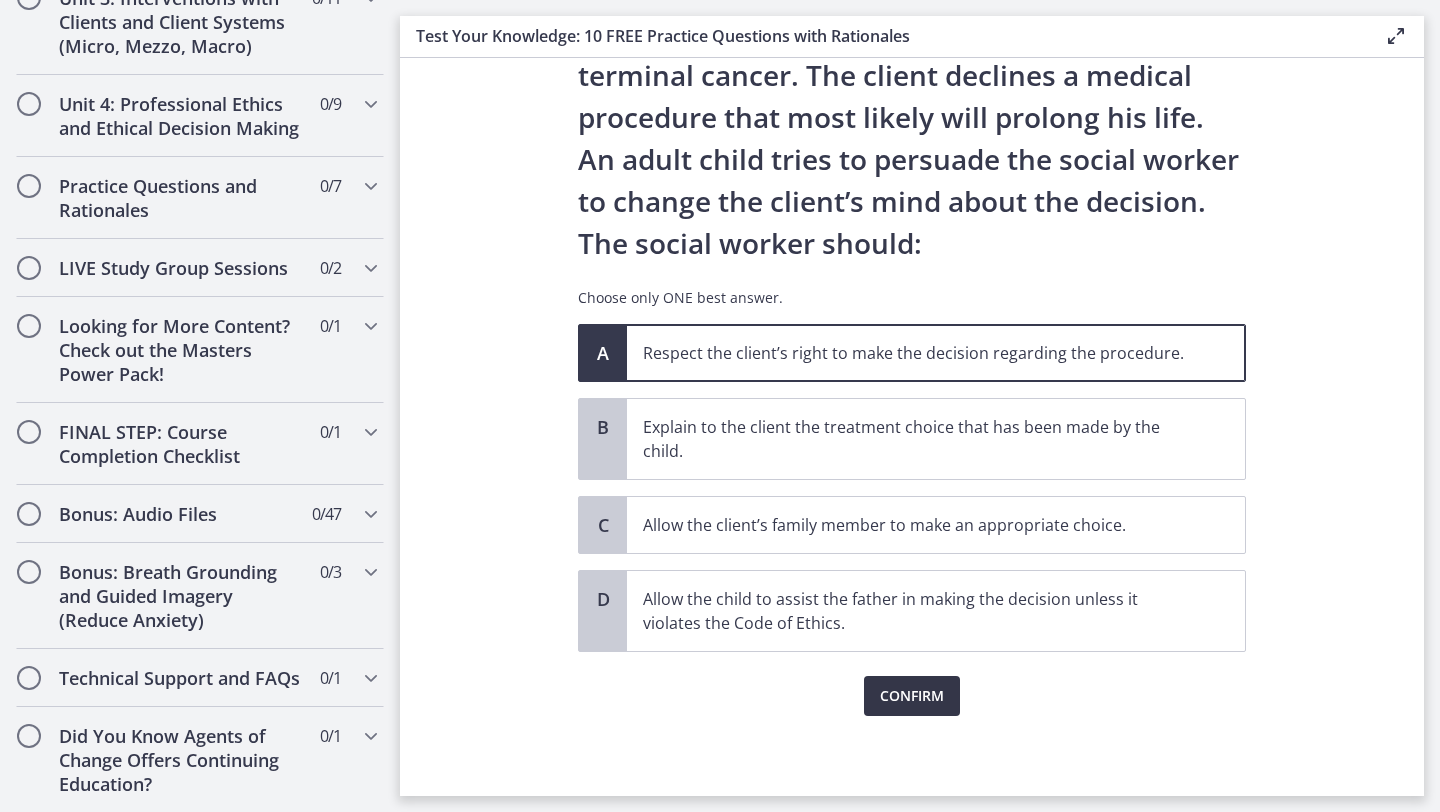 click on "Confirm" at bounding box center (912, 696) 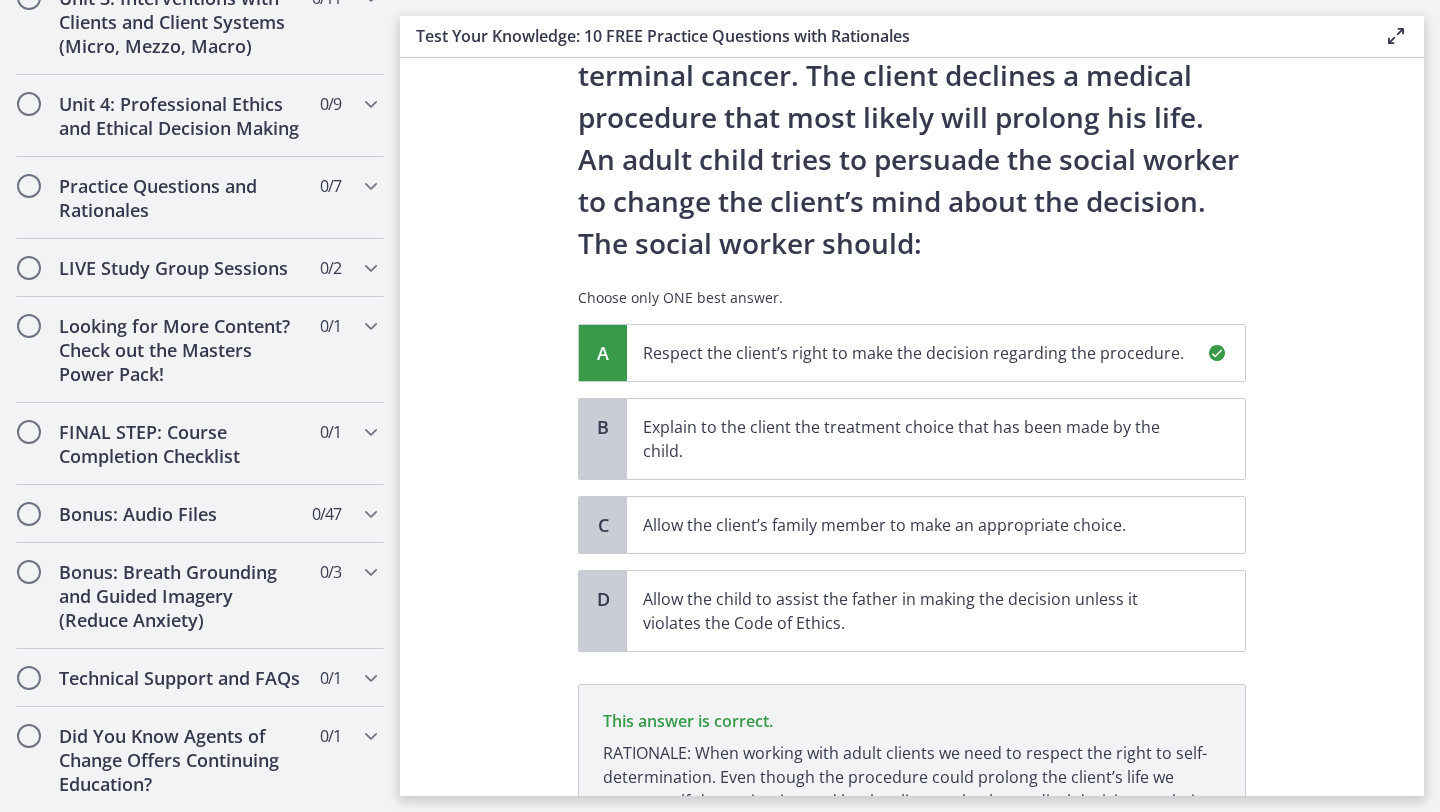 scroll, scrollTop: 362, scrollLeft: 0, axis: vertical 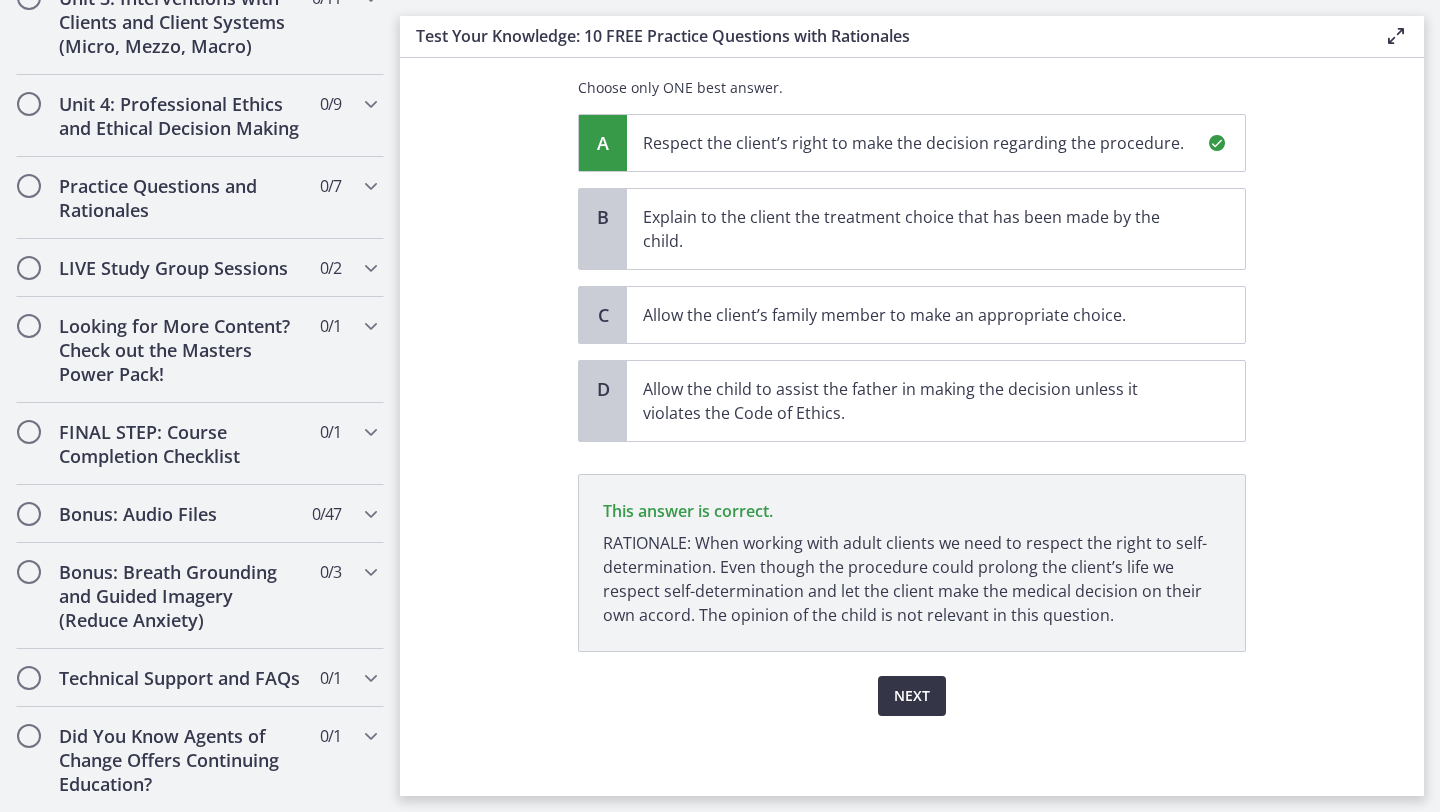 click on "Next" at bounding box center [912, 696] 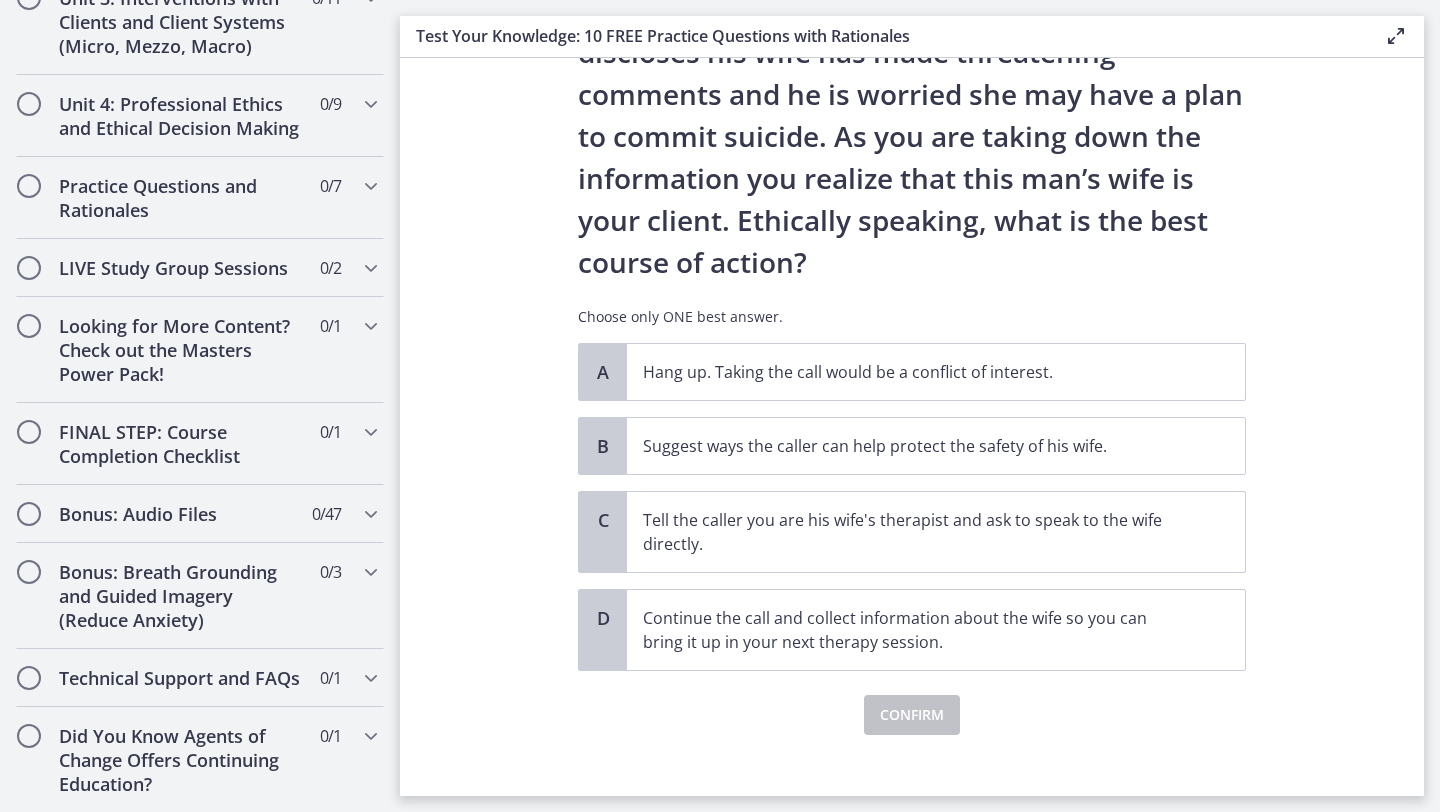 scroll, scrollTop: 194, scrollLeft: 0, axis: vertical 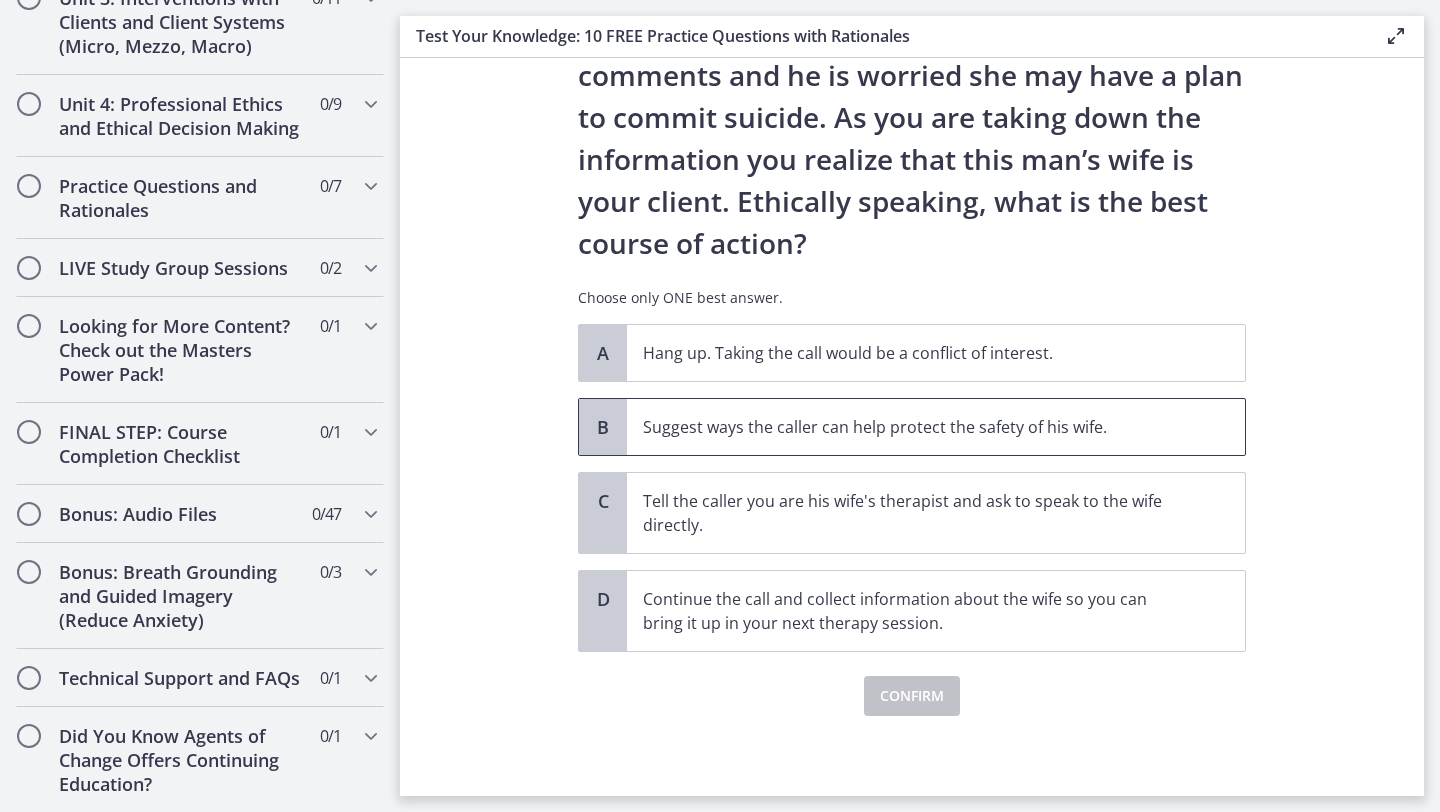 click on "Suggest ways the caller can help protect the safety of his wife." at bounding box center [916, 427] 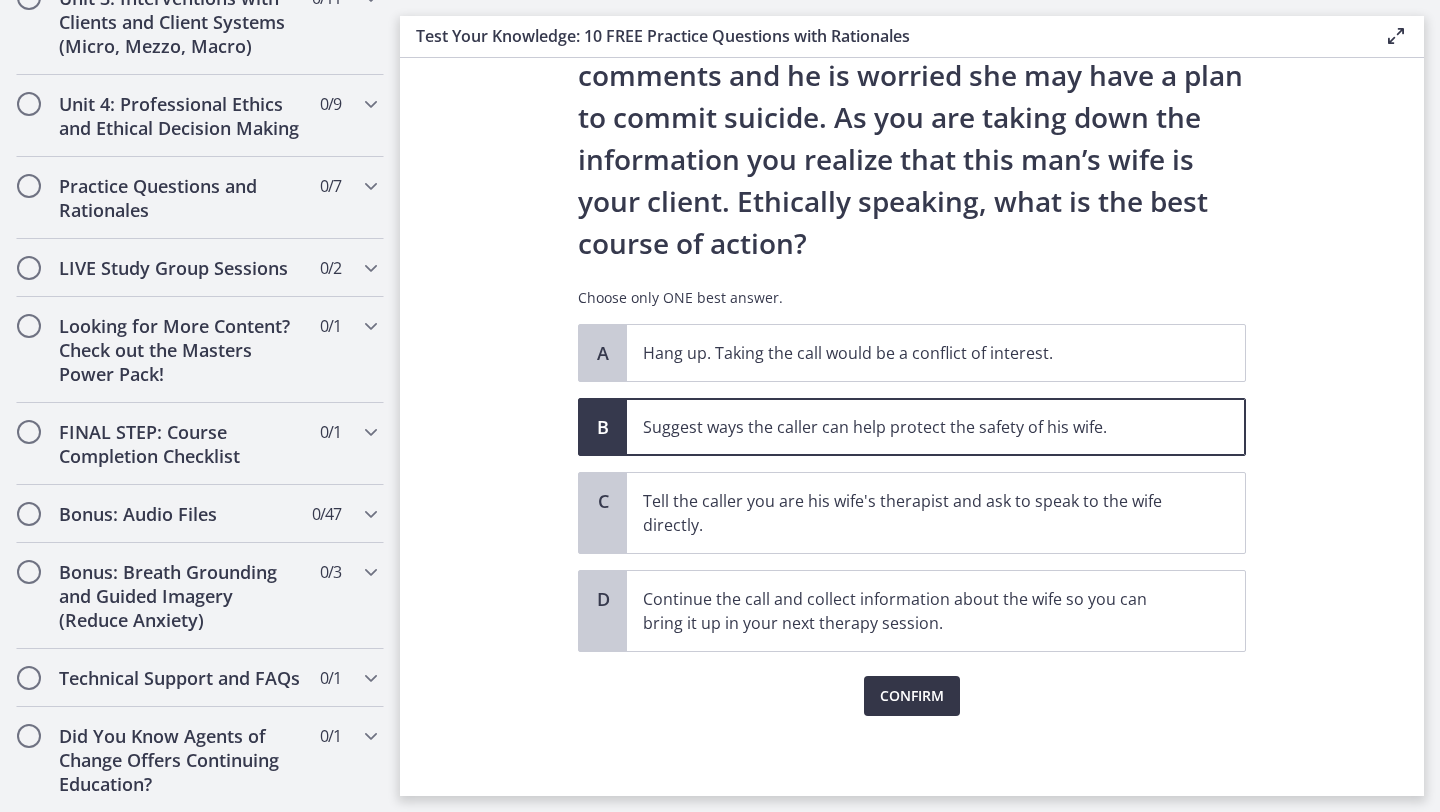 click on "Confirm" at bounding box center [912, 696] 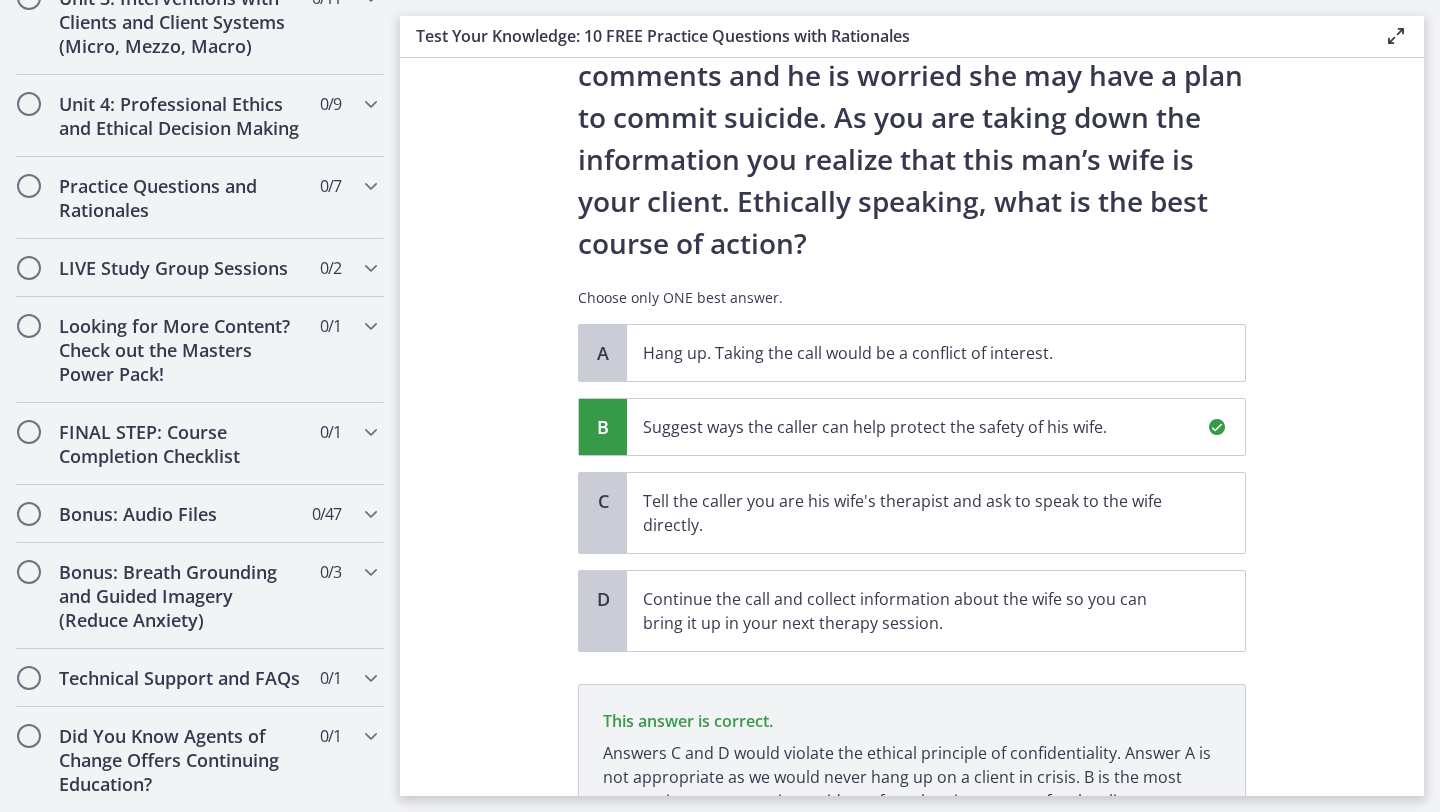 scroll, scrollTop: 380, scrollLeft: 0, axis: vertical 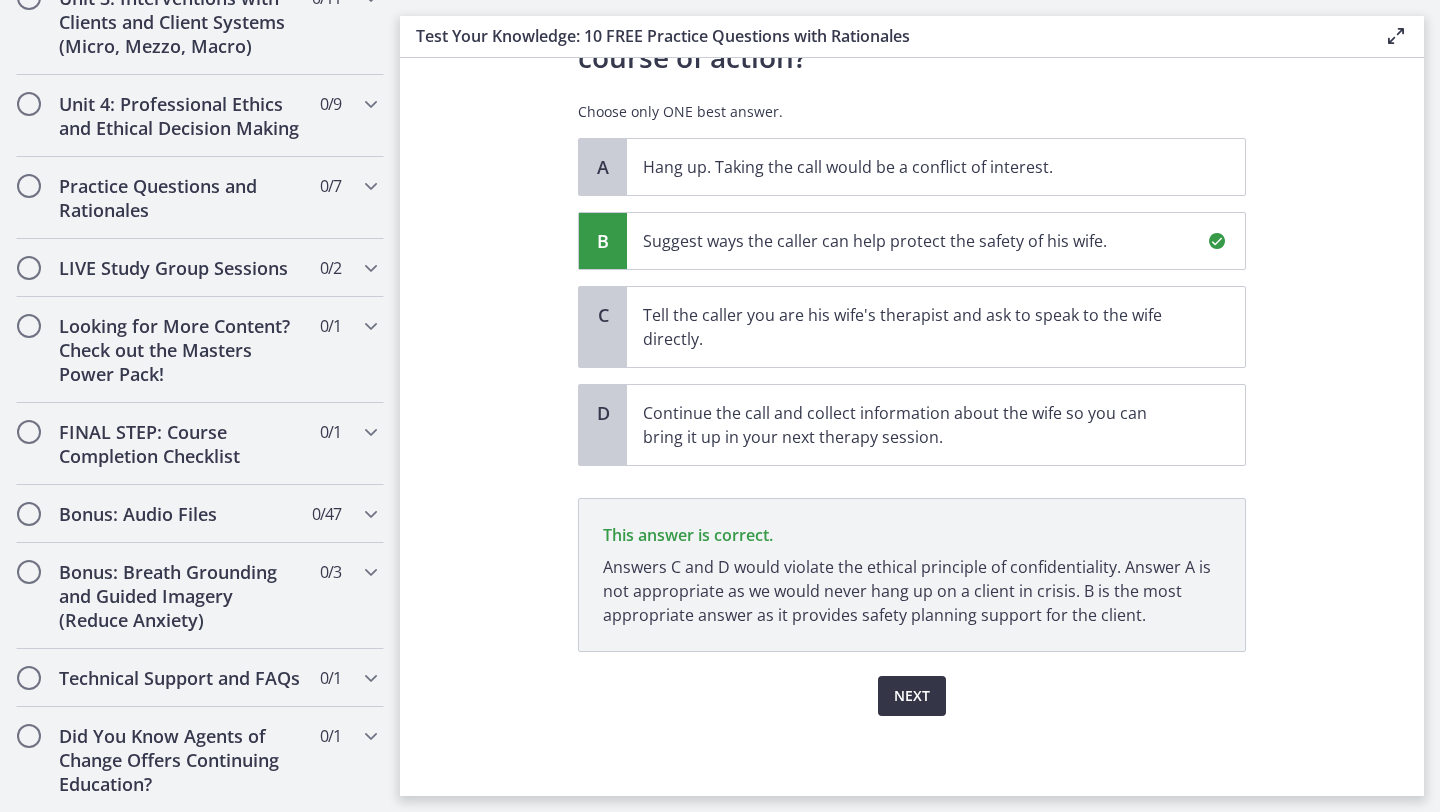 click on "Next" at bounding box center (912, 696) 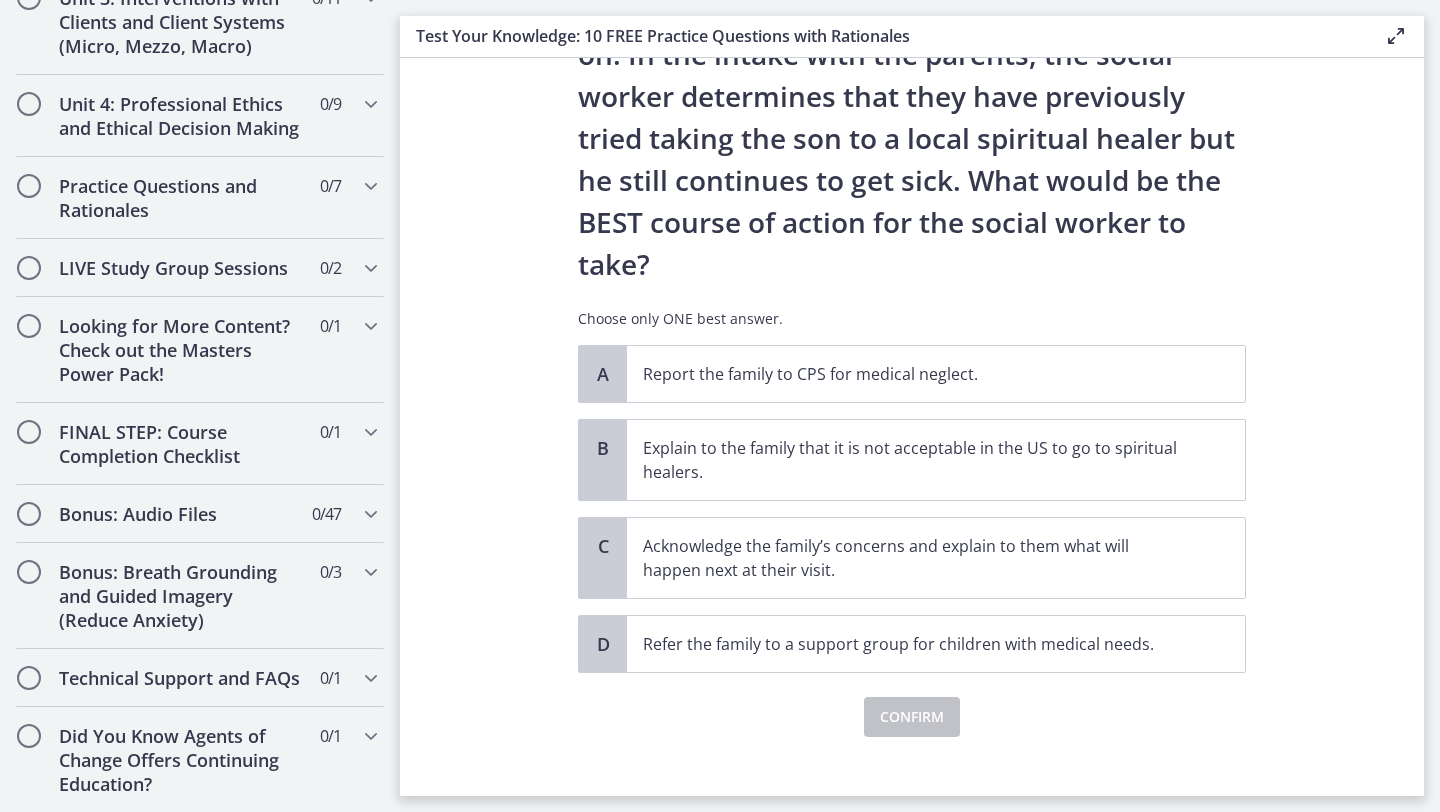 scroll, scrollTop: 303, scrollLeft: 0, axis: vertical 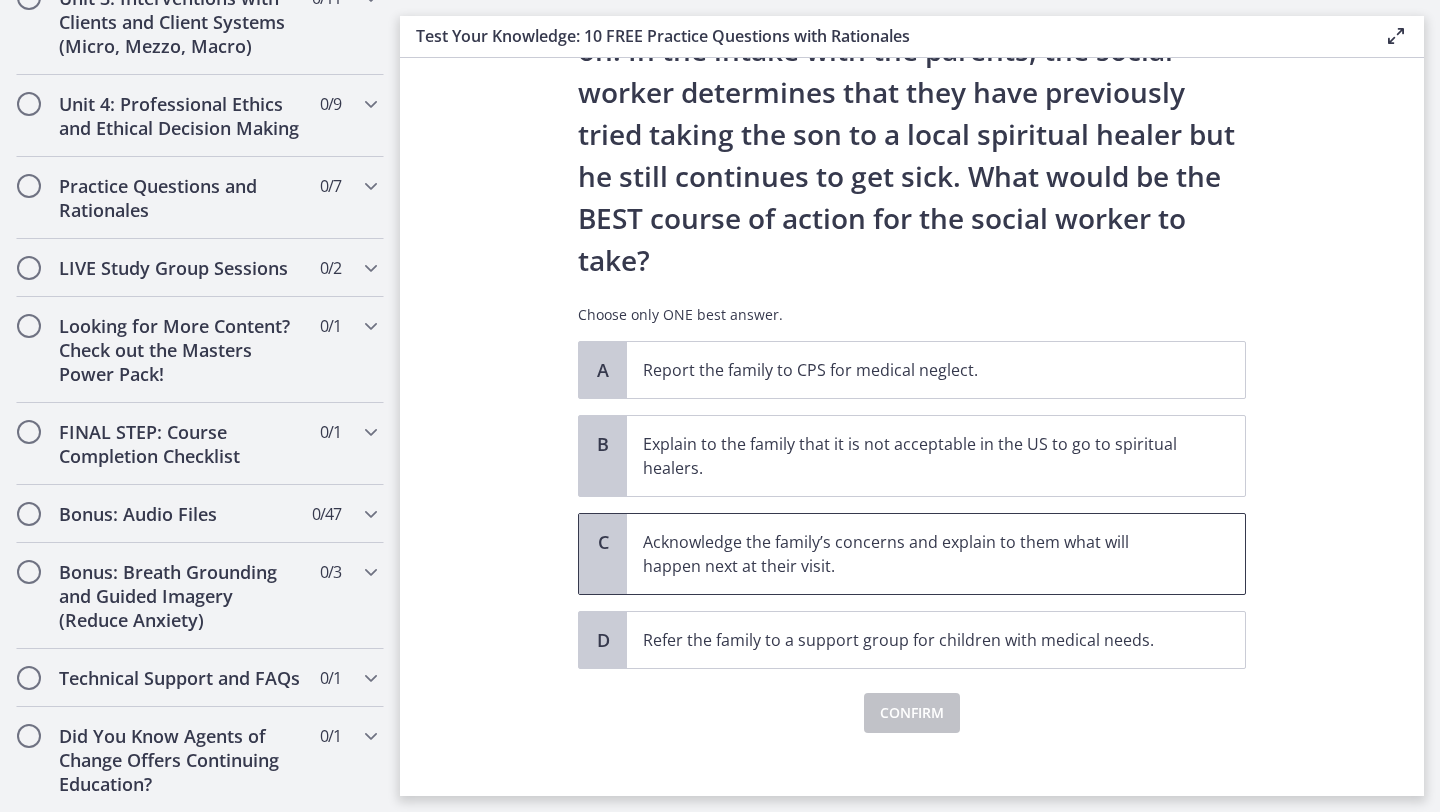 click on "Acknowledge the family’s concerns and explain to them what will happen next at their visit." at bounding box center [916, 554] 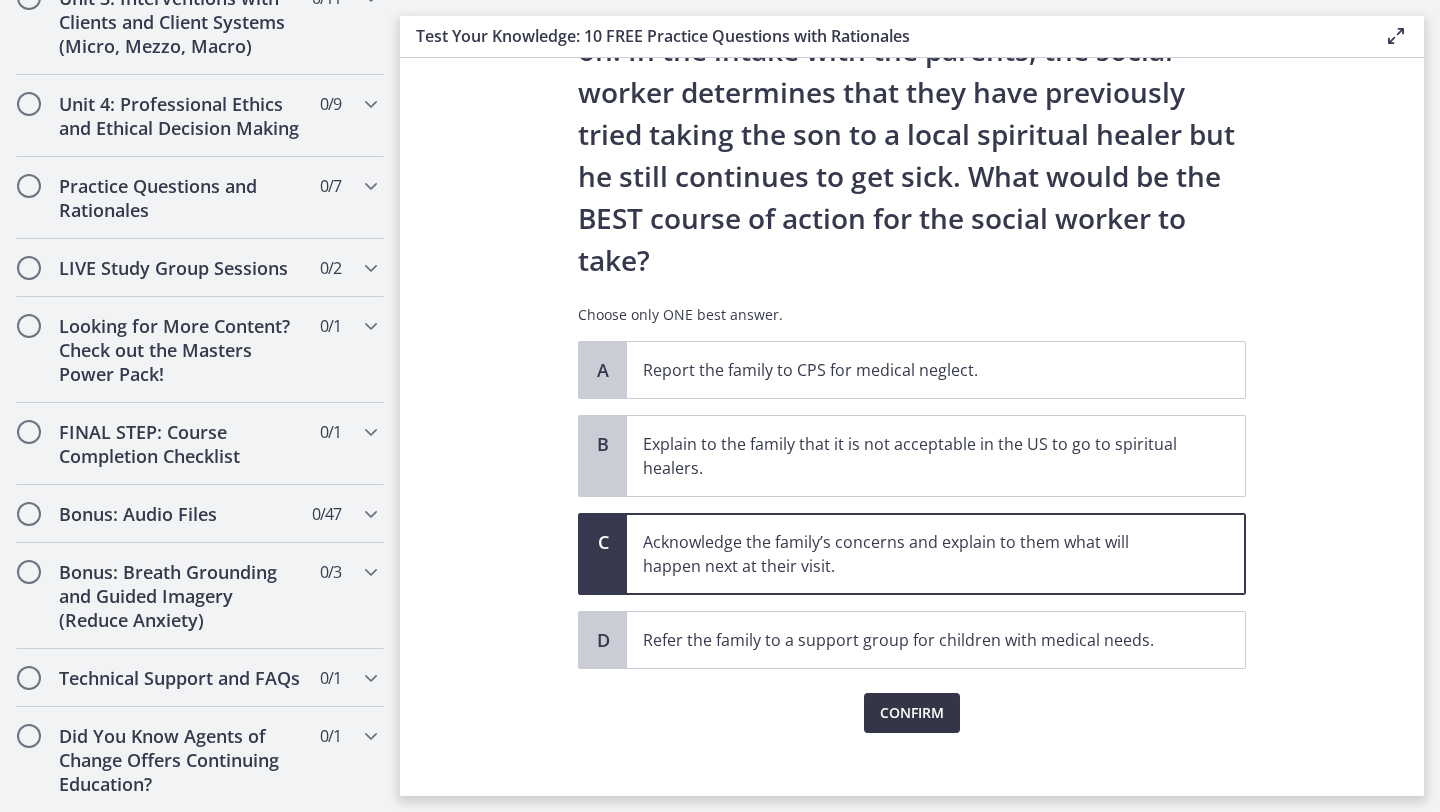 click on "Confirm" at bounding box center (912, 713) 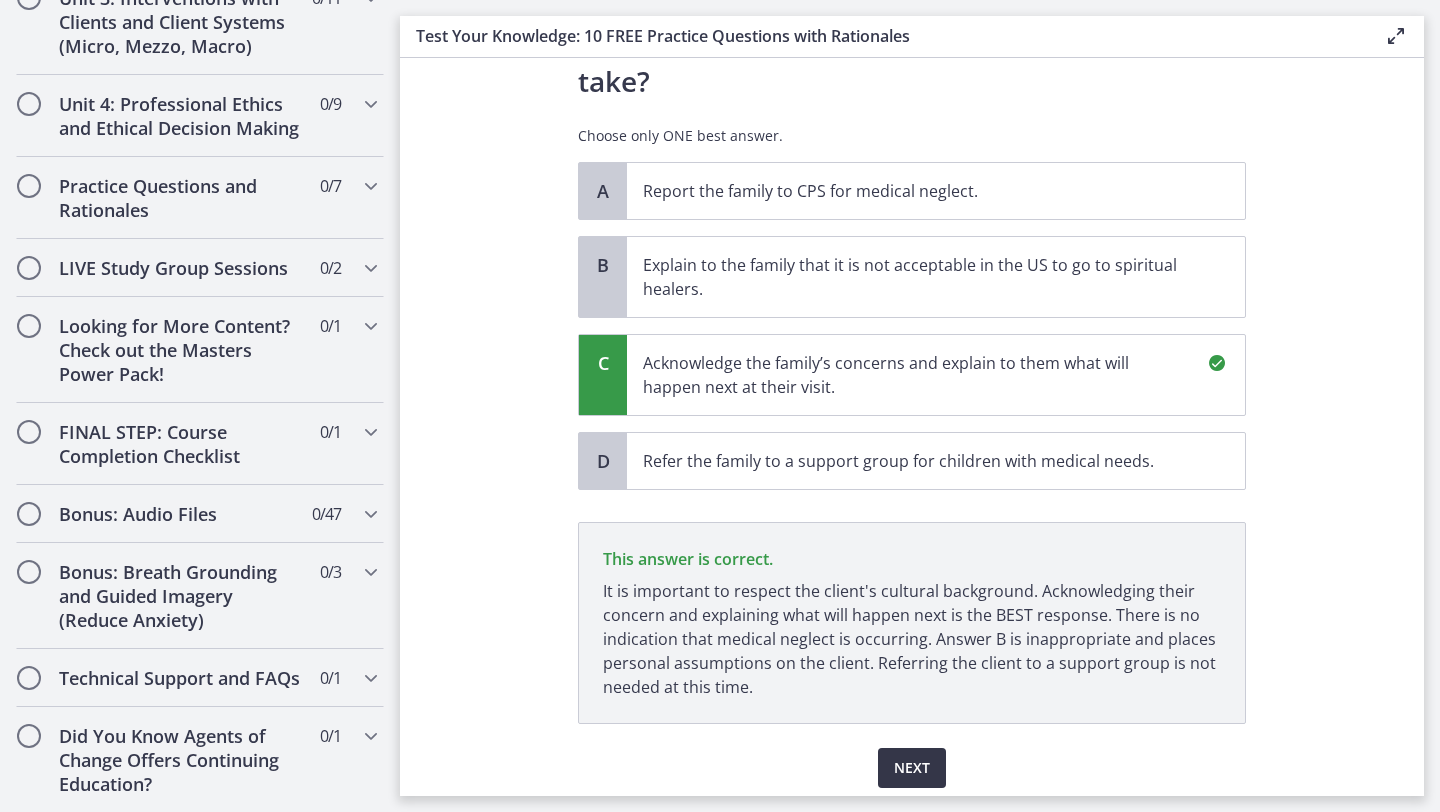 scroll, scrollTop: 554, scrollLeft: 0, axis: vertical 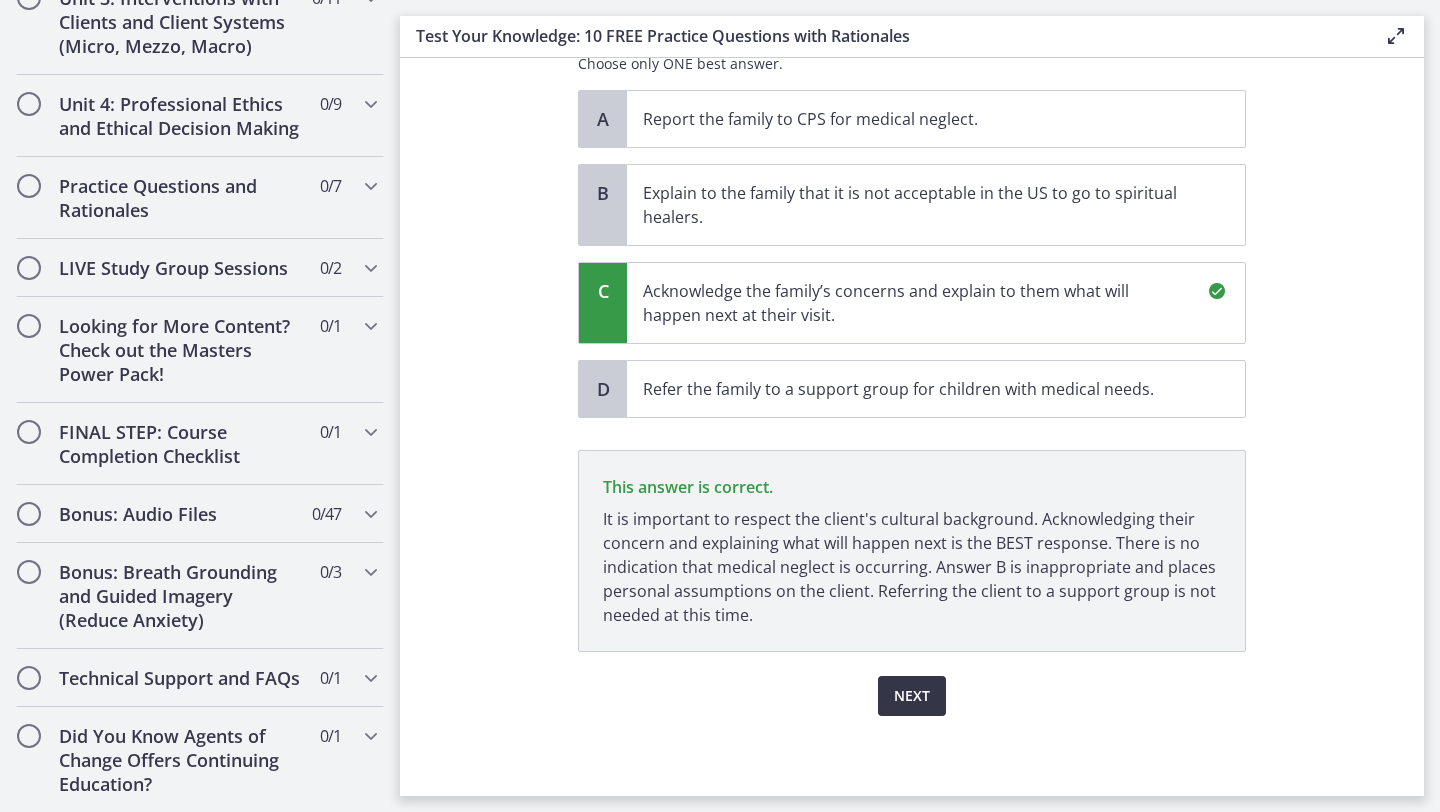 click on "Next" at bounding box center [912, 696] 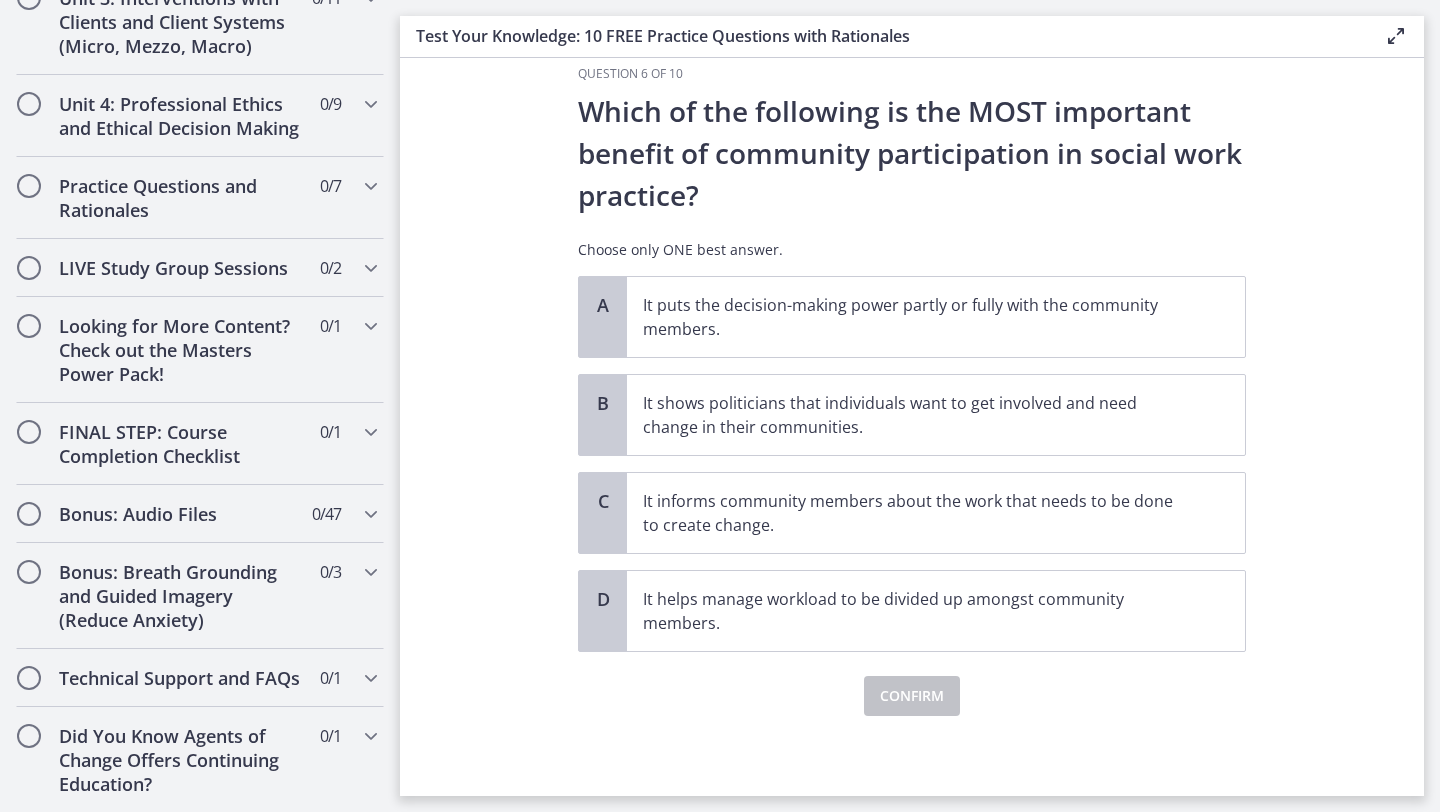 scroll, scrollTop: 0, scrollLeft: 0, axis: both 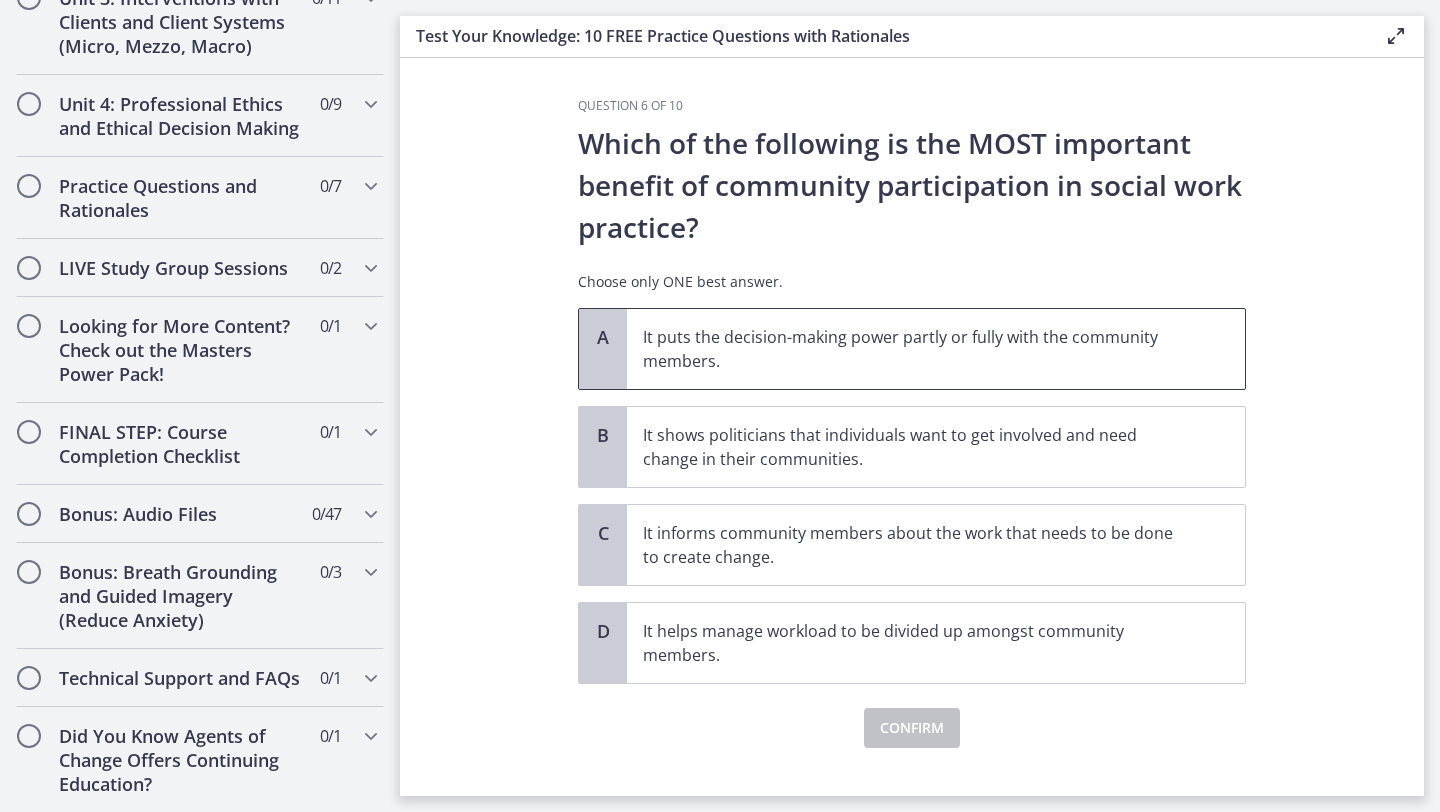 click on "It puts the decision-making power partly or fully with the community members." at bounding box center [916, 349] 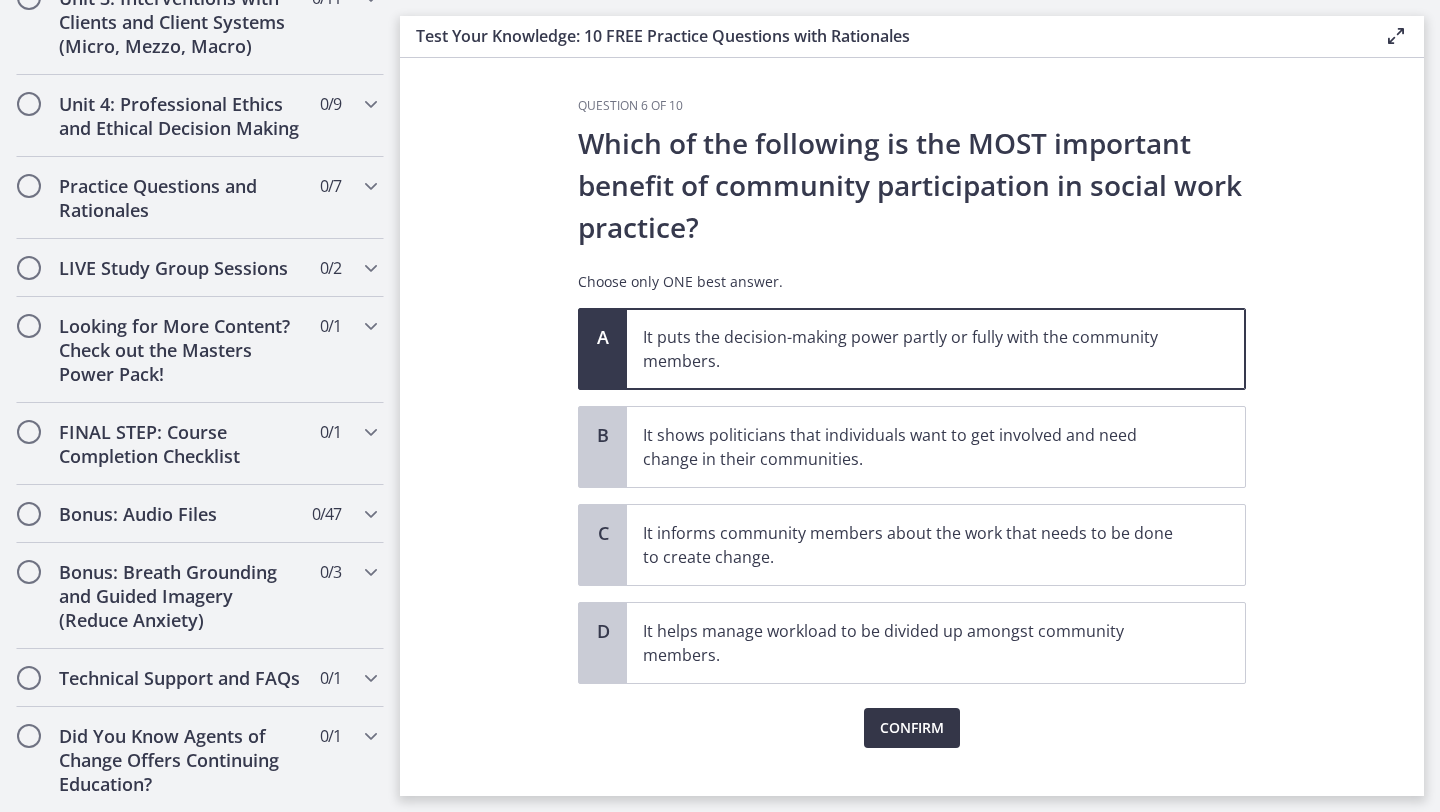click on "Confirm" at bounding box center [912, 728] 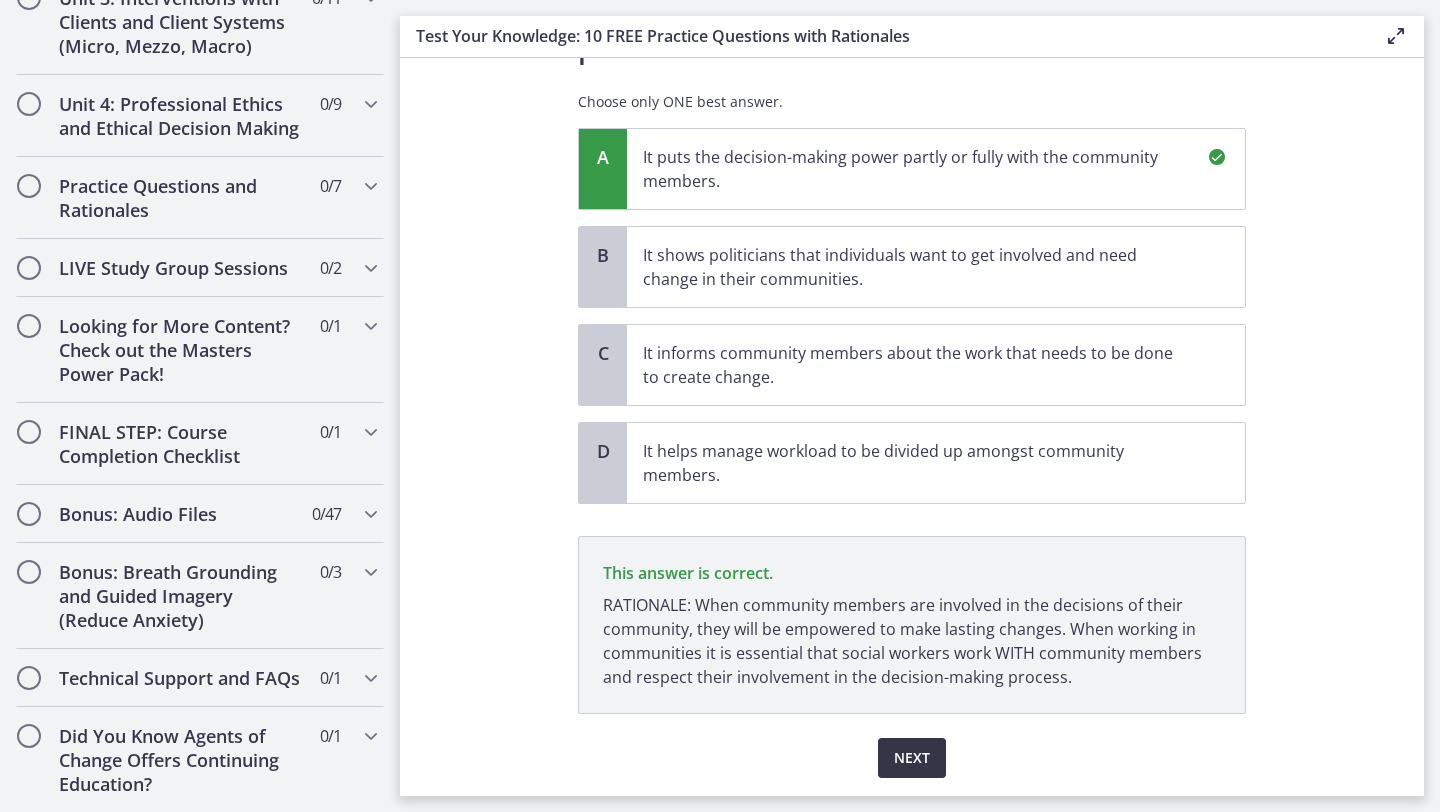 scroll, scrollTop: 242, scrollLeft: 0, axis: vertical 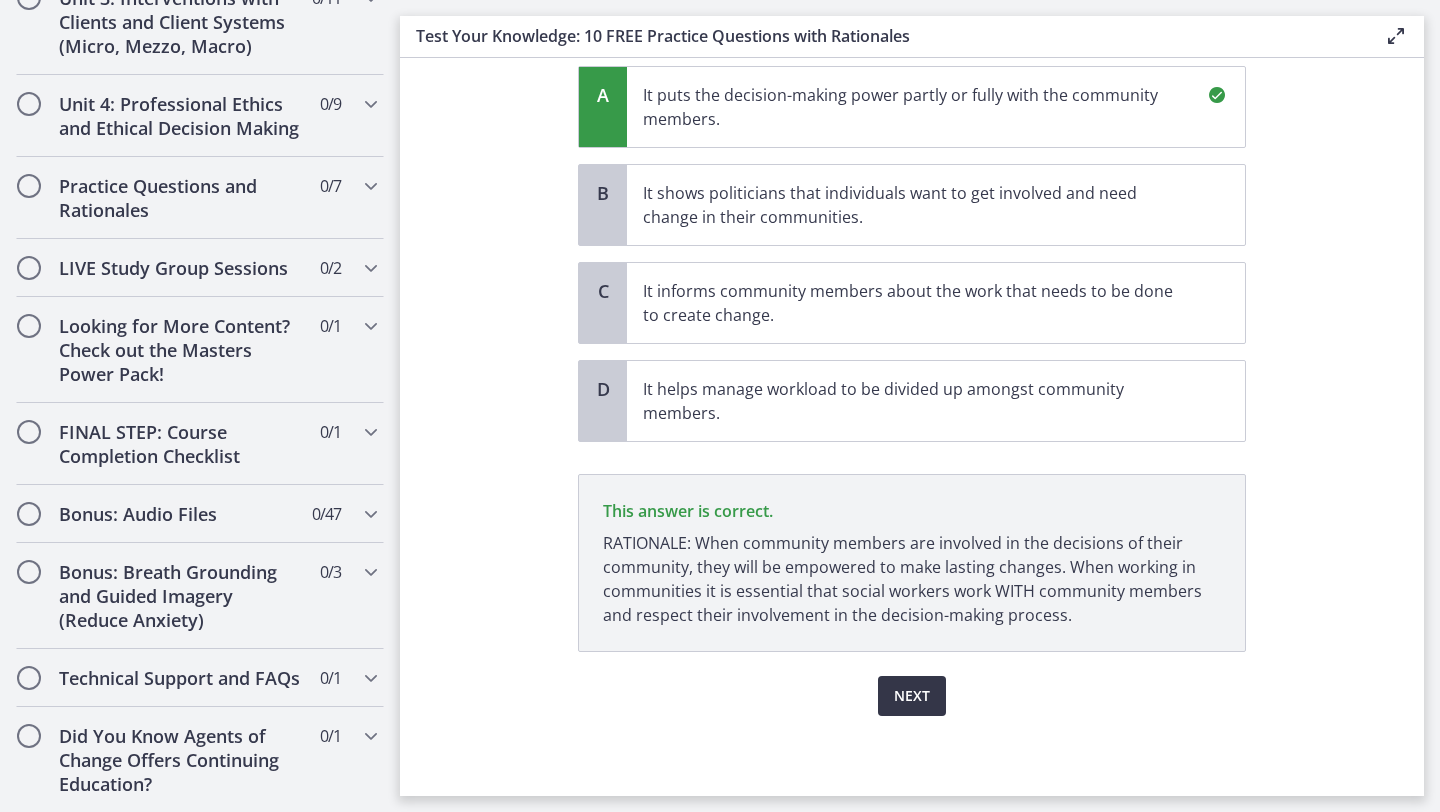 click on "Next" at bounding box center [912, 696] 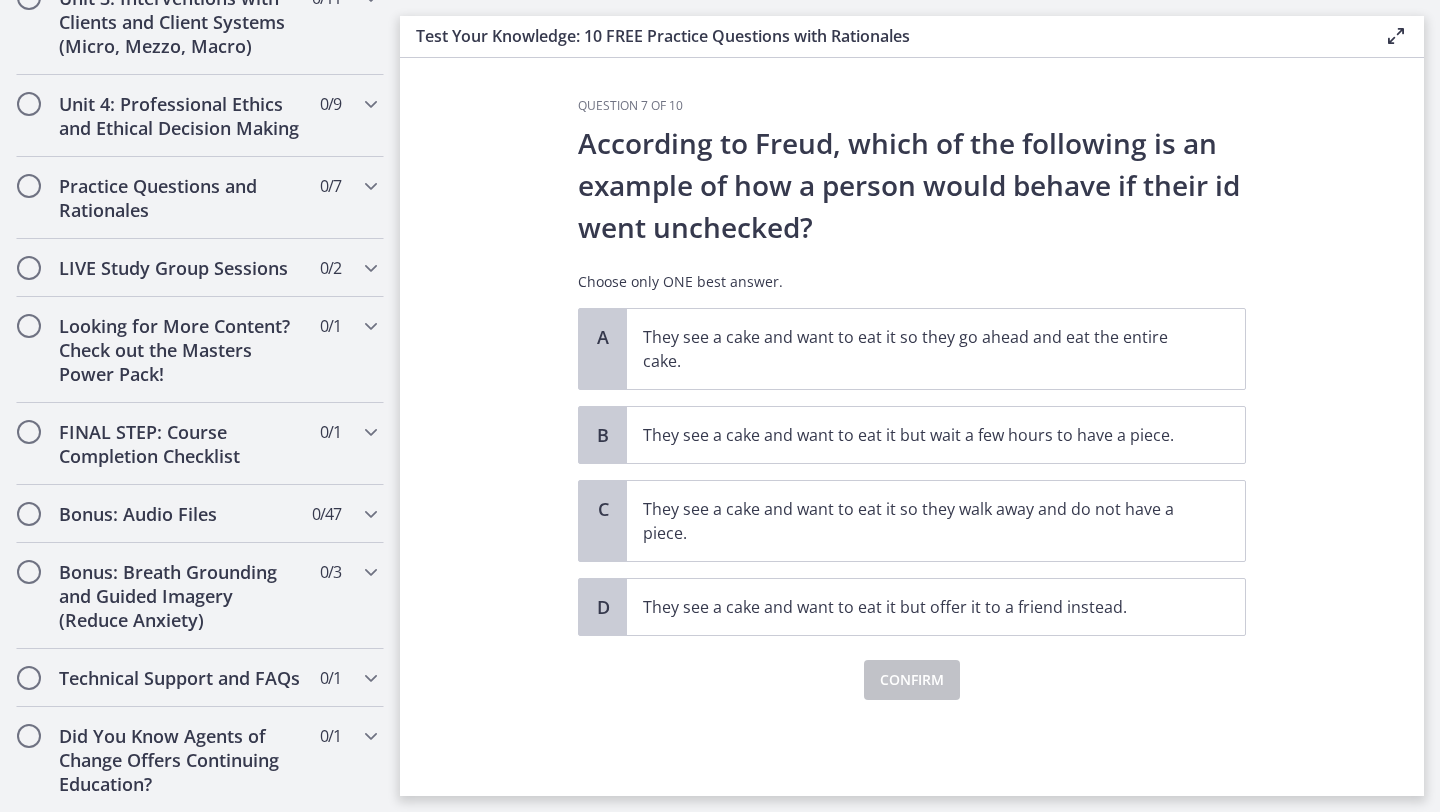 scroll, scrollTop: 0, scrollLeft: 0, axis: both 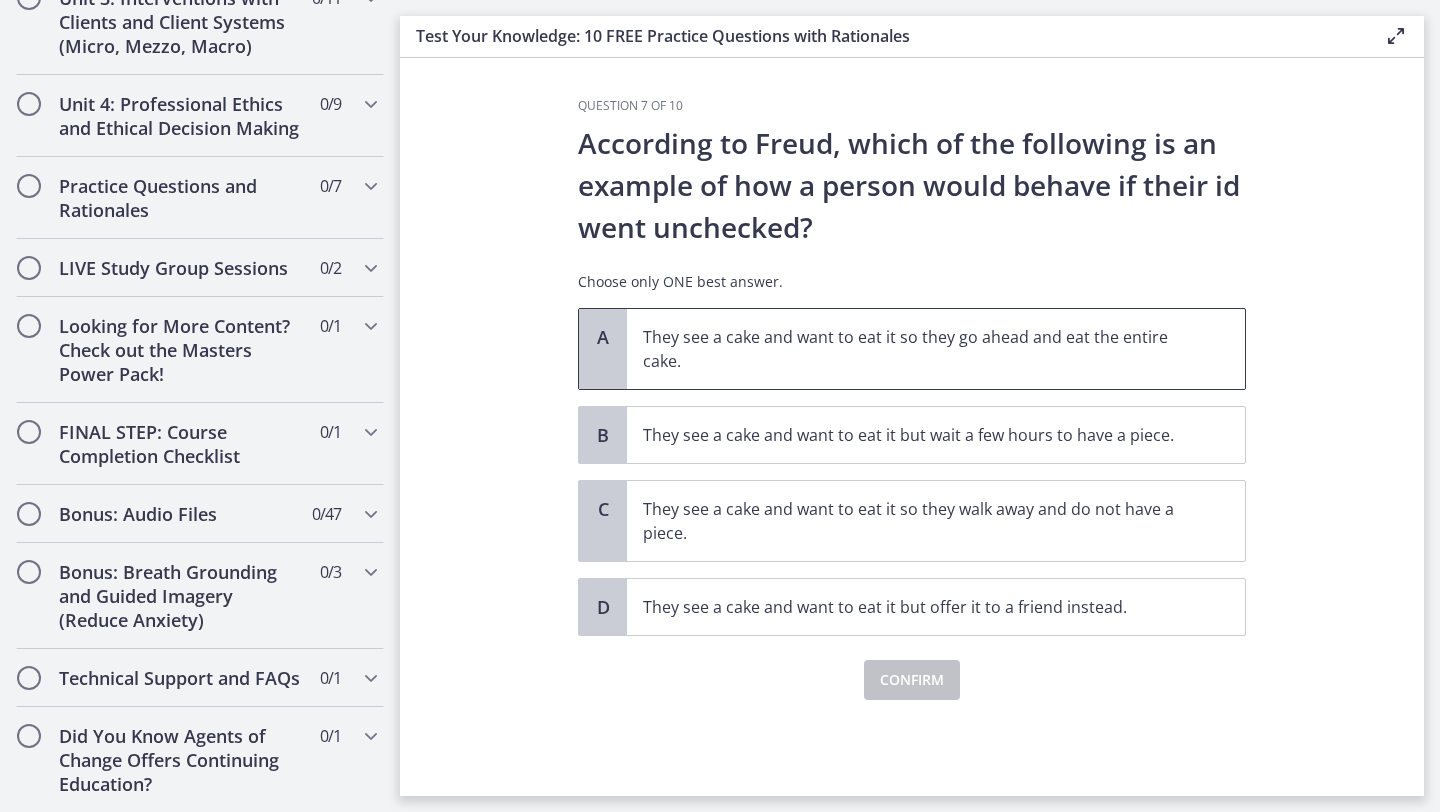 click on "They see a cake and want to eat it so they go ahead and eat the entire cake." at bounding box center (936, 349) 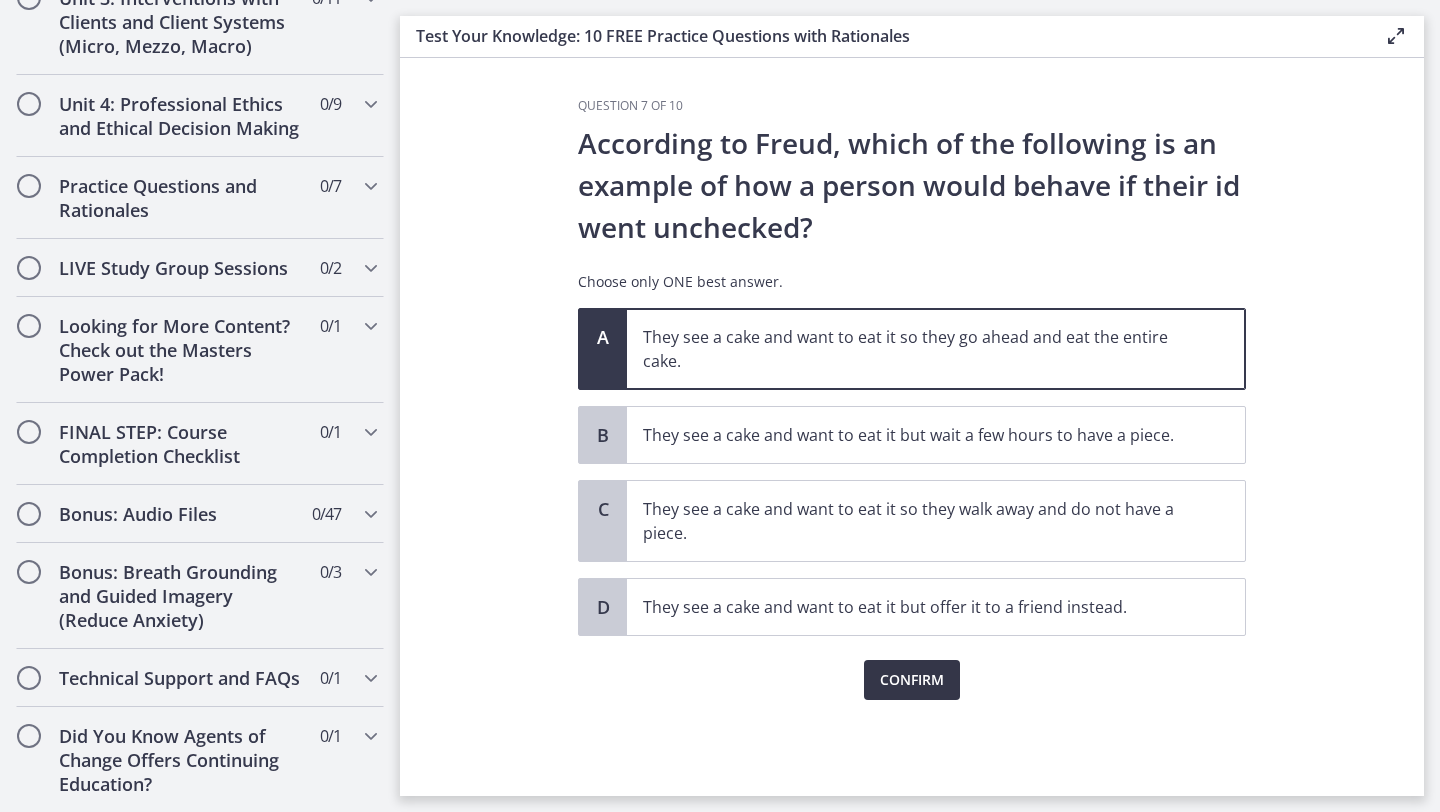click on "Confirm" at bounding box center [912, 680] 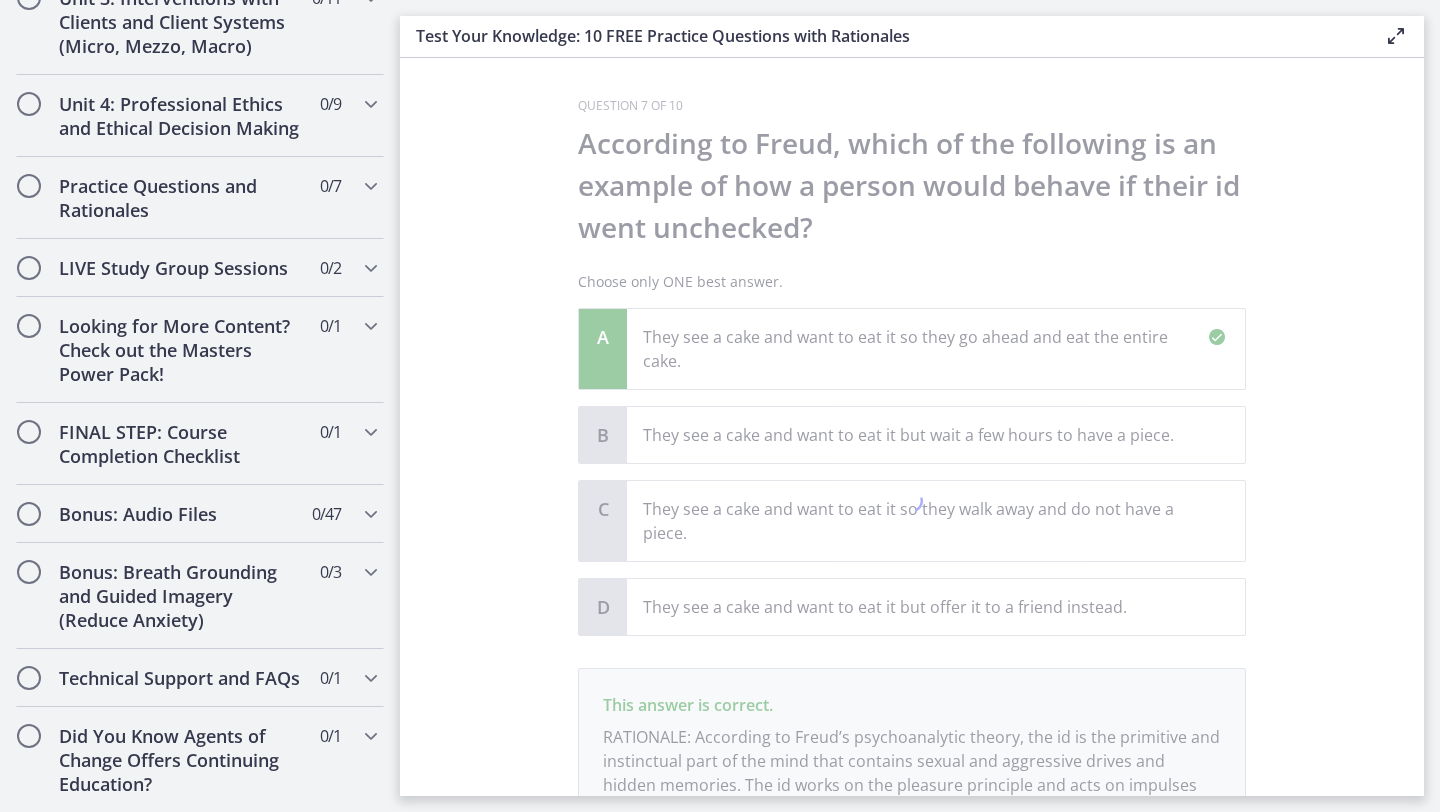 scroll, scrollTop: 194, scrollLeft: 0, axis: vertical 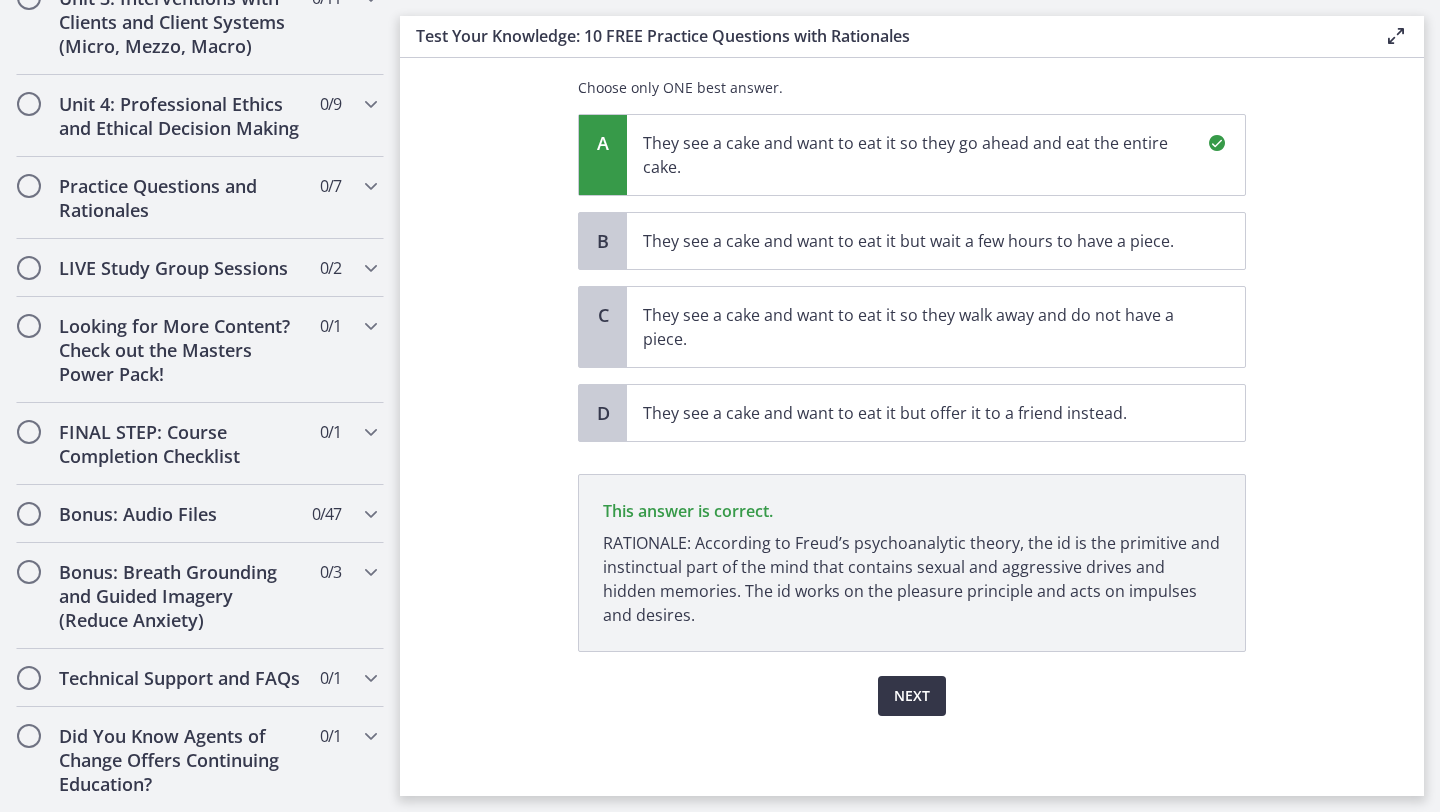 click on "Next" at bounding box center [912, 696] 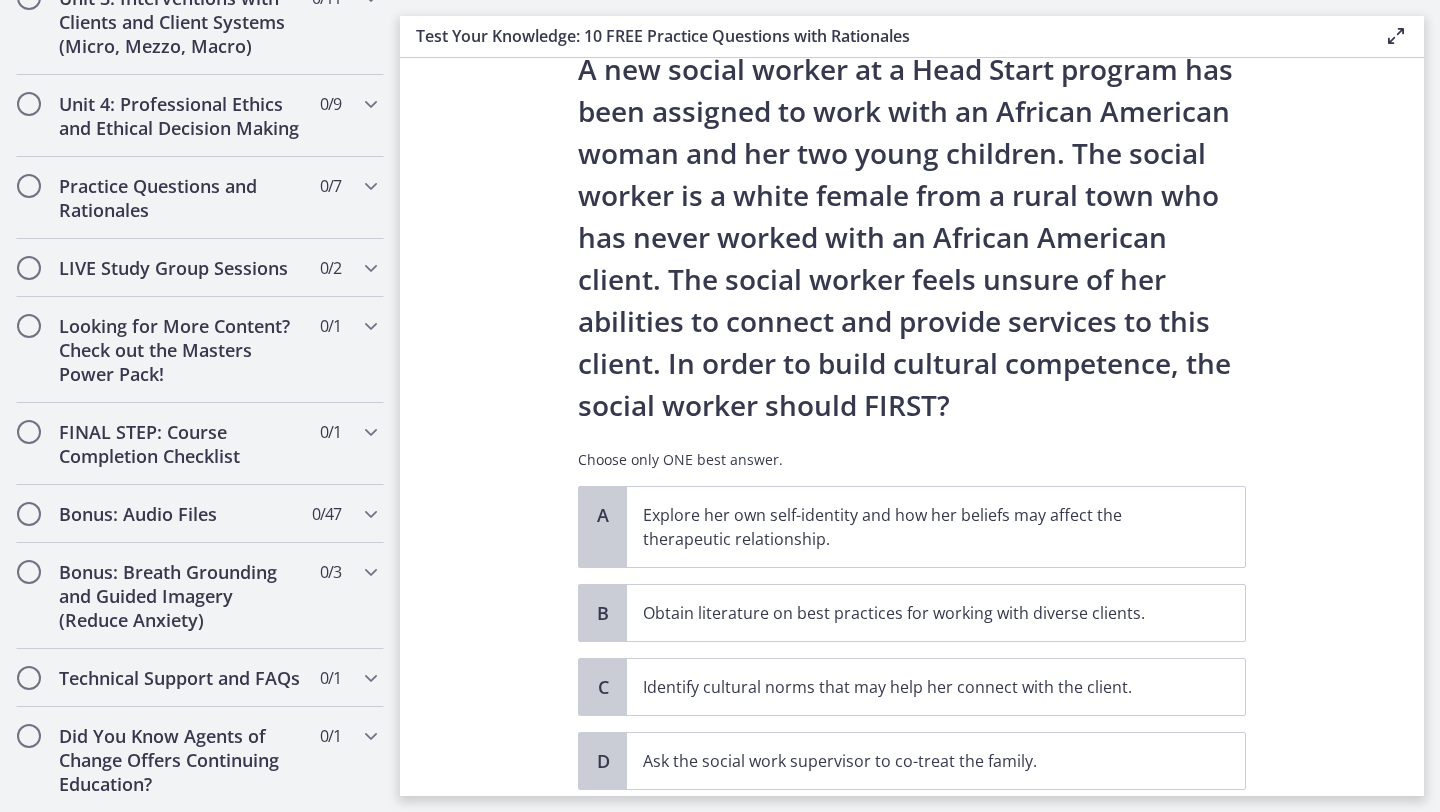 scroll, scrollTop: 84, scrollLeft: 0, axis: vertical 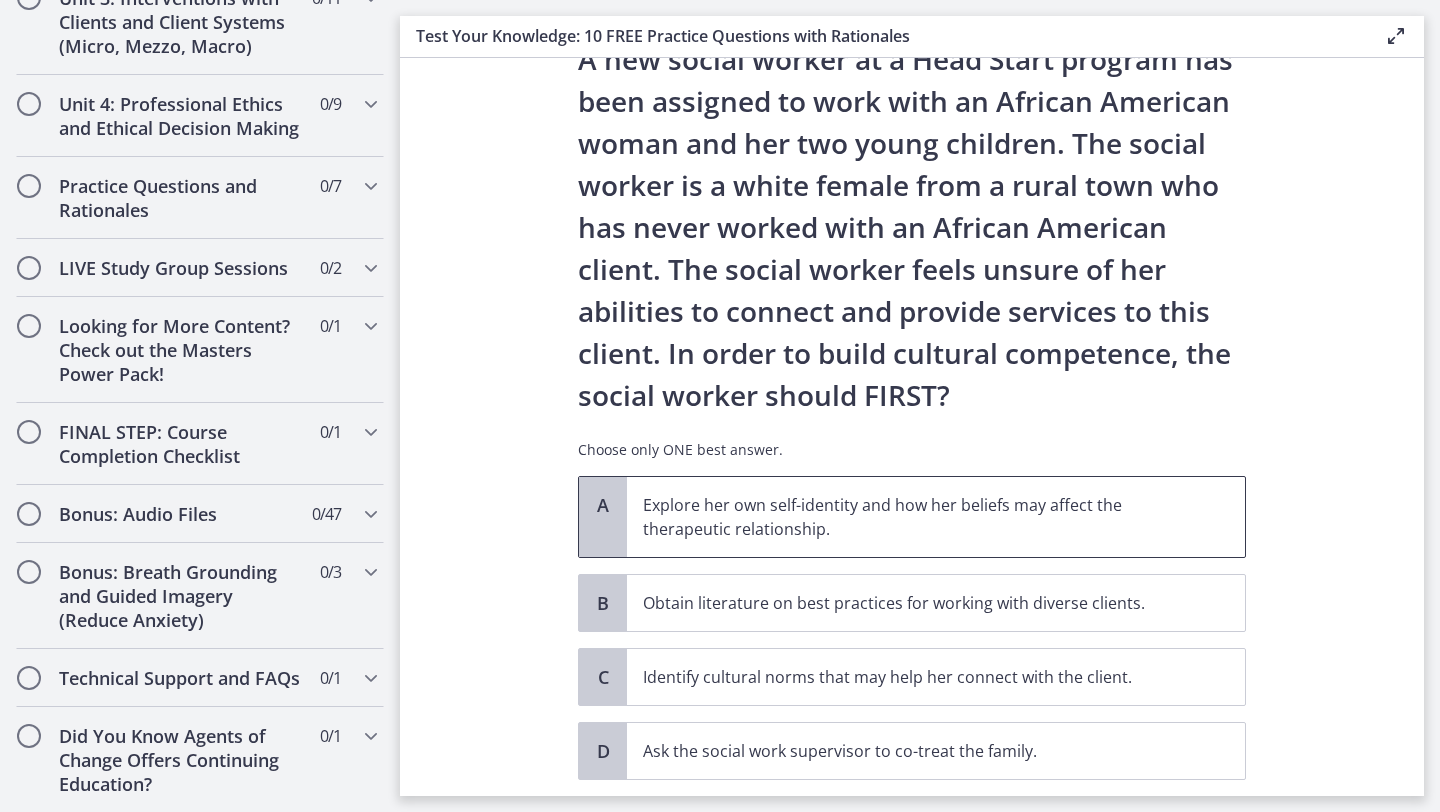 click on "Explore her own self-identity and how her beliefs may affect the therapeutic relationship." at bounding box center (916, 517) 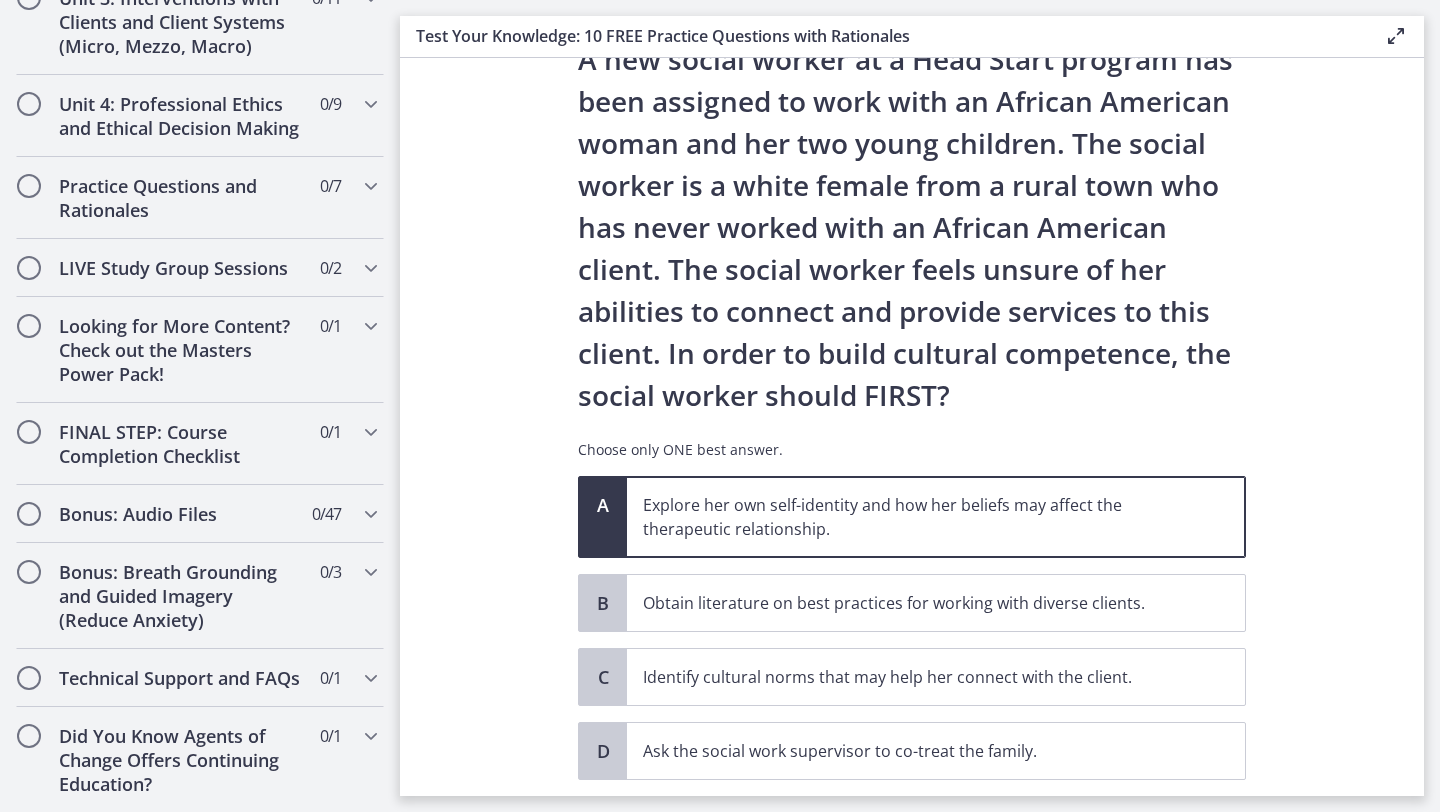 scroll, scrollTop: 121, scrollLeft: 0, axis: vertical 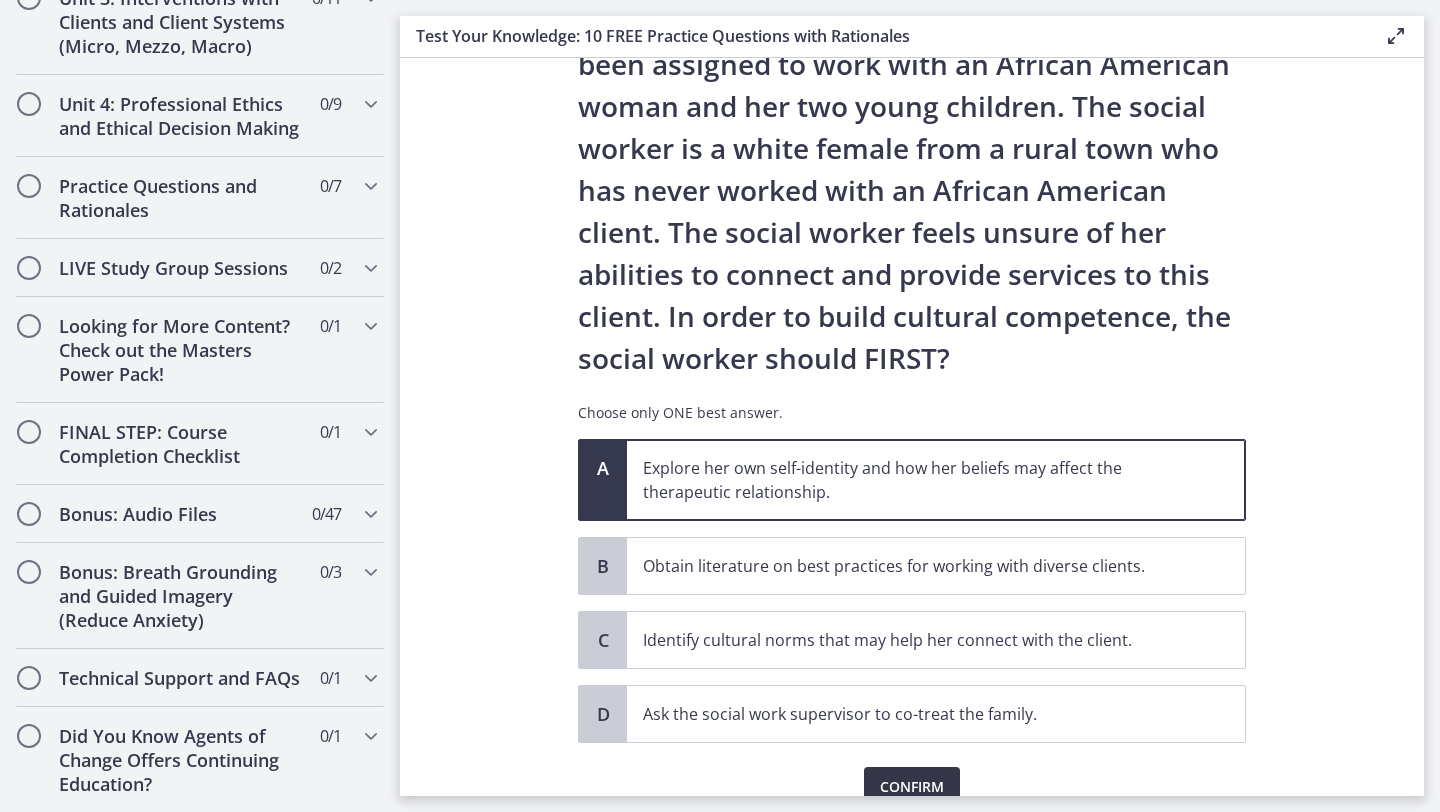 click on "Confirm" at bounding box center [912, 787] 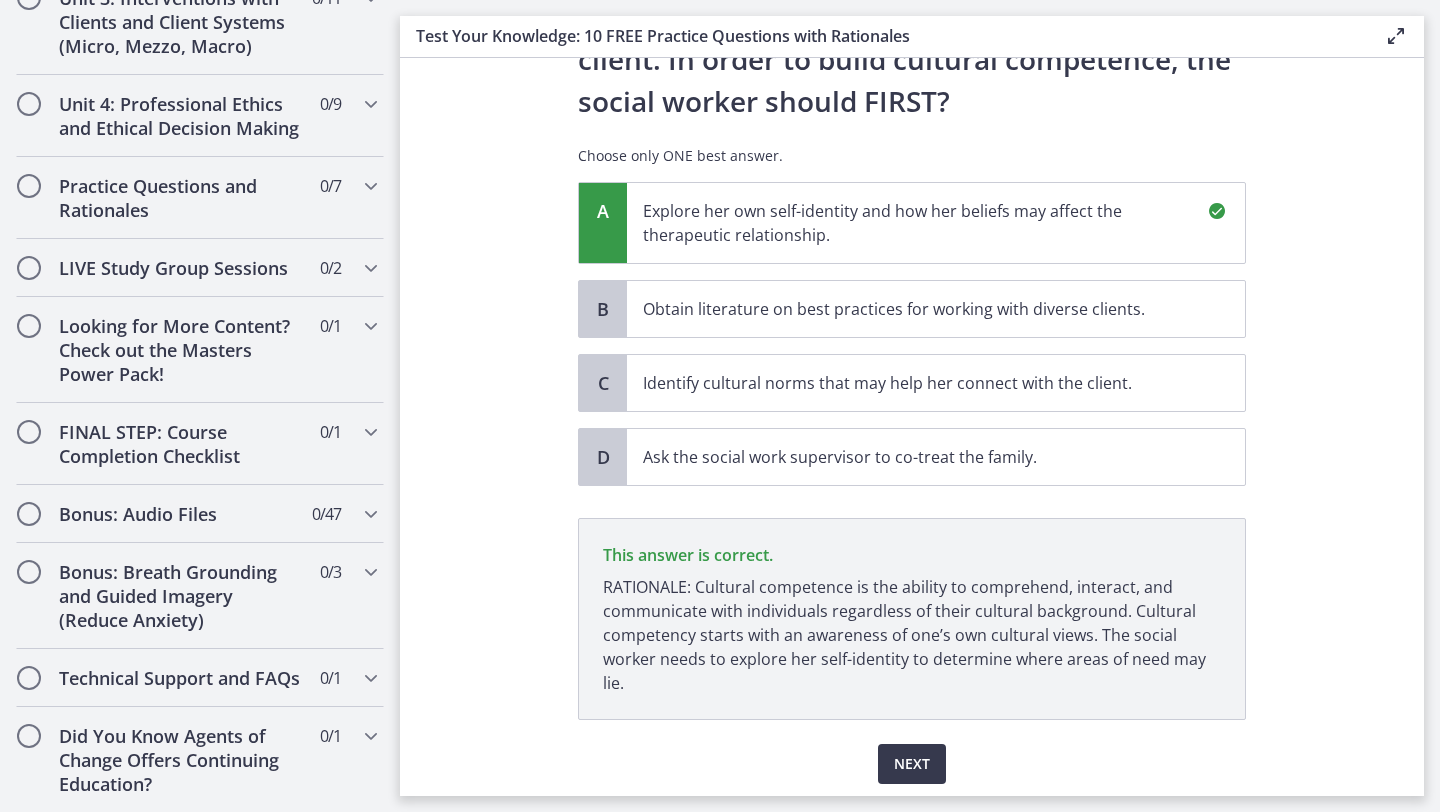 scroll, scrollTop: 446, scrollLeft: 0, axis: vertical 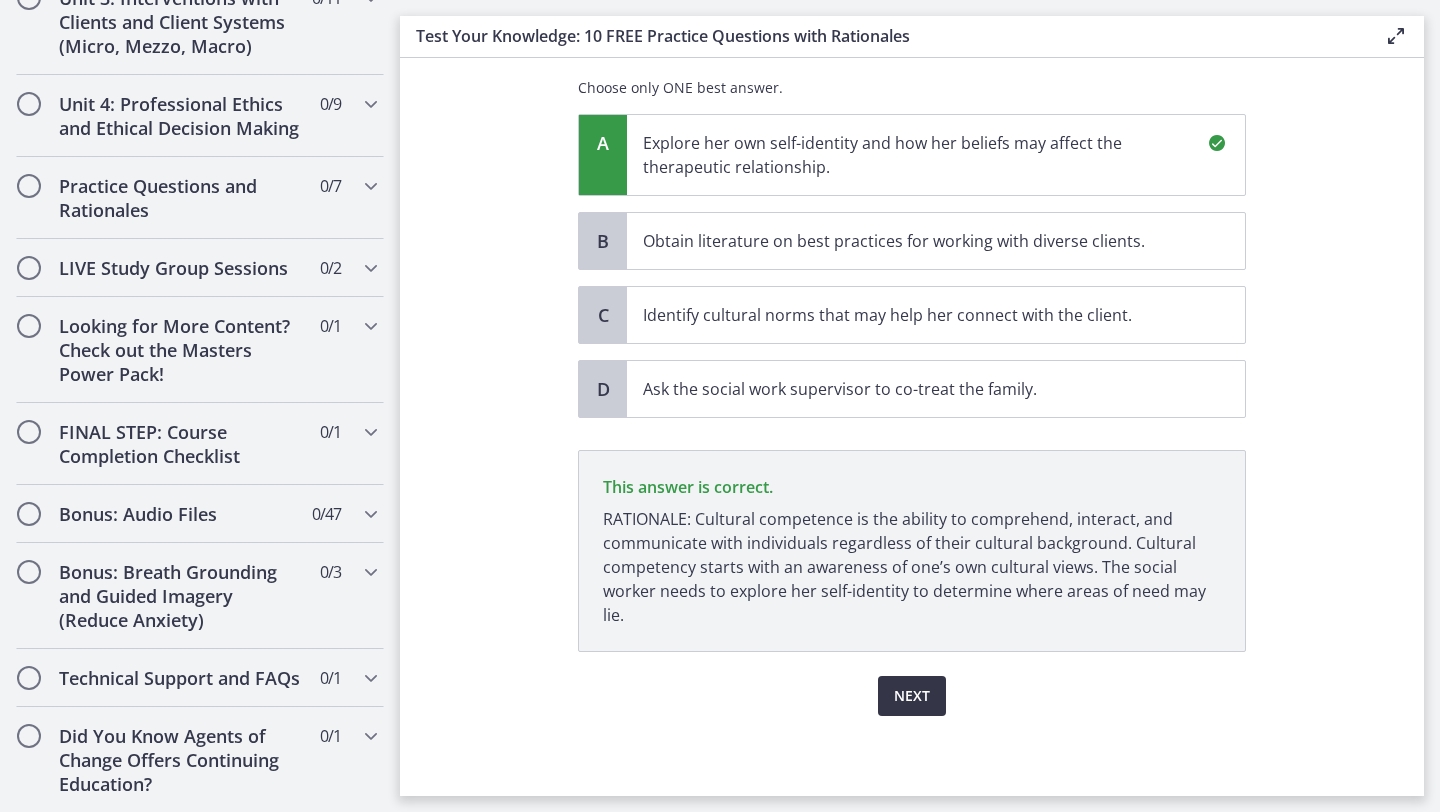 click on "Next" at bounding box center (912, 696) 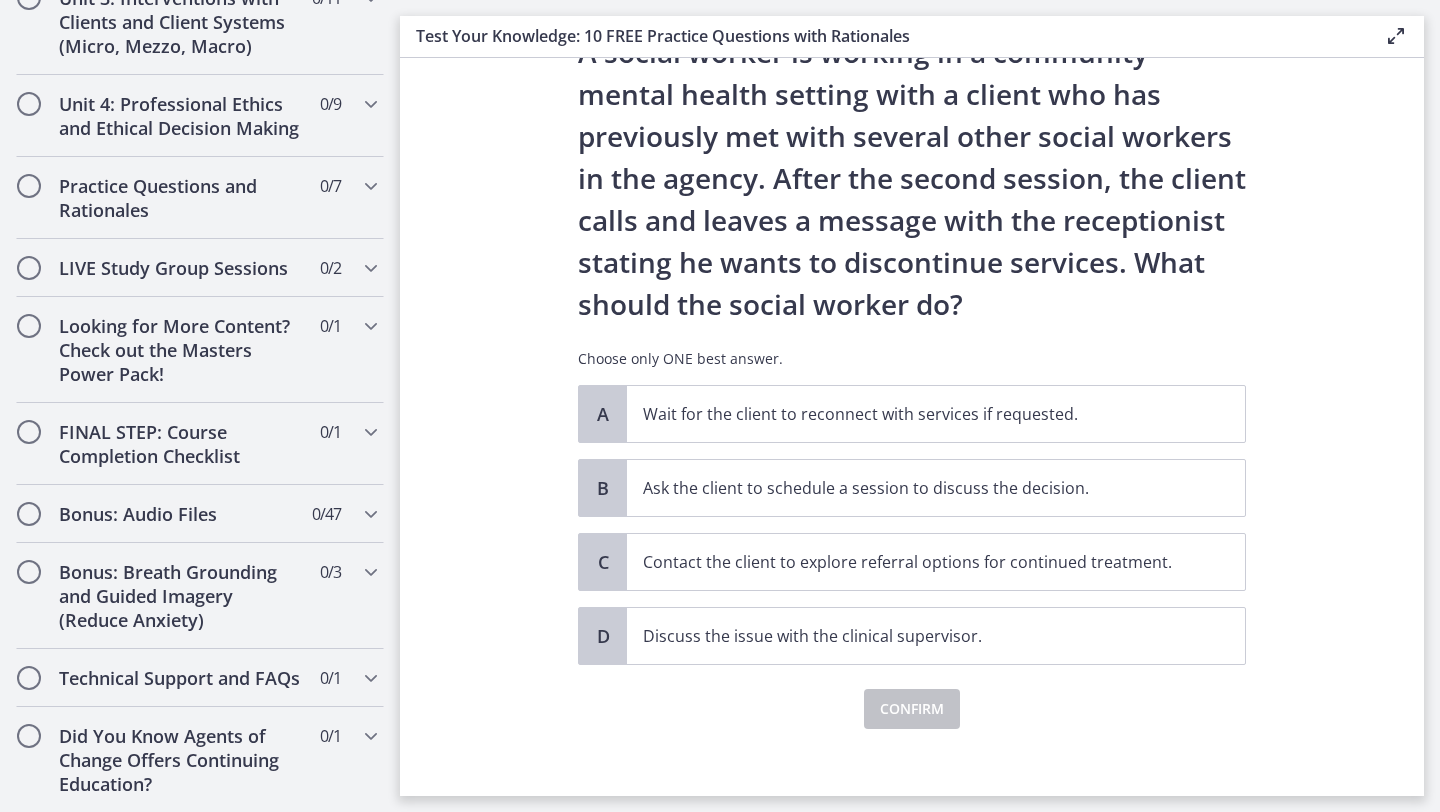 scroll, scrollTop: 104, scrollLeft: 0, axis: vertical 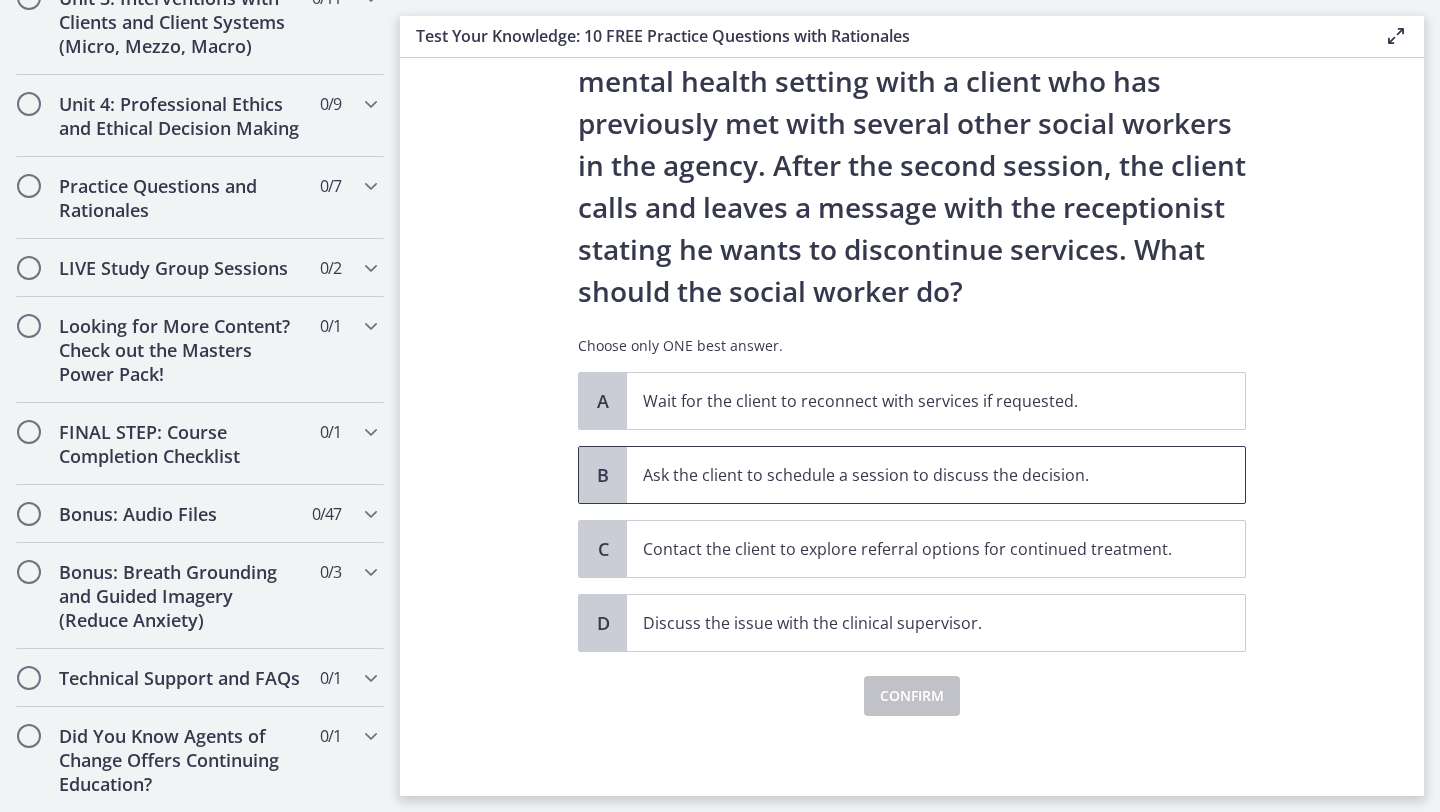 click on "Ask the client to schedule a session to discuss the decision." at bounding box center (936, 475) 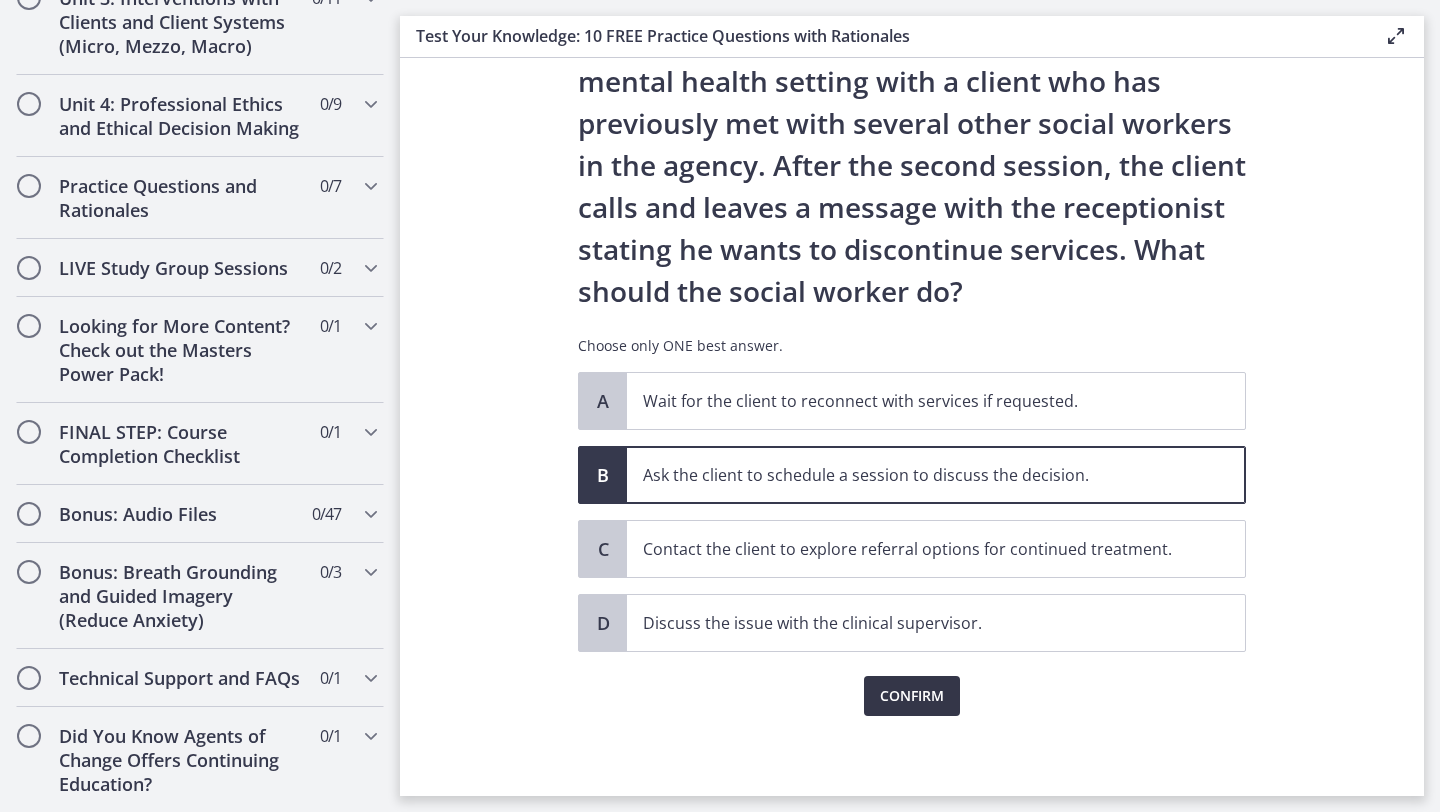 click on "Confirm" at bounding box center (912, 696) 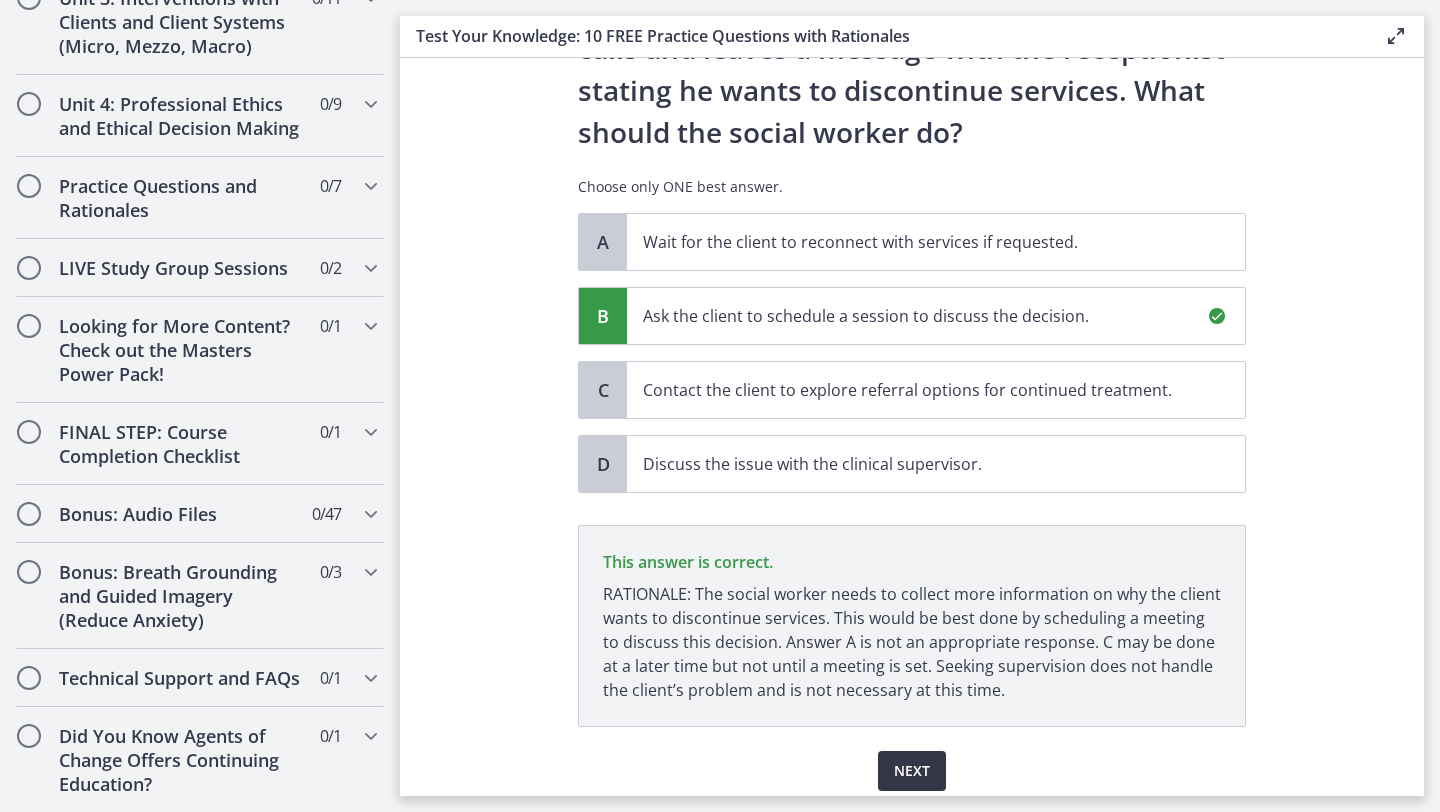 scroll, scrollTop: 338, scrollLeft: 0, axis: vertical 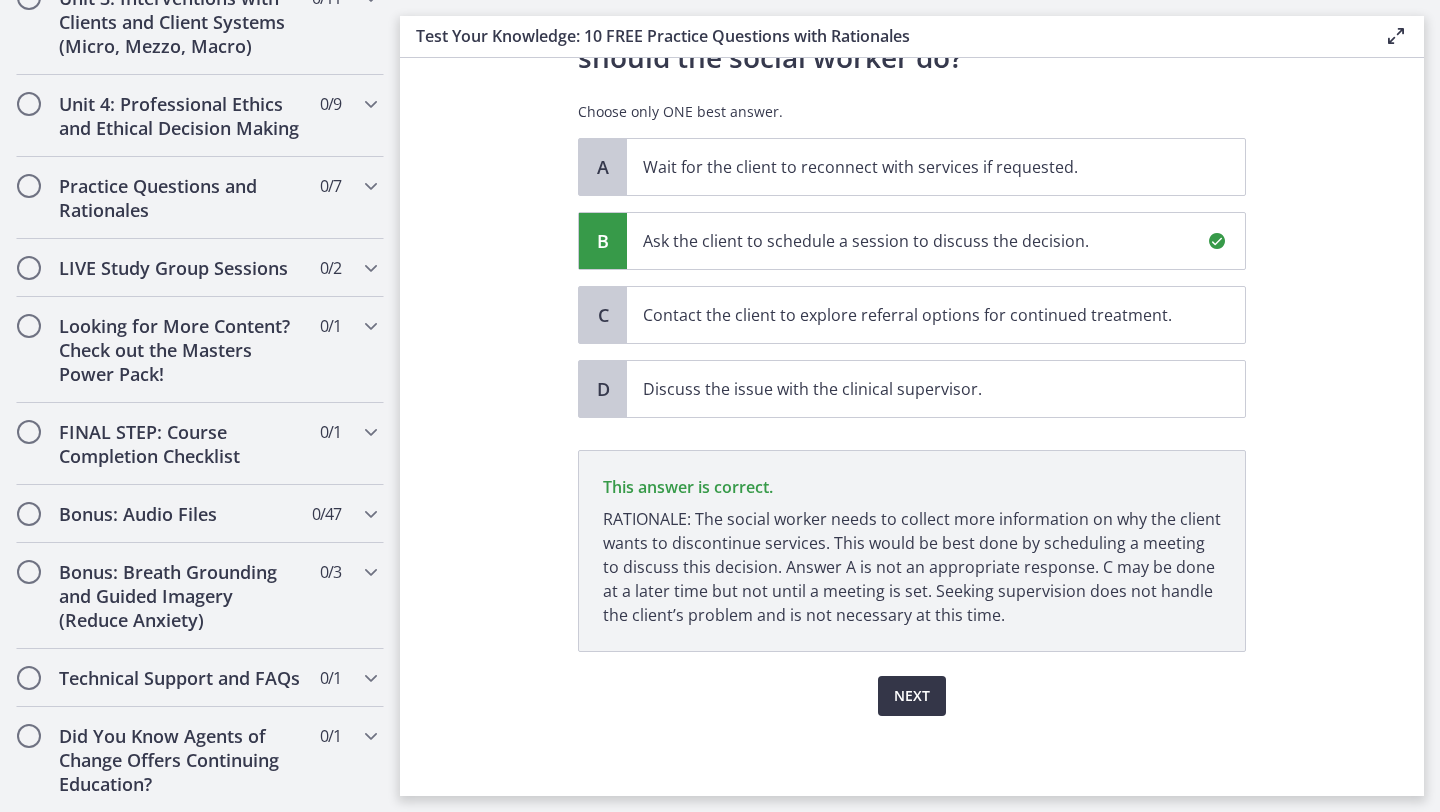 click on "Next" at bounding box center [912, 696] 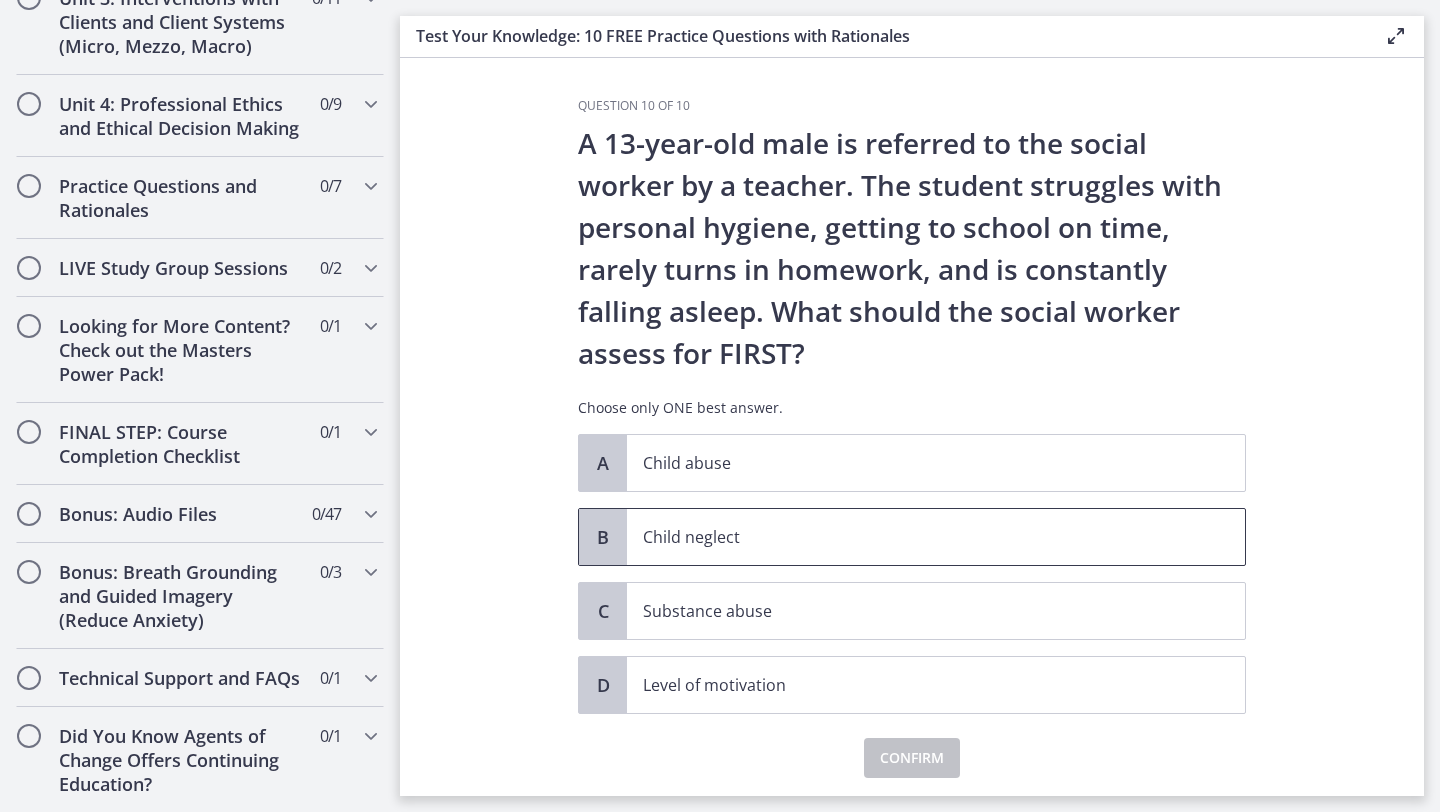 click on "Child neglect" at bounding box center (936, 537) 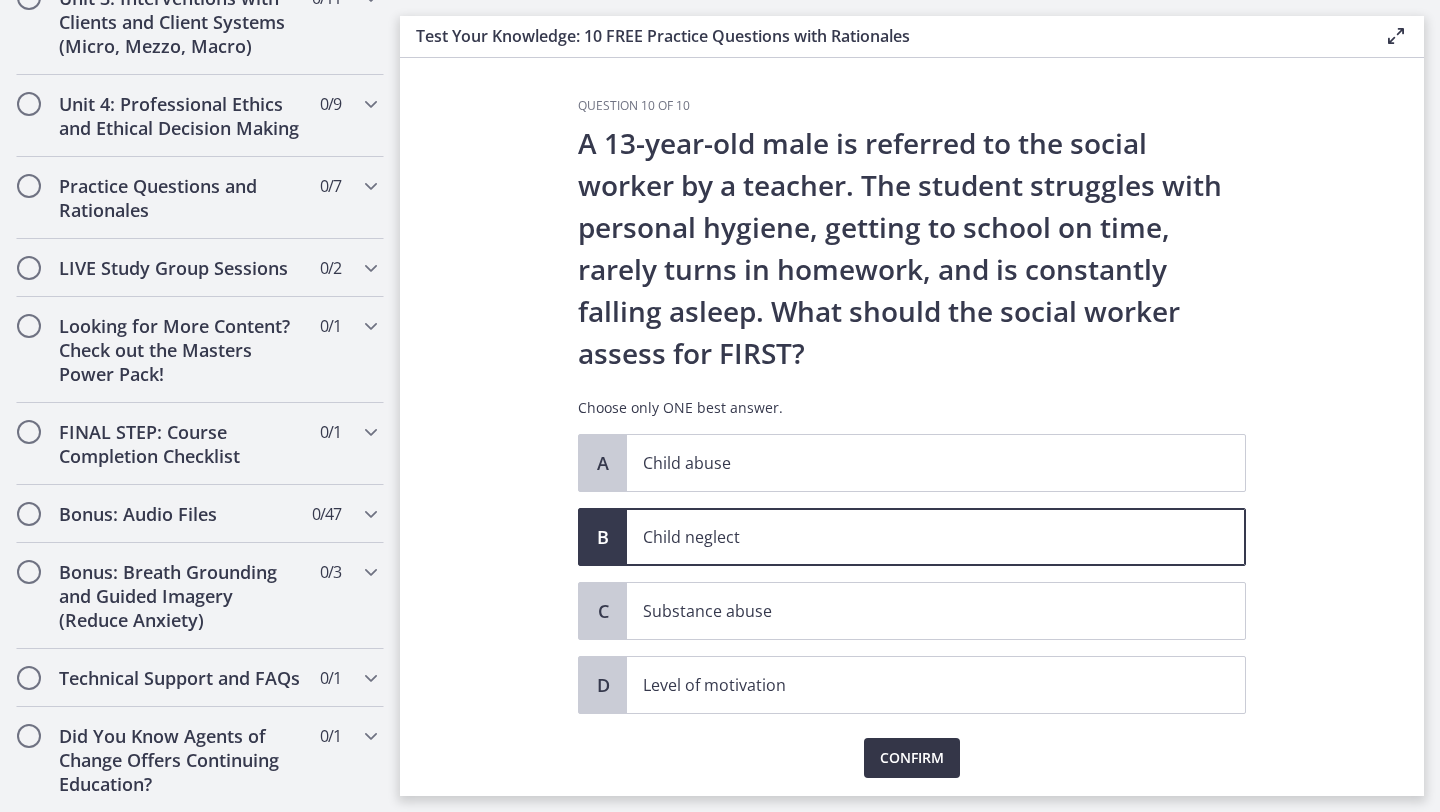 click on "Confirm" at bounding box center (912, 758) 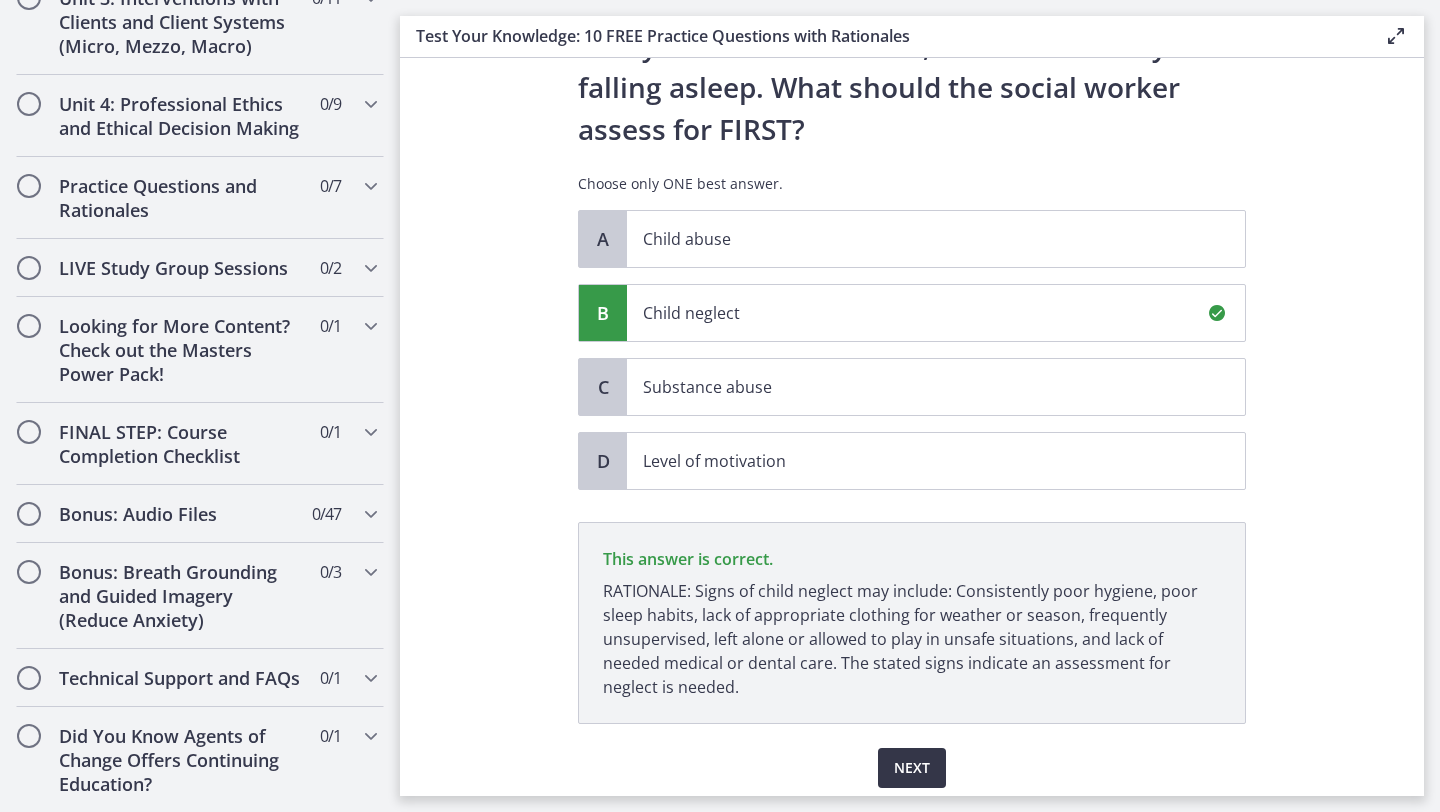 scroll, scrollTop: 296, scrollLeft: 0, axis: vertical 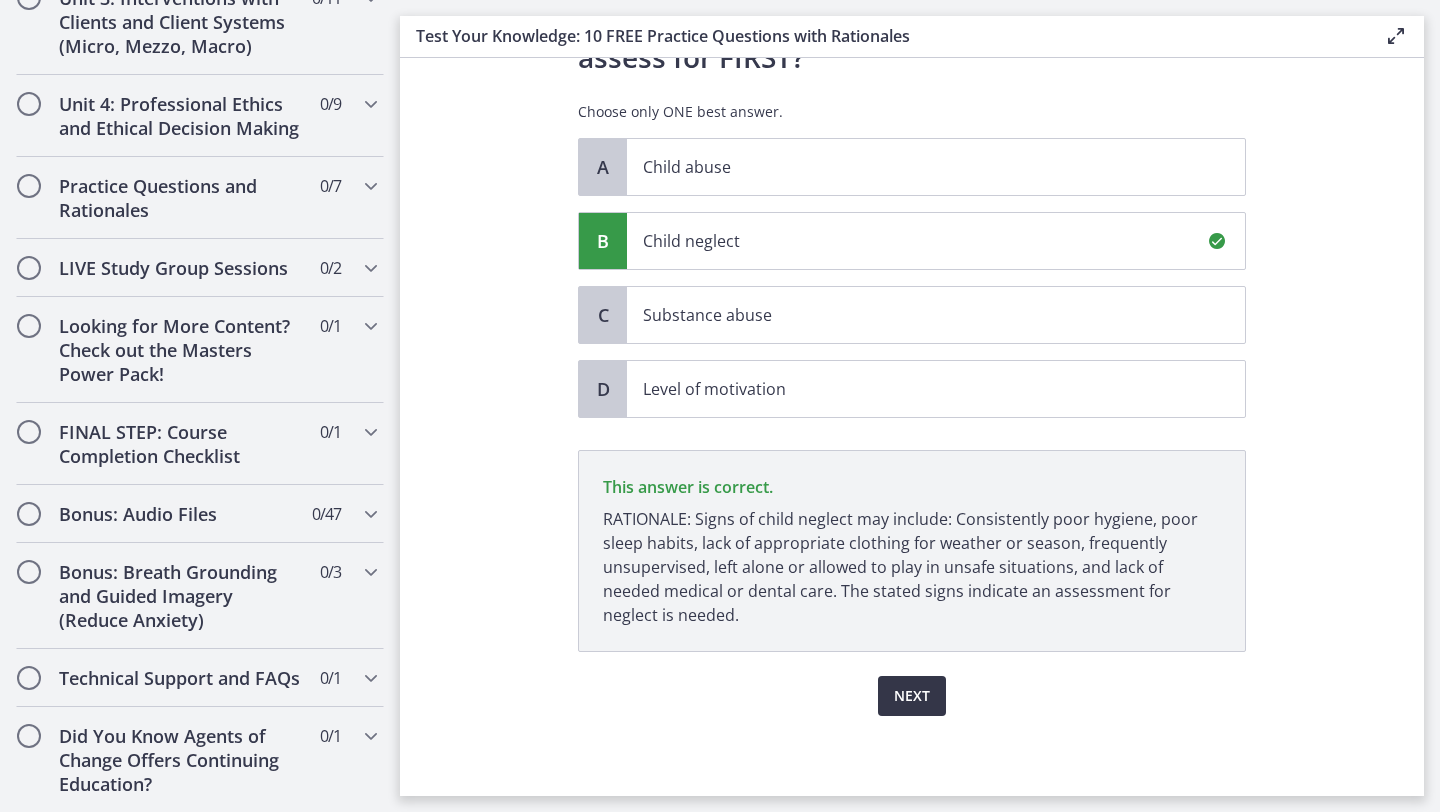 click on "Question   10   of   10
A 13-year-old male is referred to the social worker by a teacher. The student struggles with personal hygiene, getting to school on time, rarely turns in homework, and is constantly falling asleep. What should the social worker assess for FIRST?
Choose only ONE best answer.
A
Child abuse
B
Child neglect
C
Substance abuse
D
Level of motivation
This answer is correct.
Next" 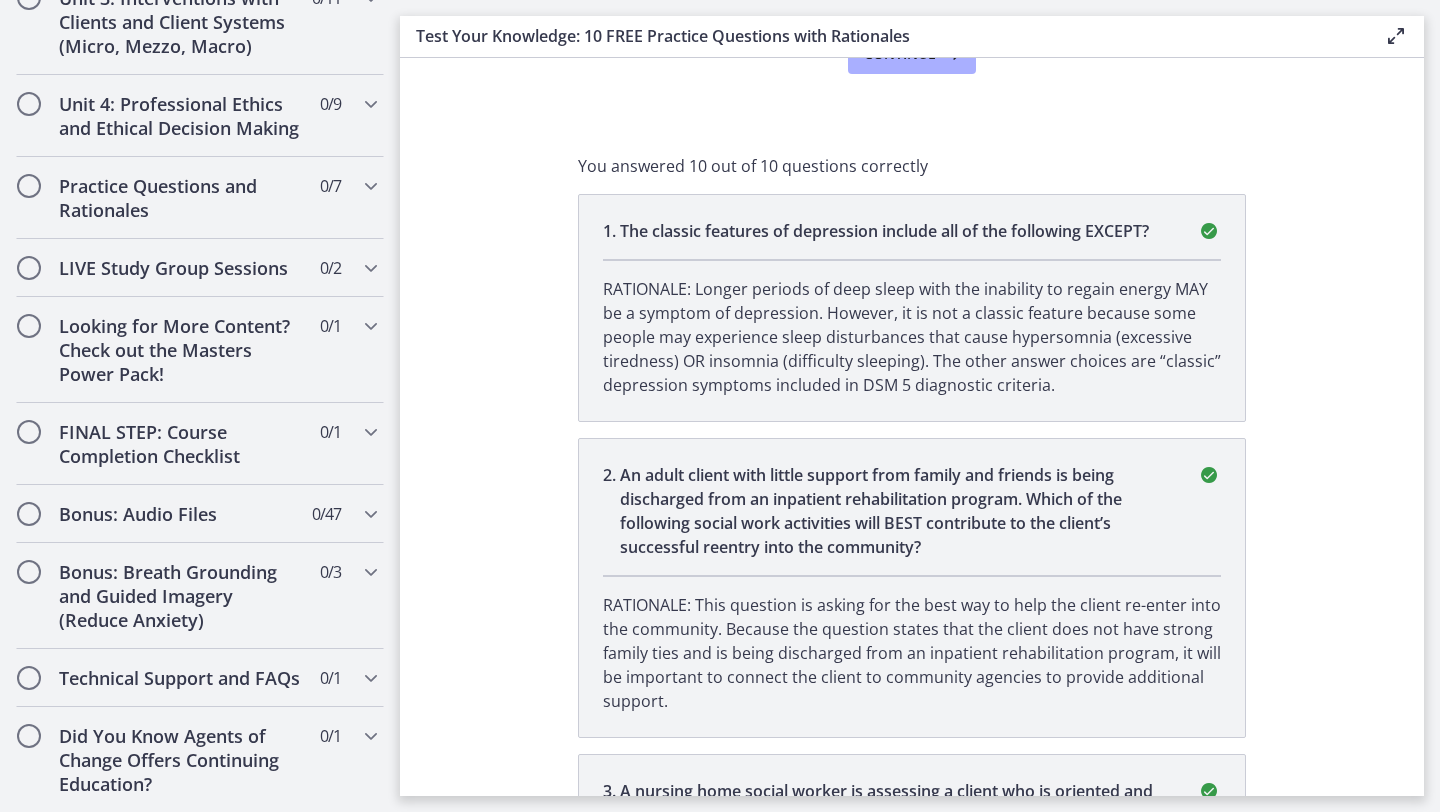 scroll, scrollTop: 0, scrollLeft: 0, axis: both 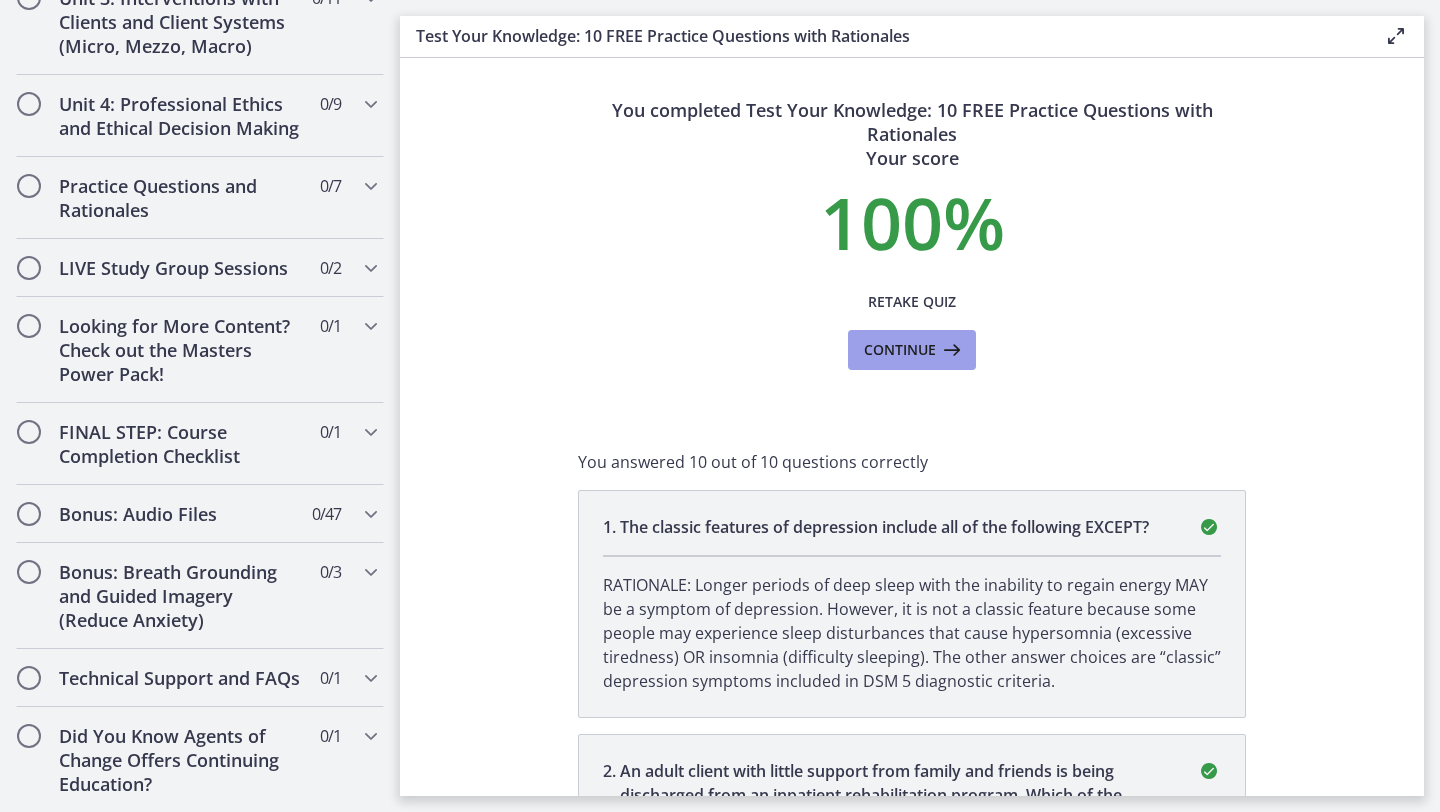 click on "Continue" at bounding box center (912, 350) 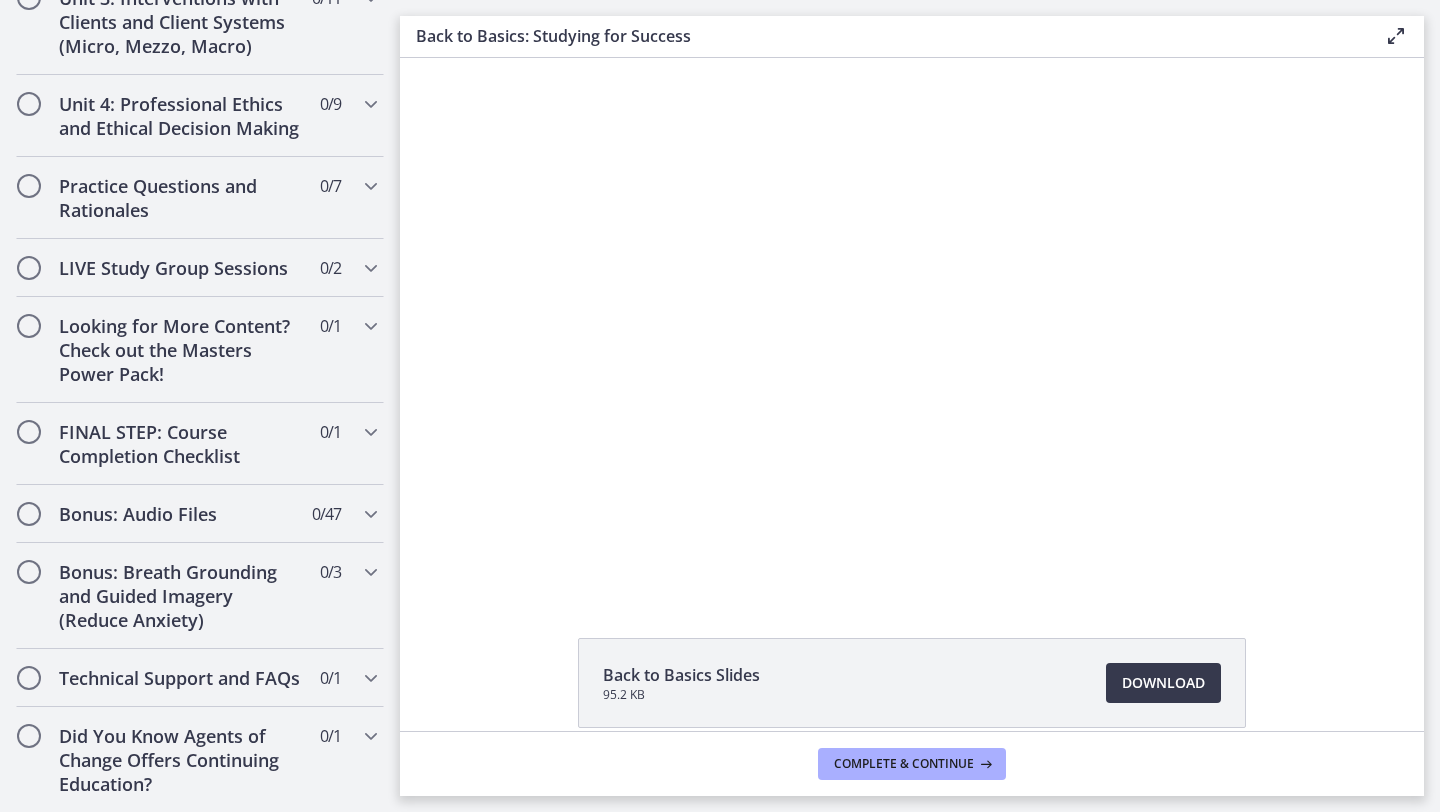 scroll, scrollTop: 0, scrollLeft: 0, axis: both 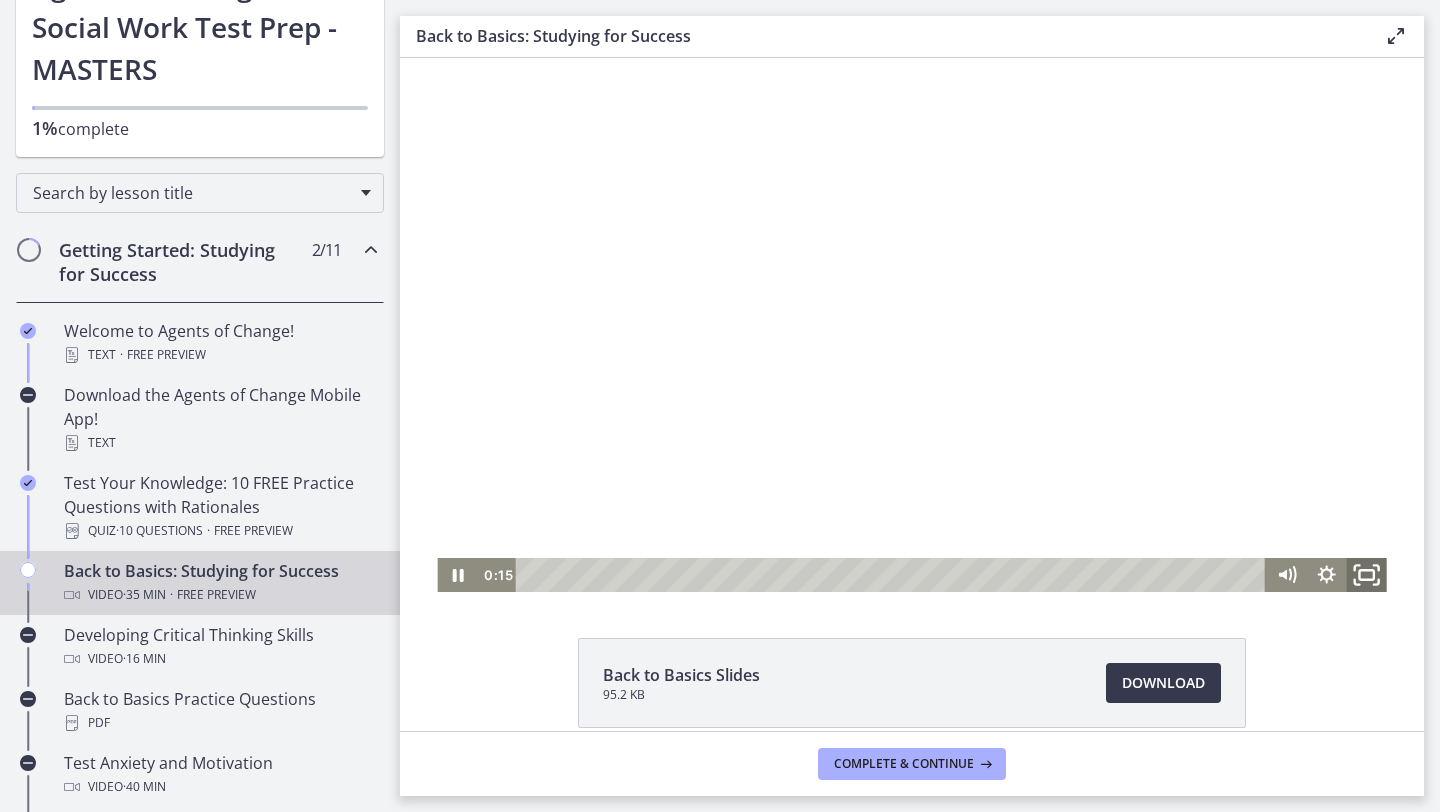 click 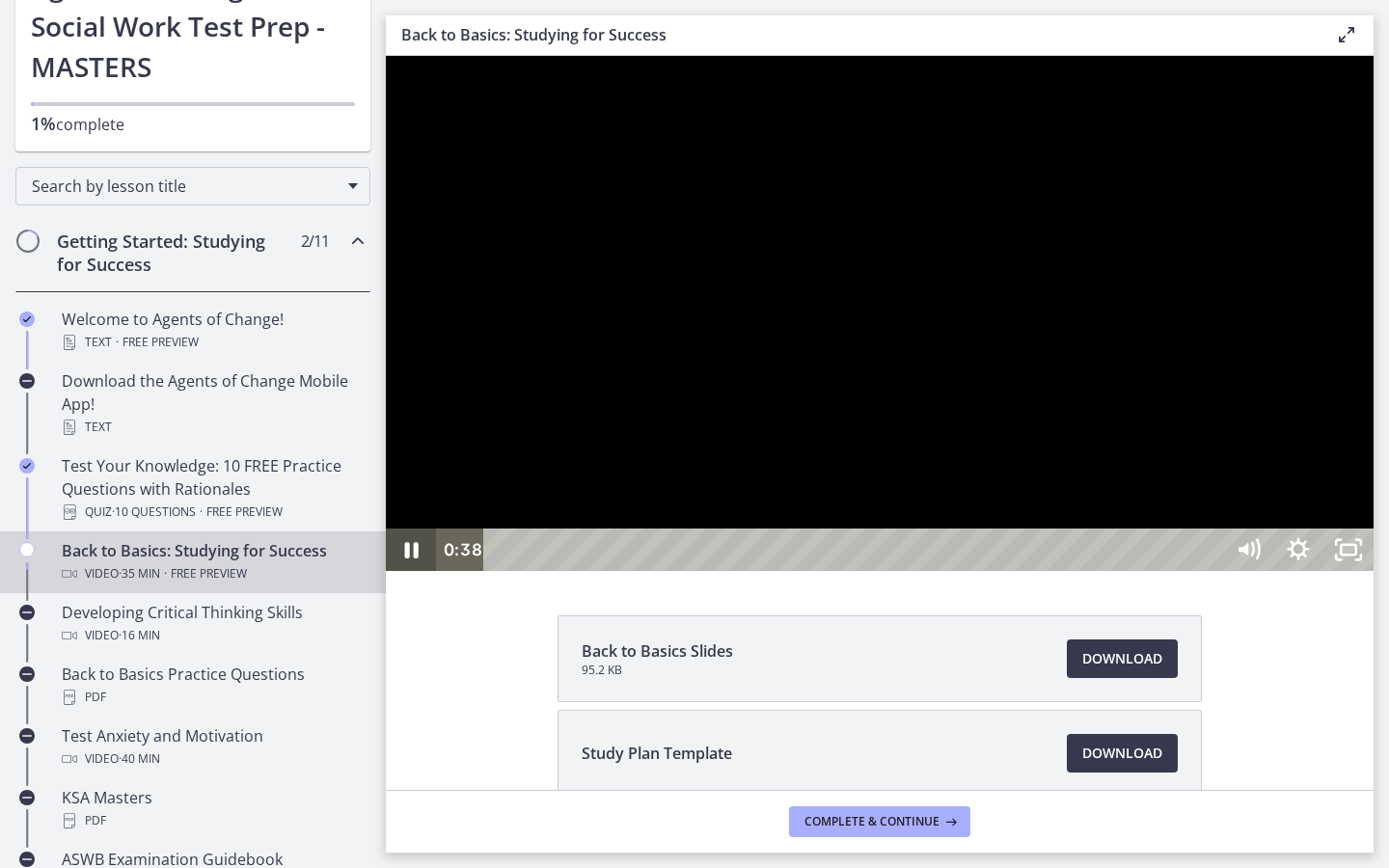 click 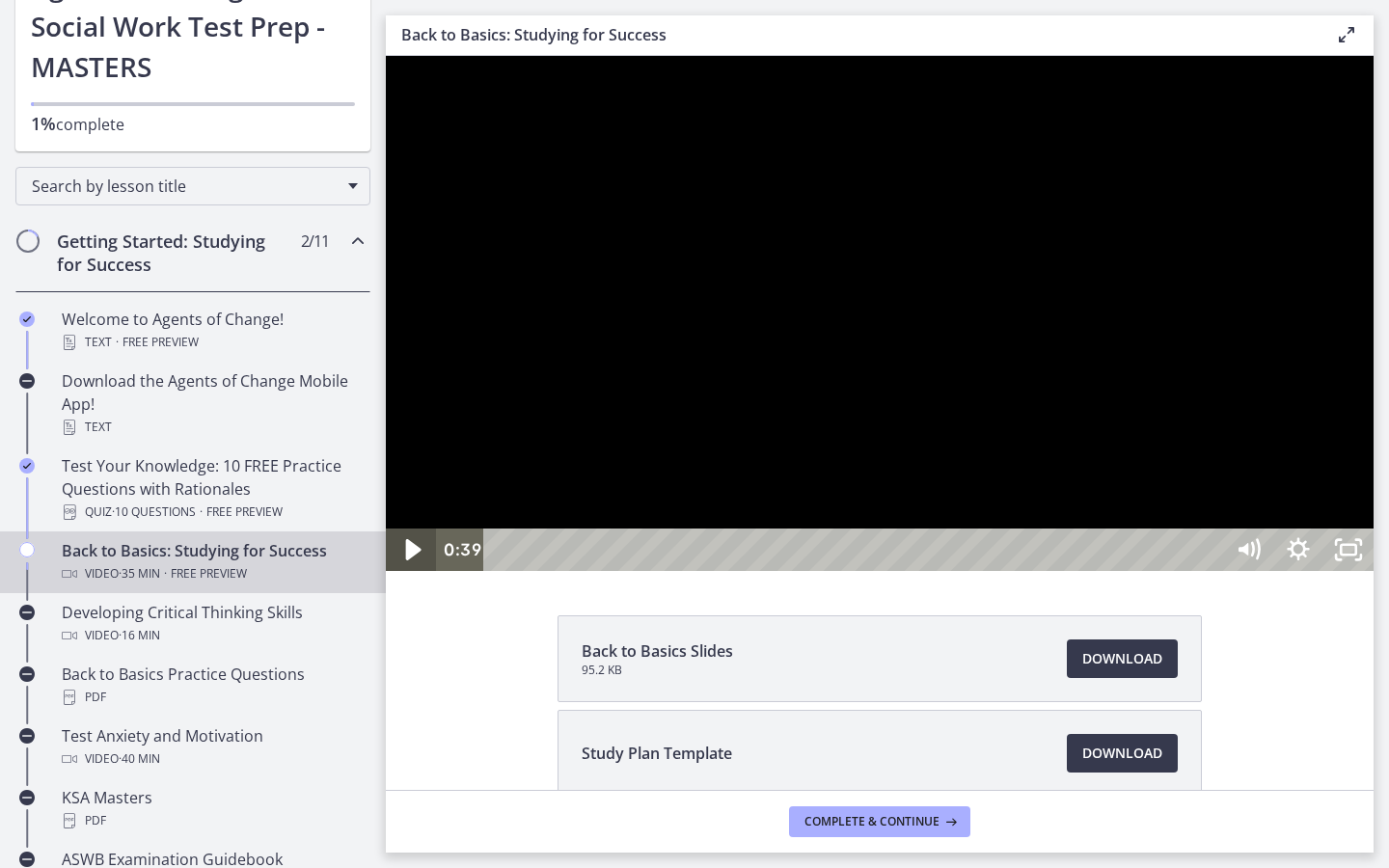 click 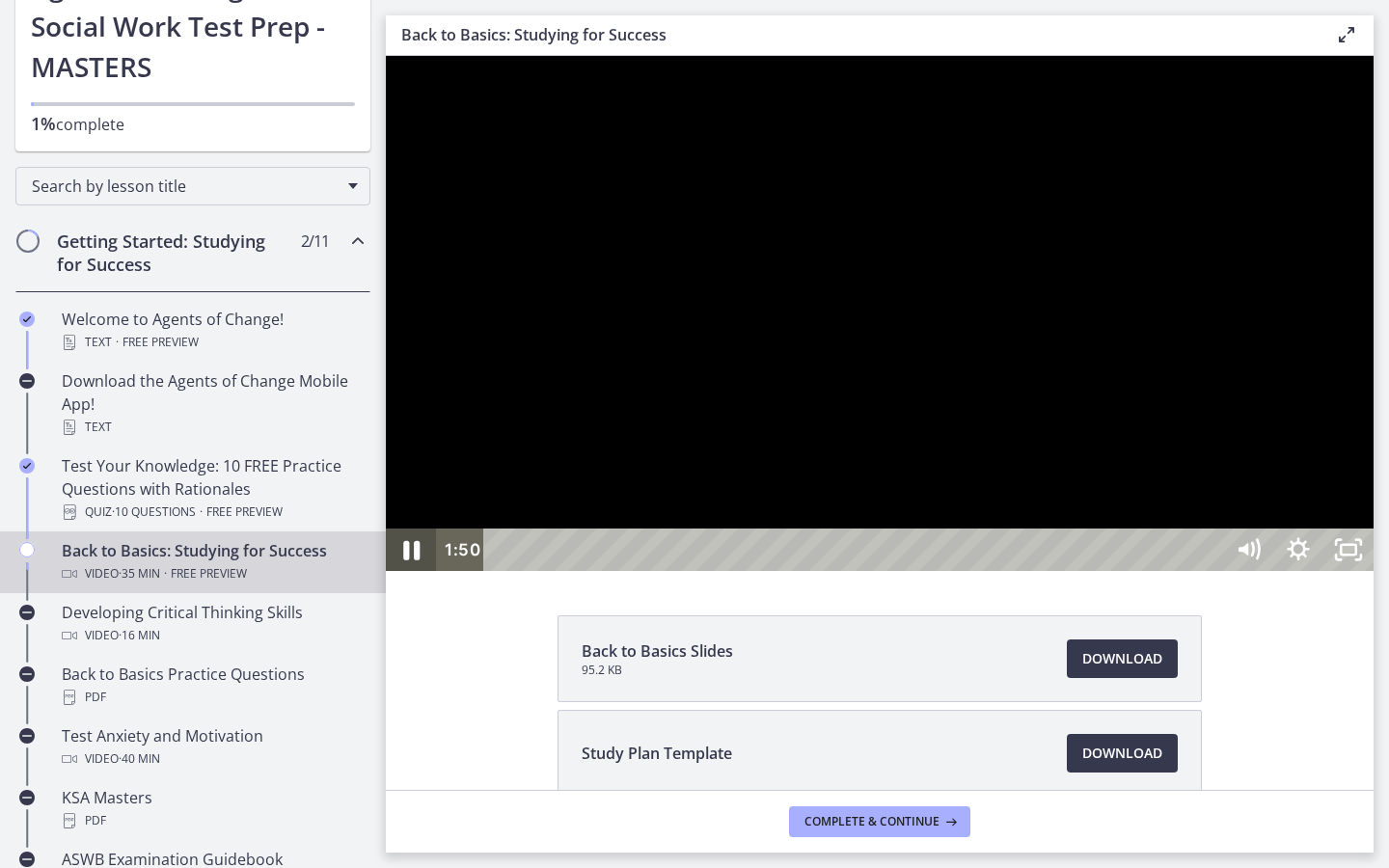 click 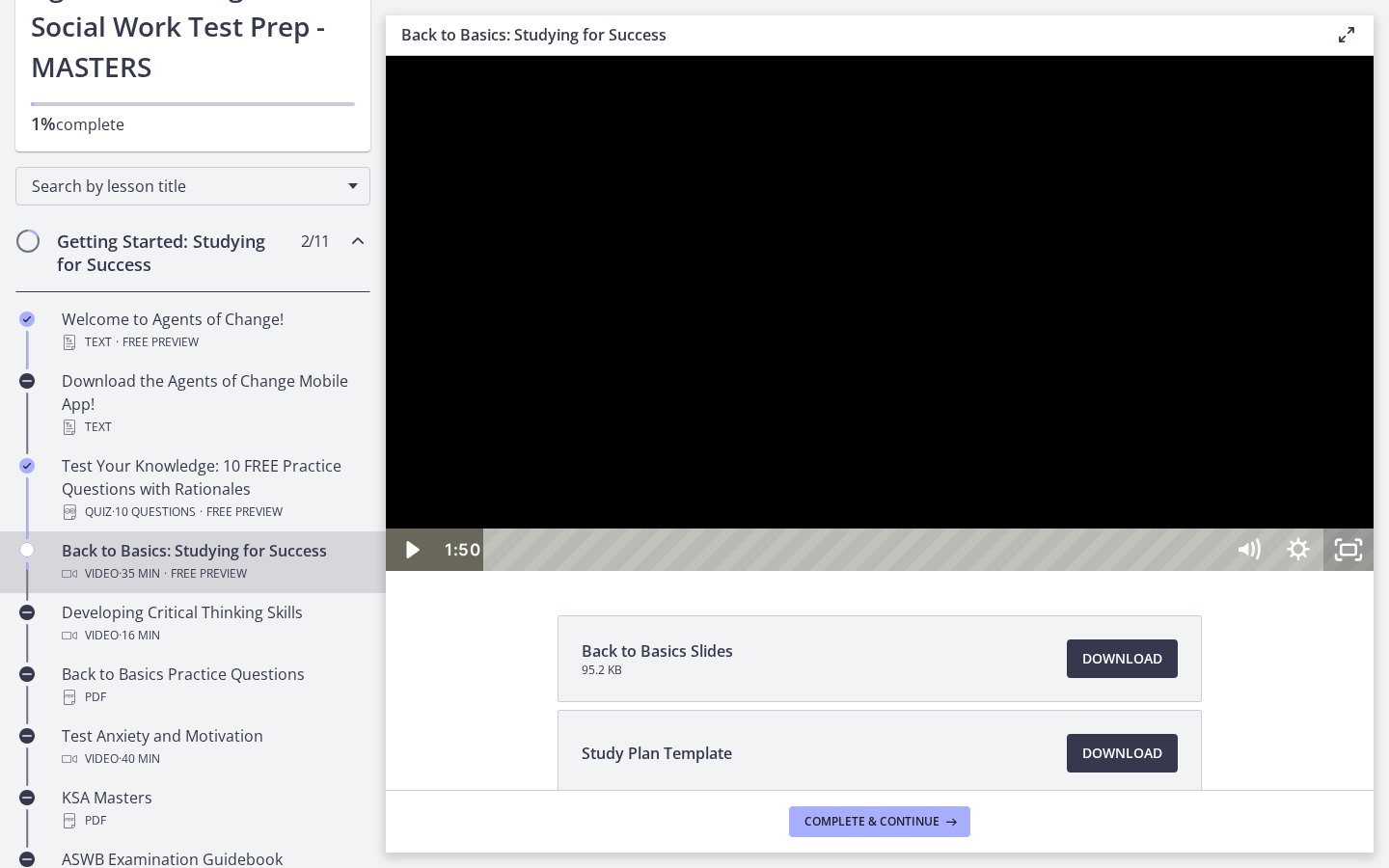 click 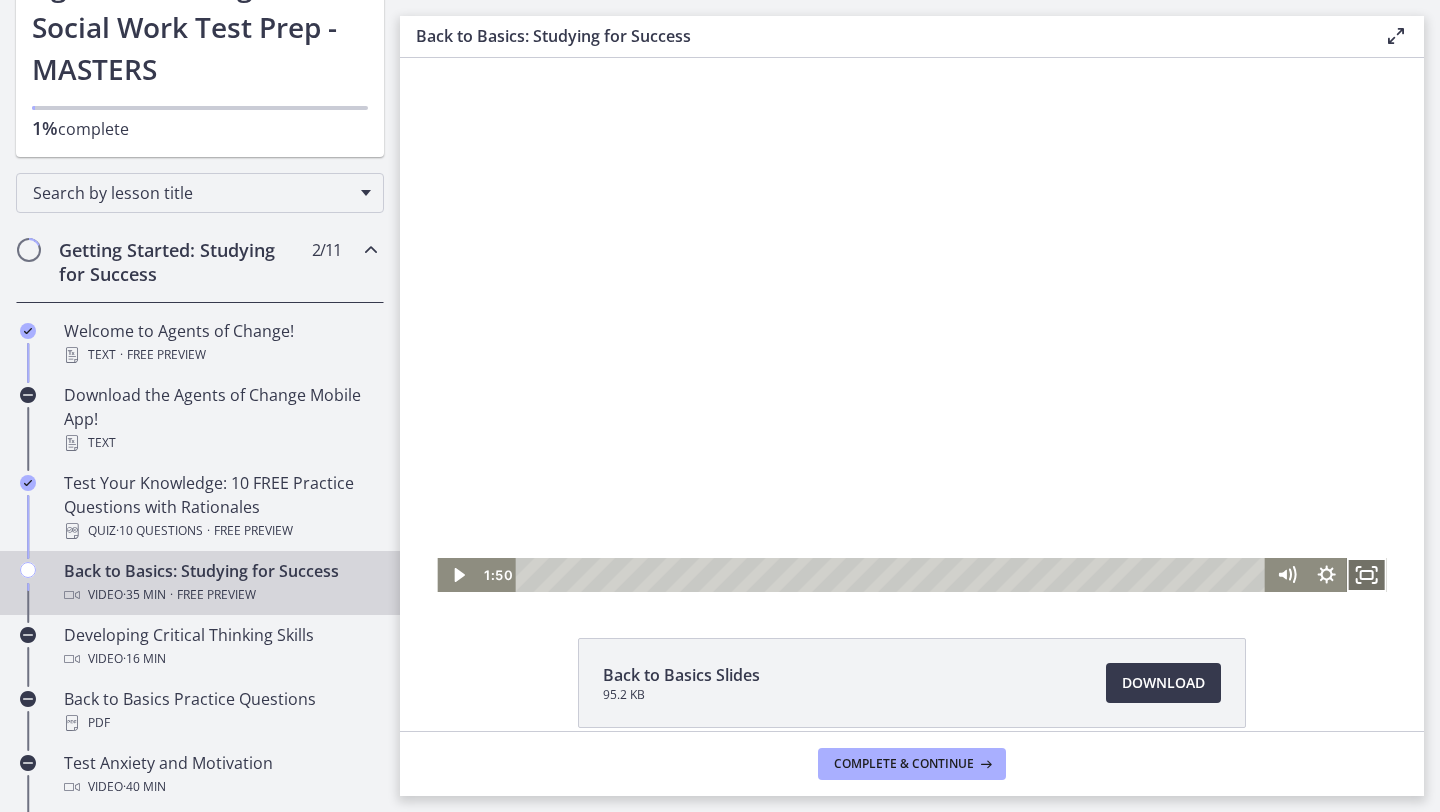 click 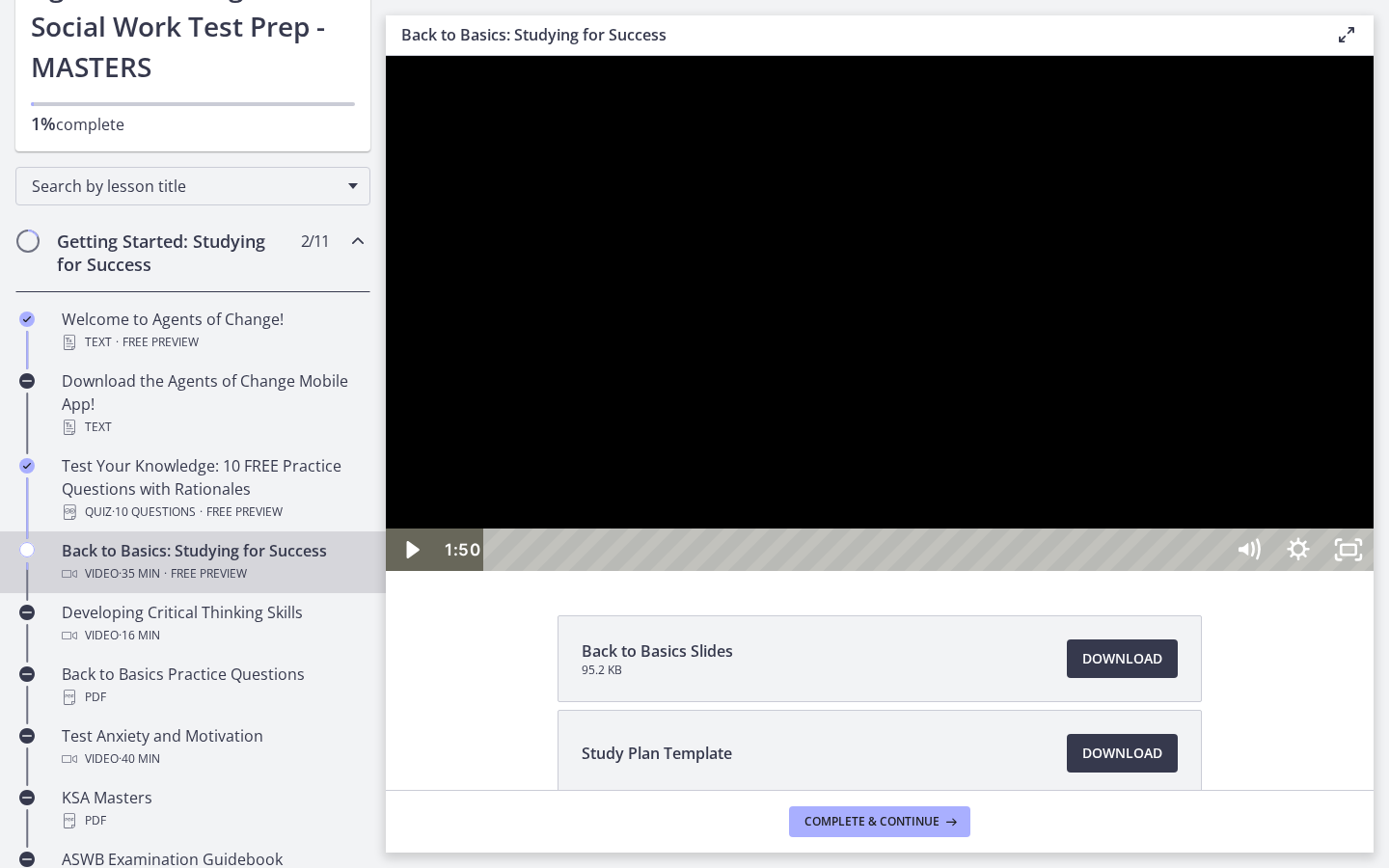 click at bounding box center (880, 313) 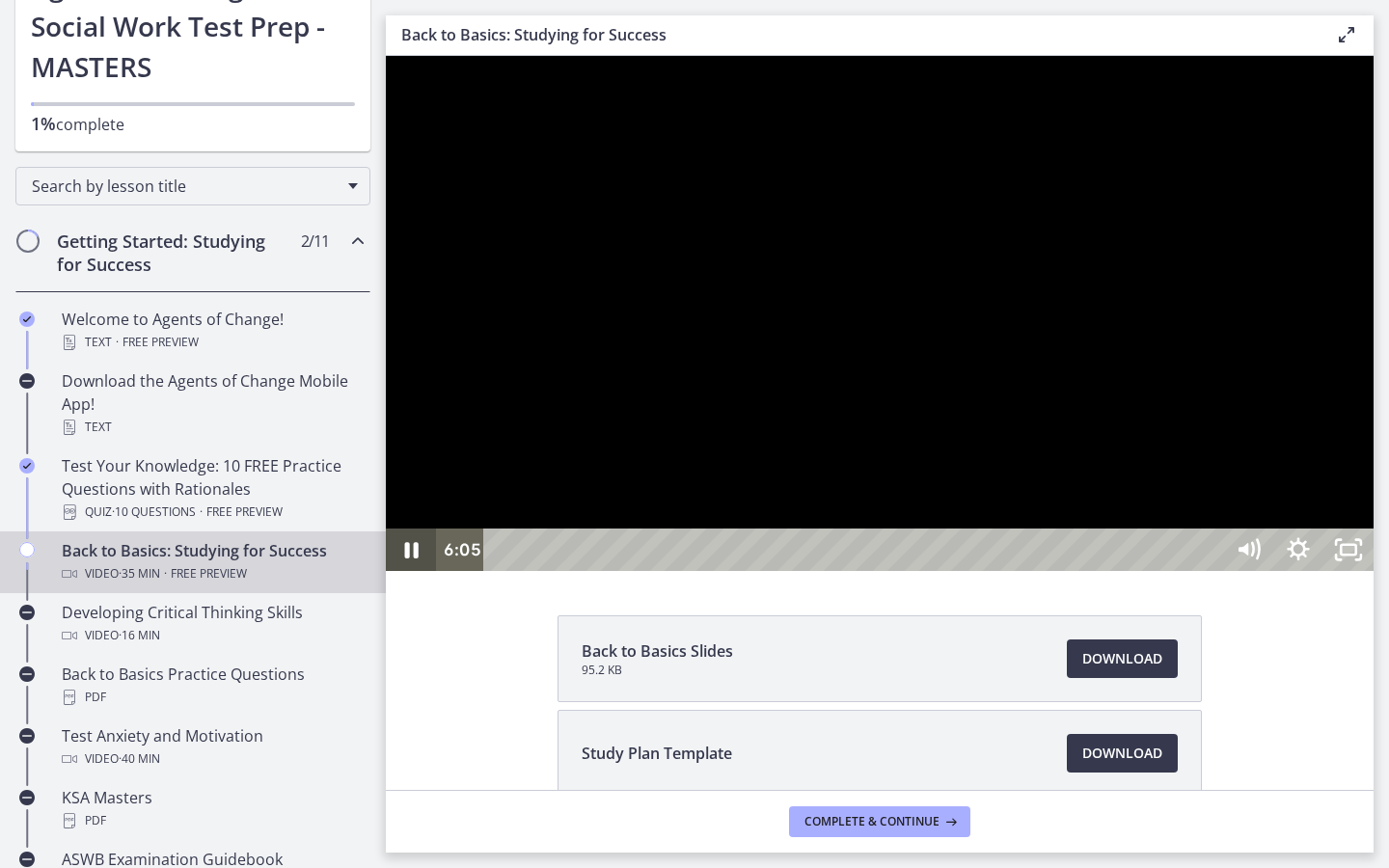 click 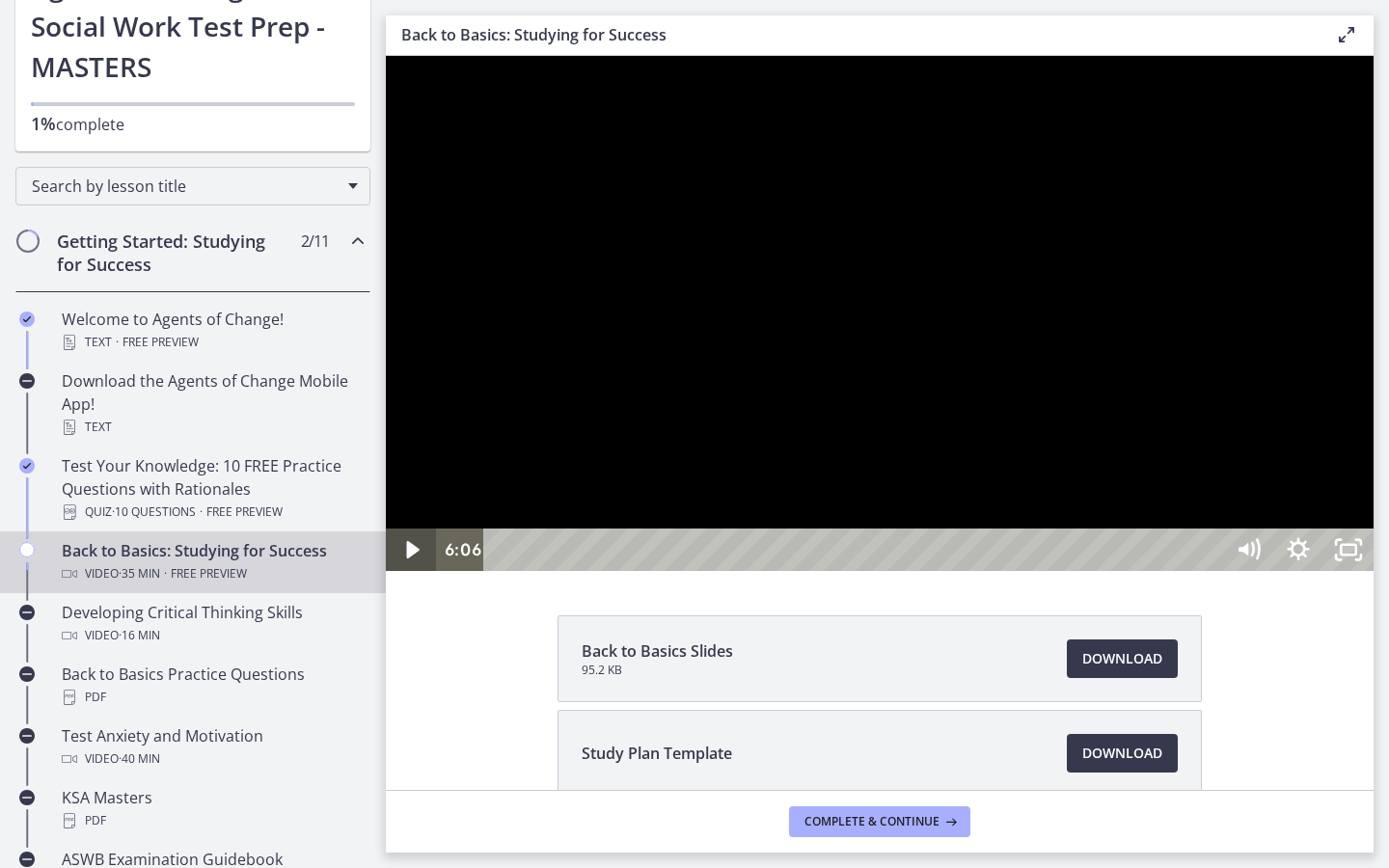 type 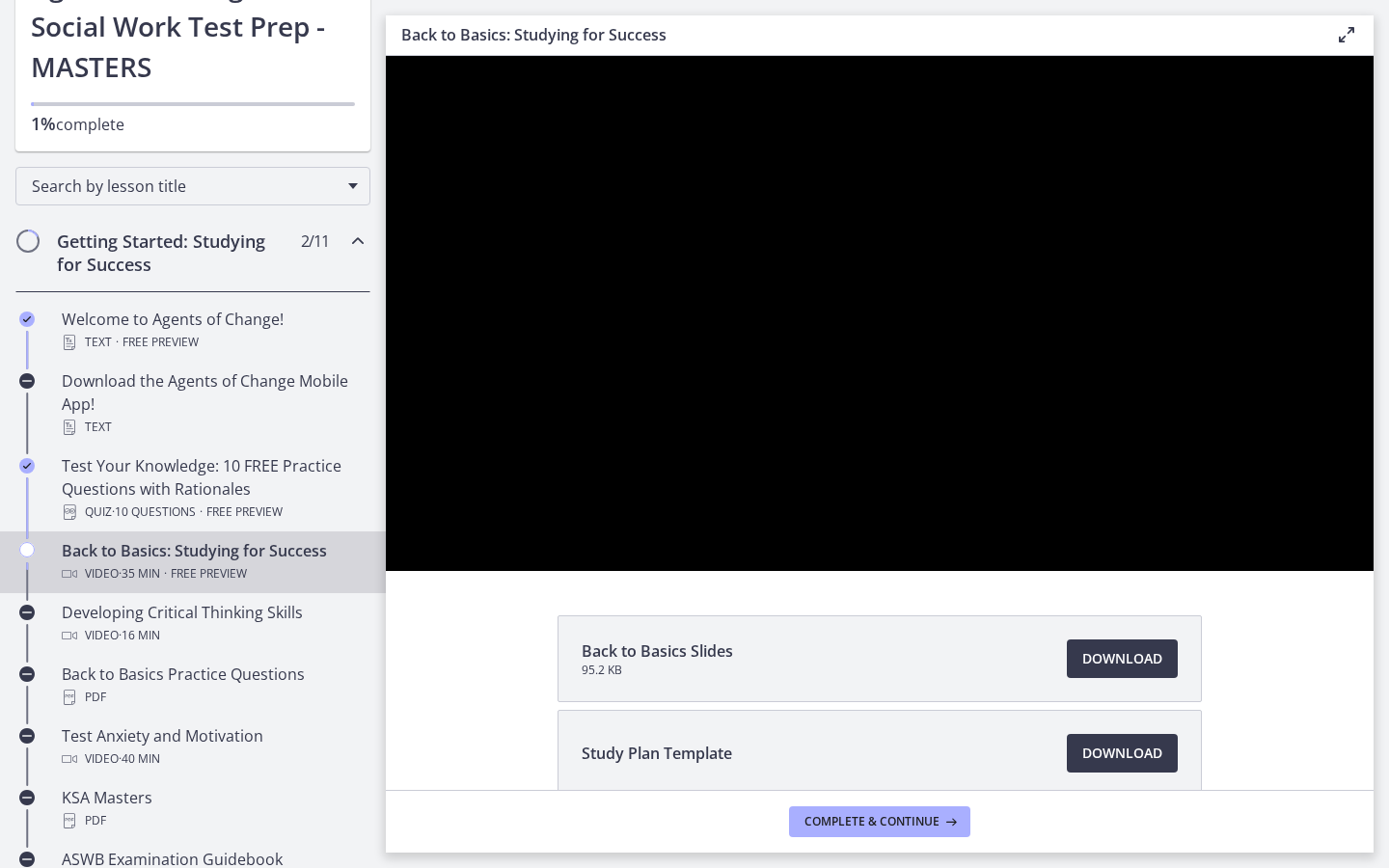 click at bounding box center [411, 550] 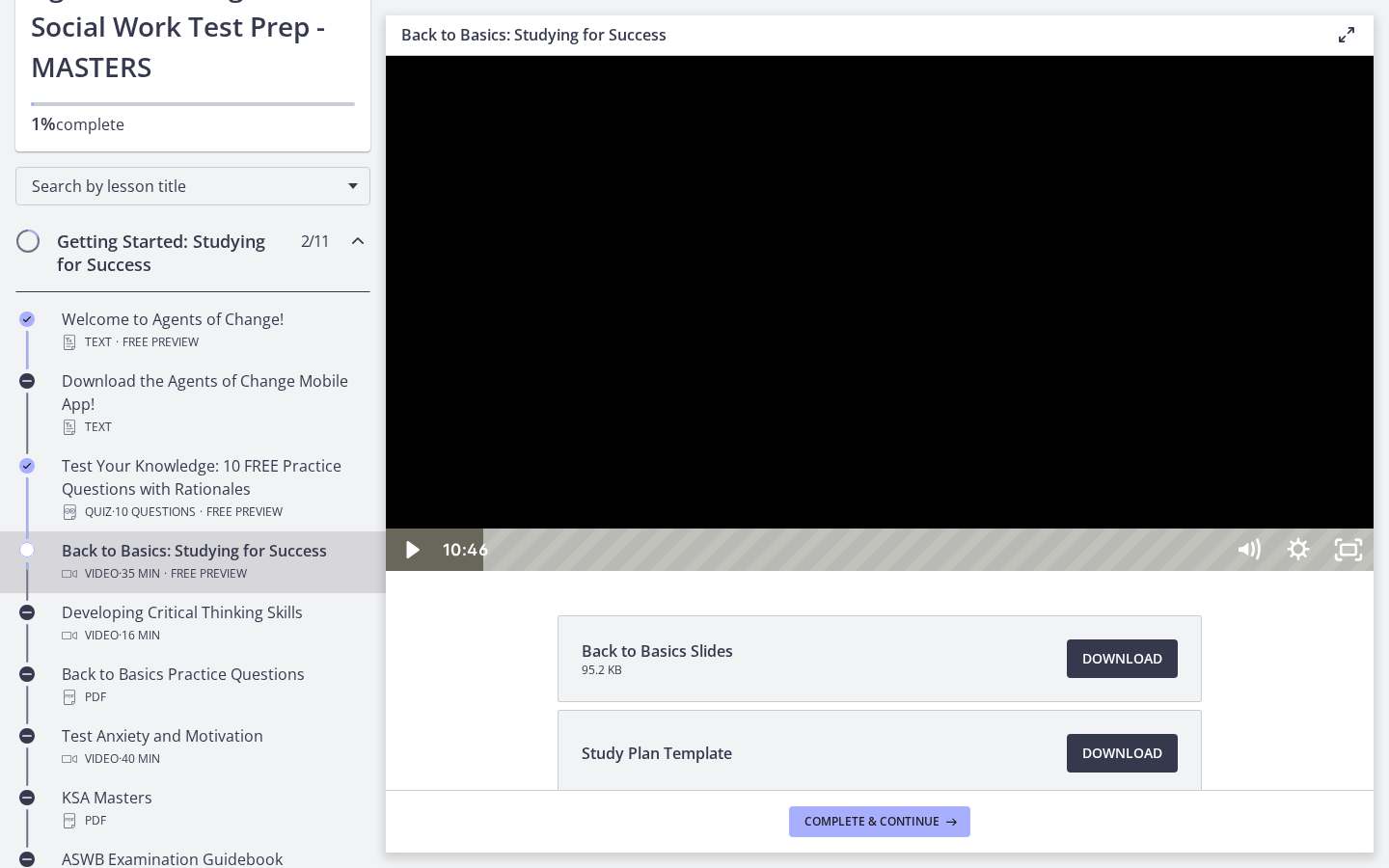 click at bounding box center [880, 313] 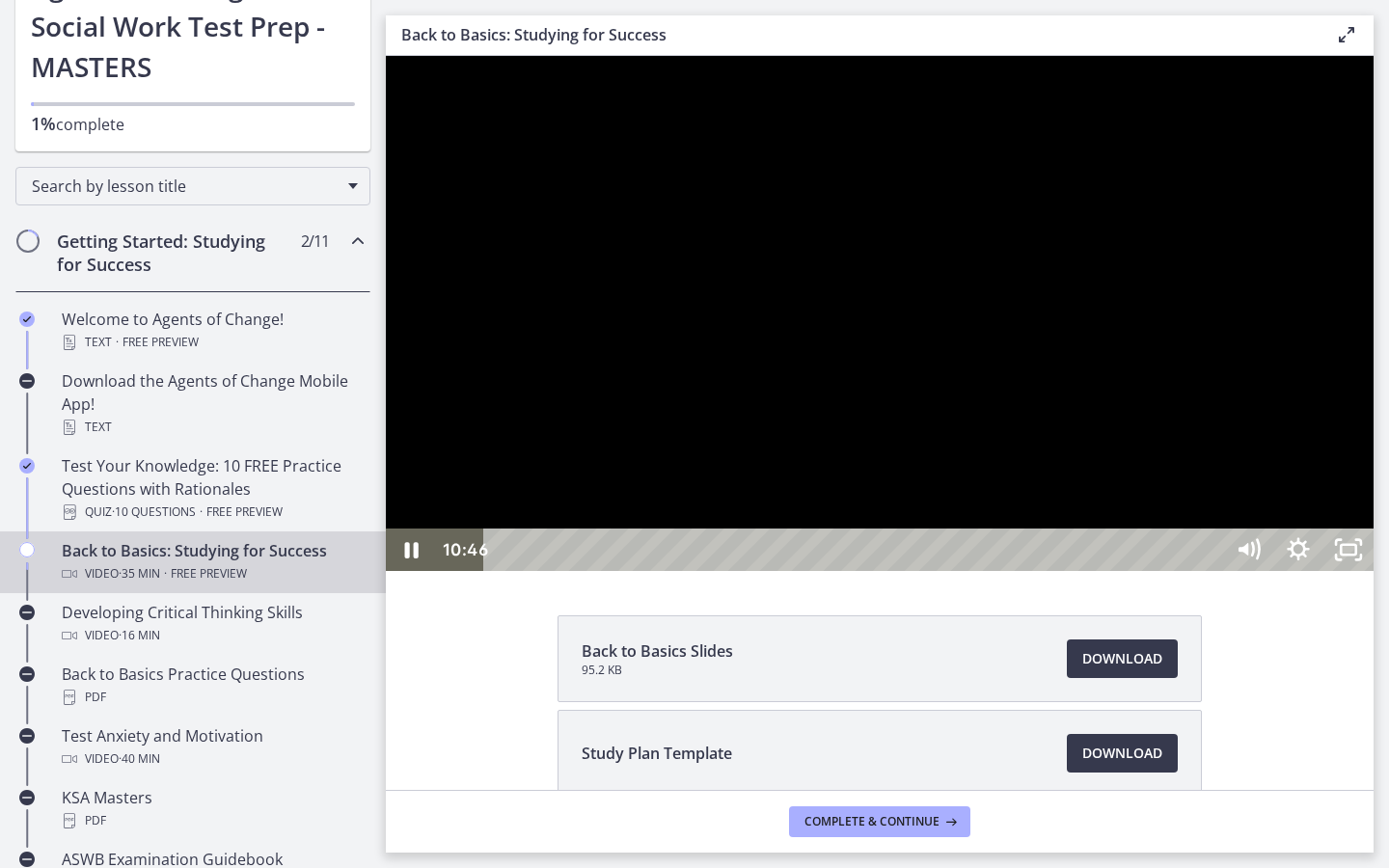 type 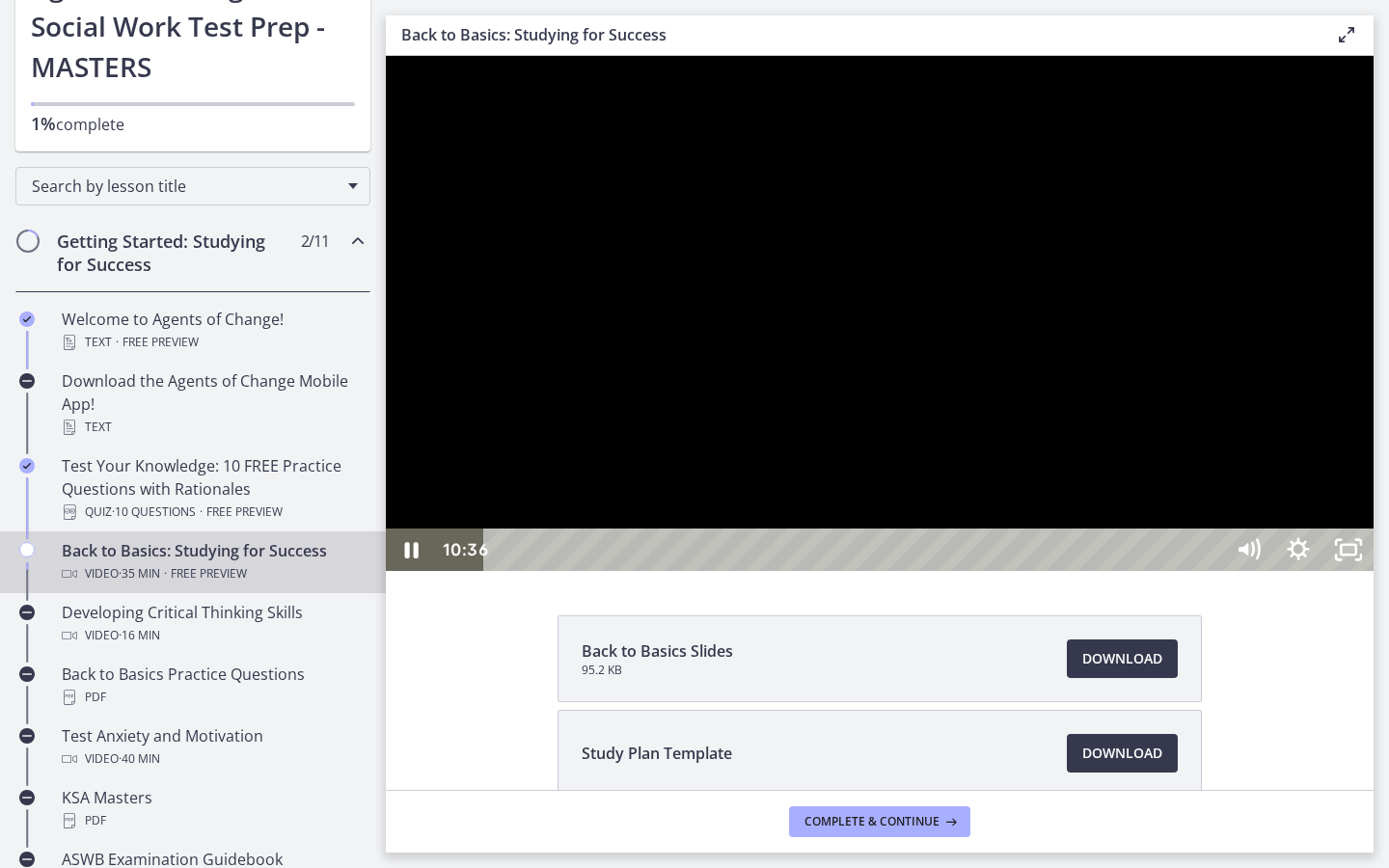 click at bounding box center (880, 313) 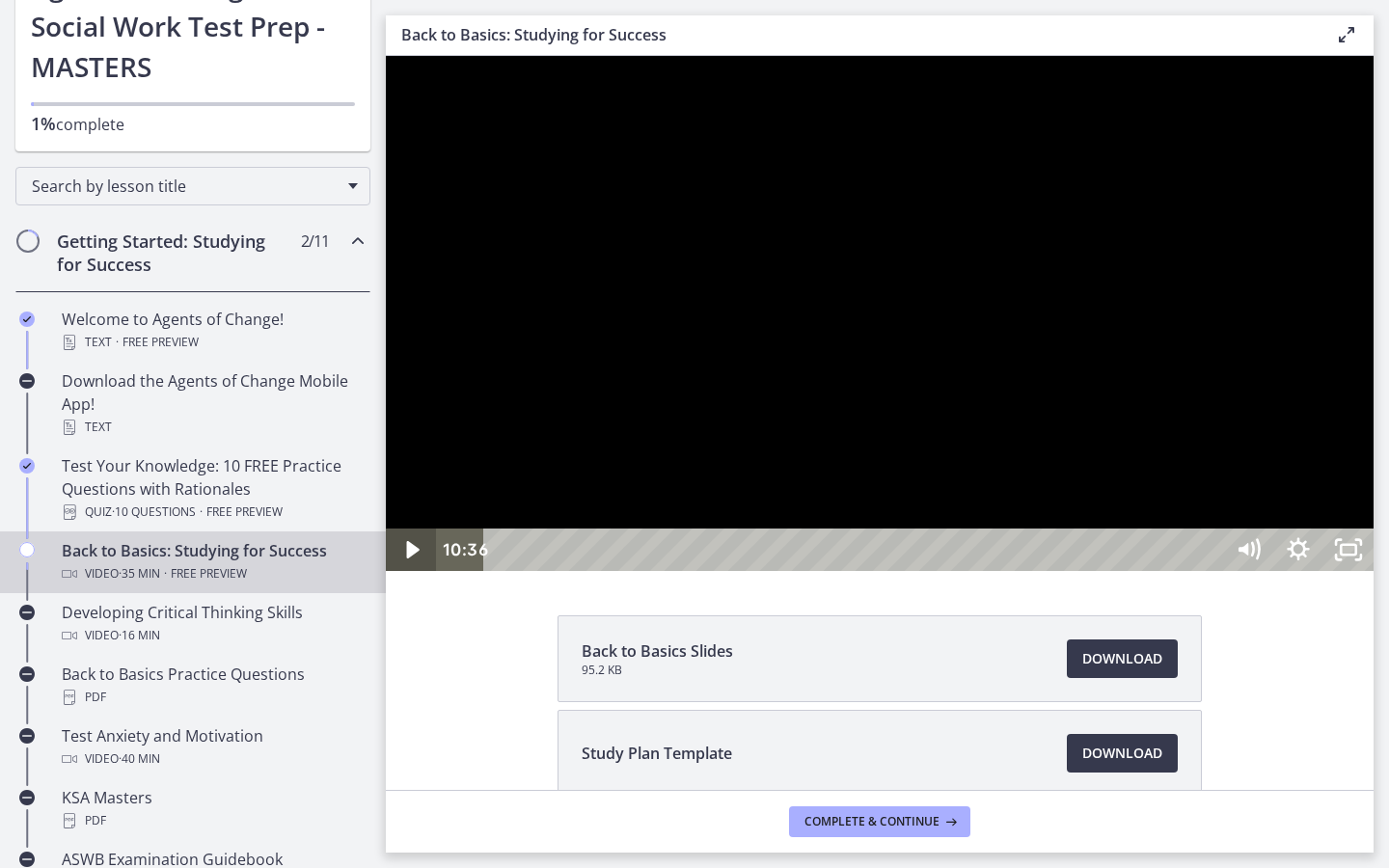 click 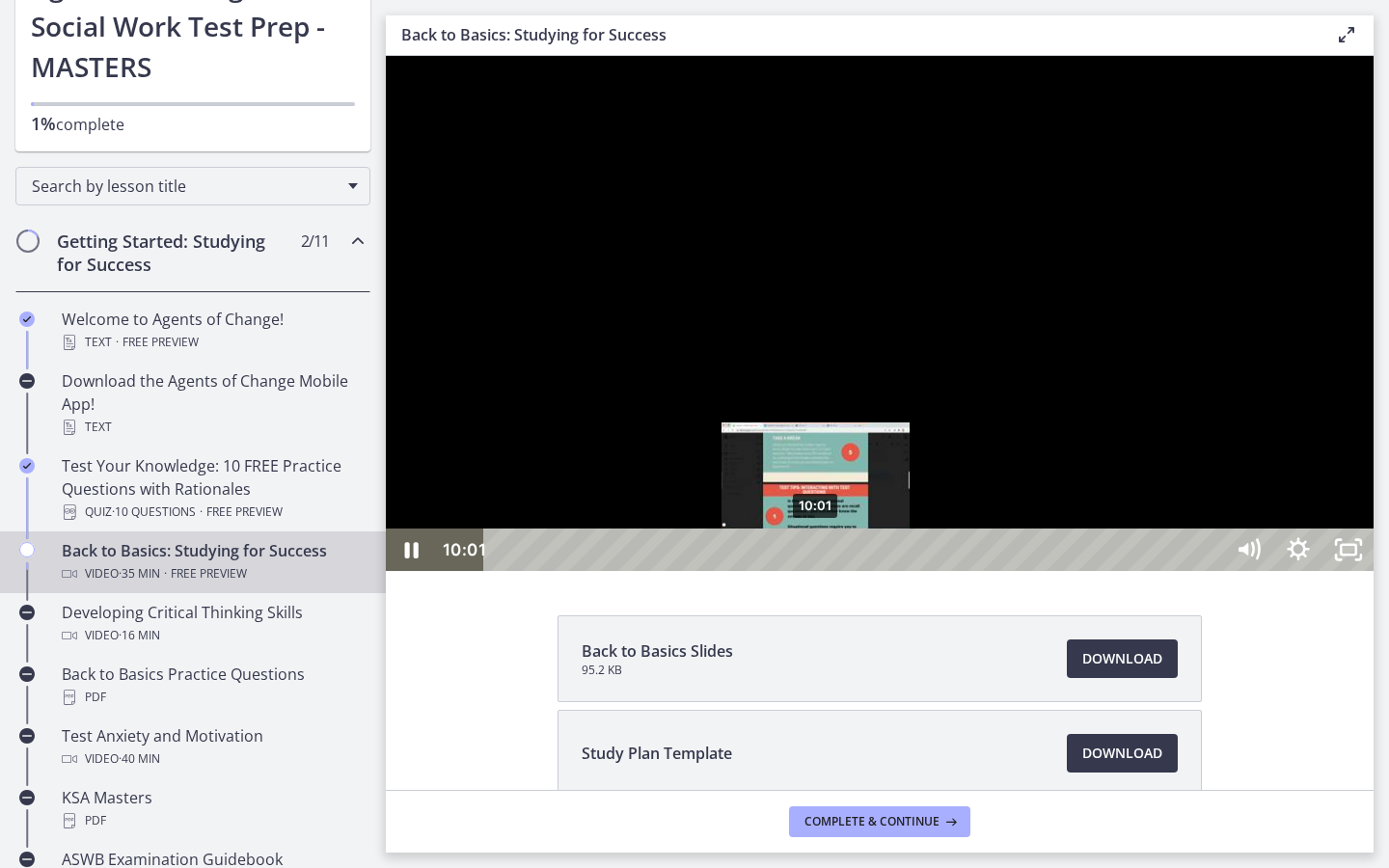 click on "10:01" at bounding box center [857, 550] 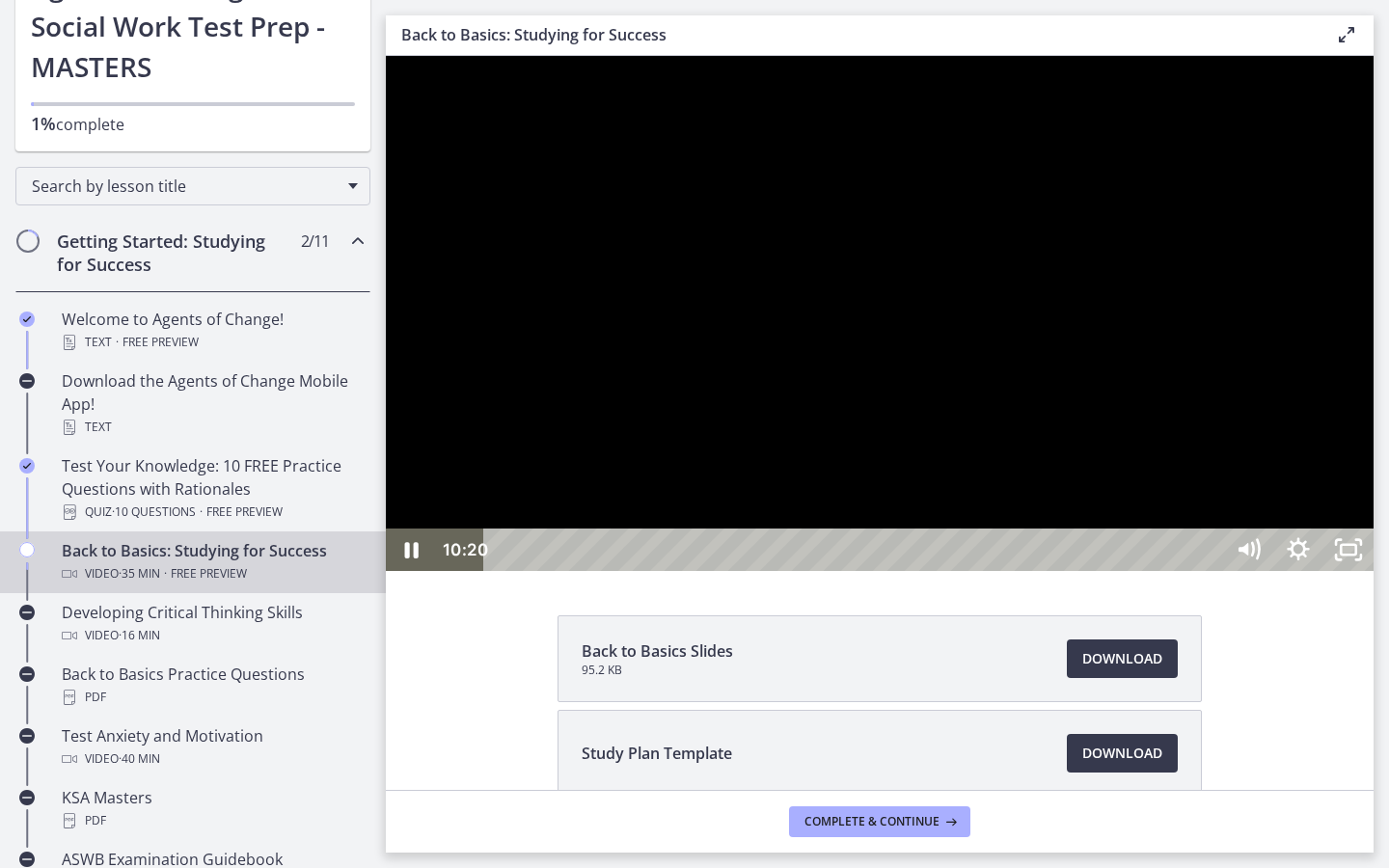 click at bounding box center [880, 313] 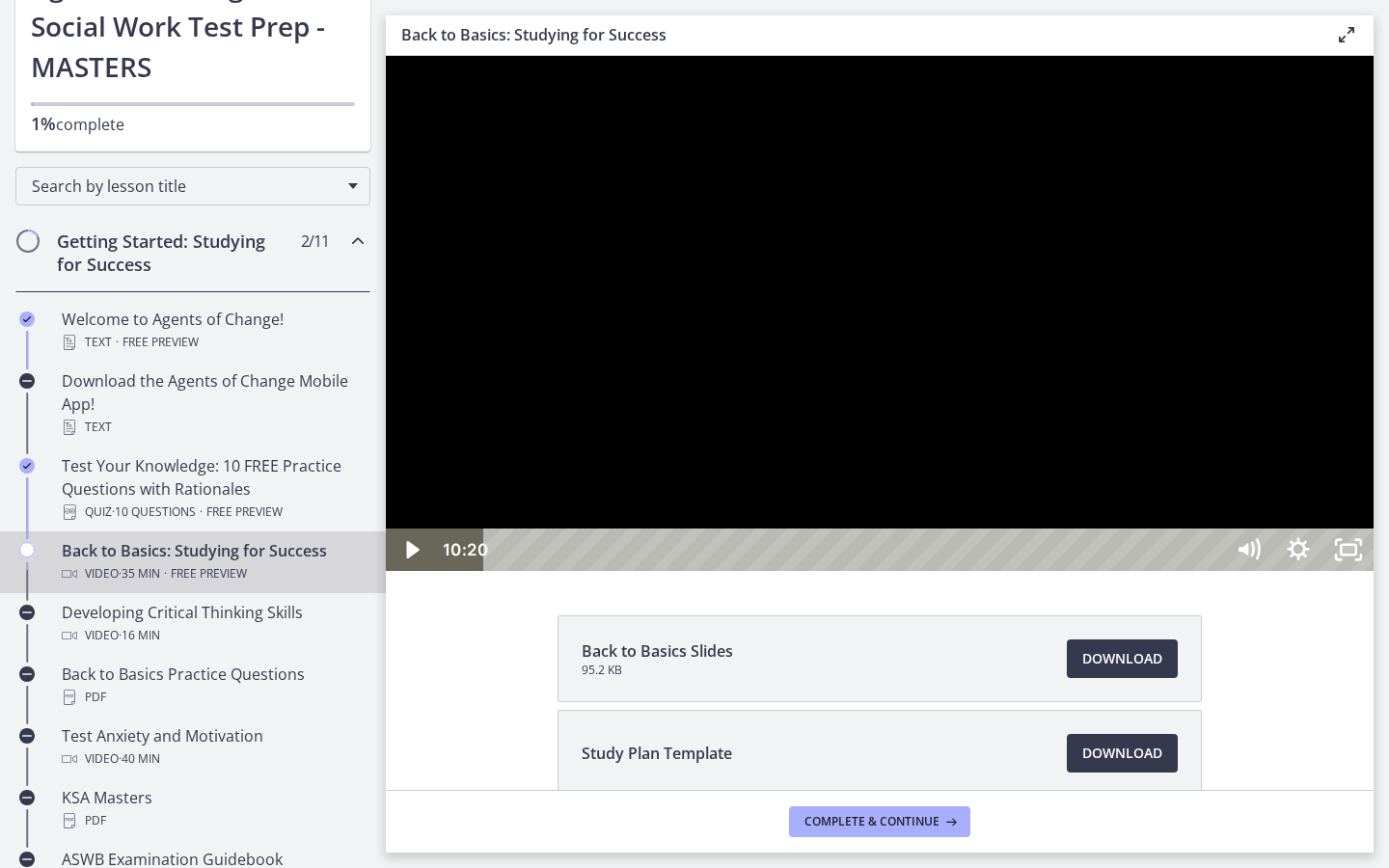 click at bounding box center [880, 313] 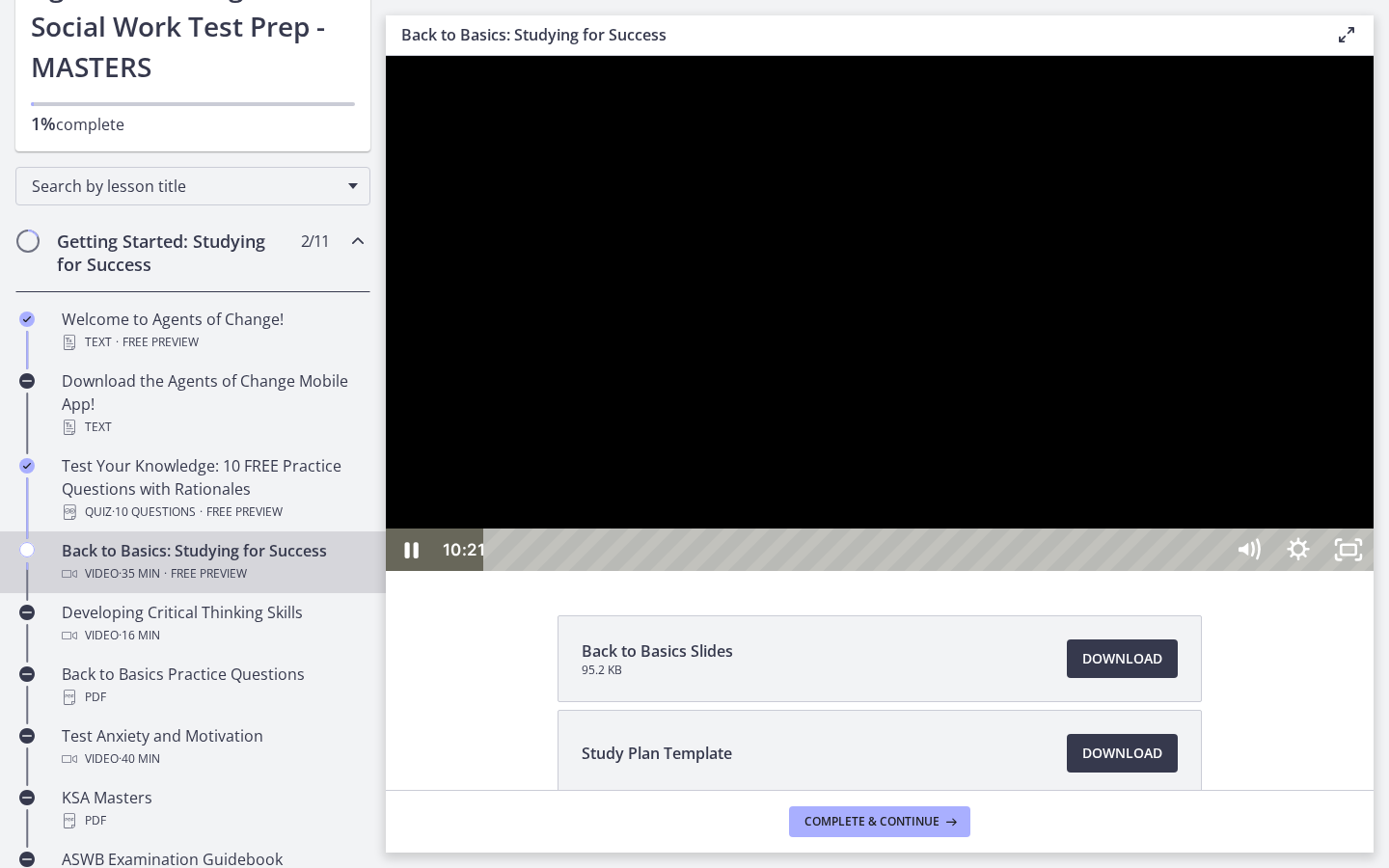 click at bounding box center [880, 313] 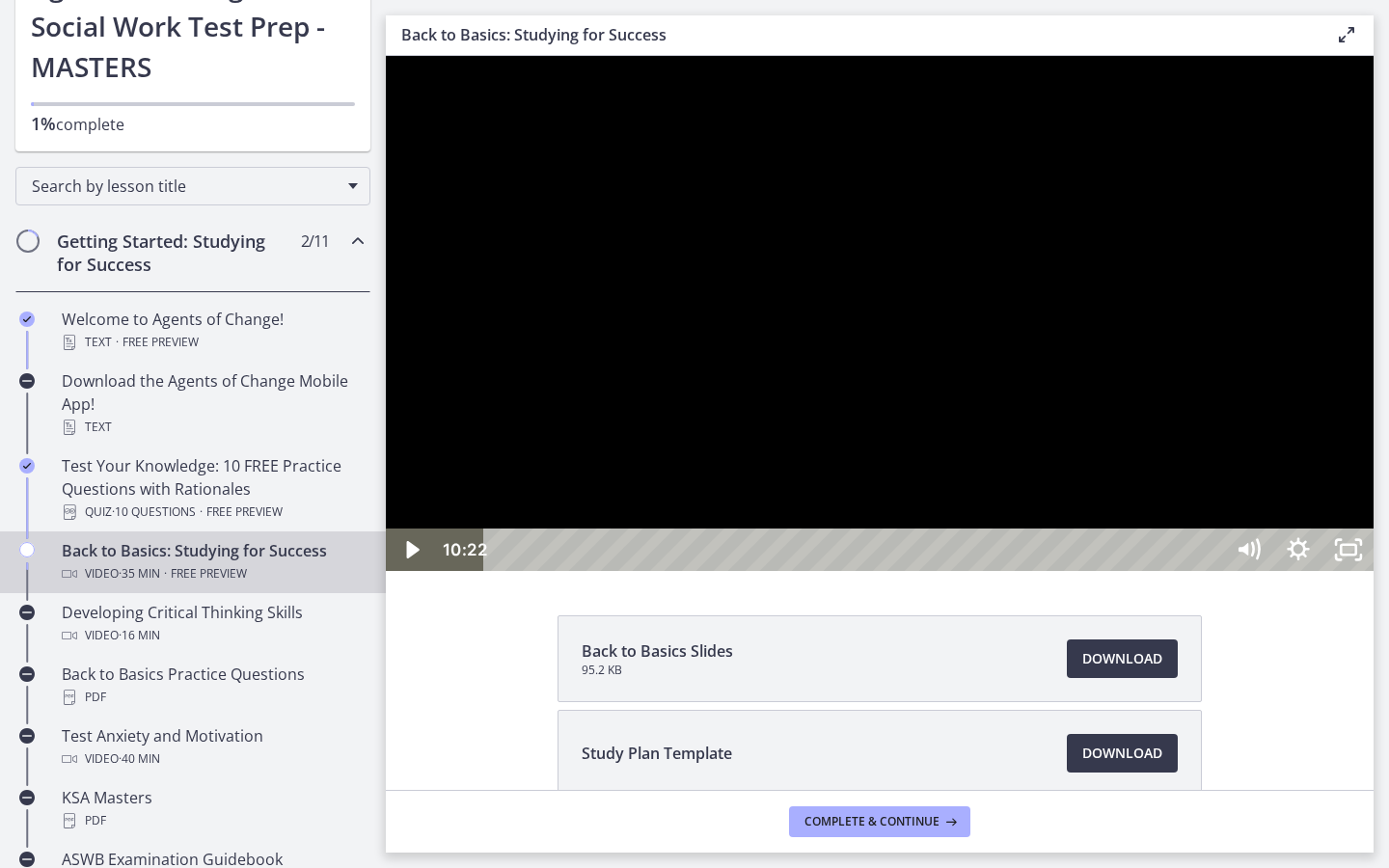 click at bounding box center (880, 313) 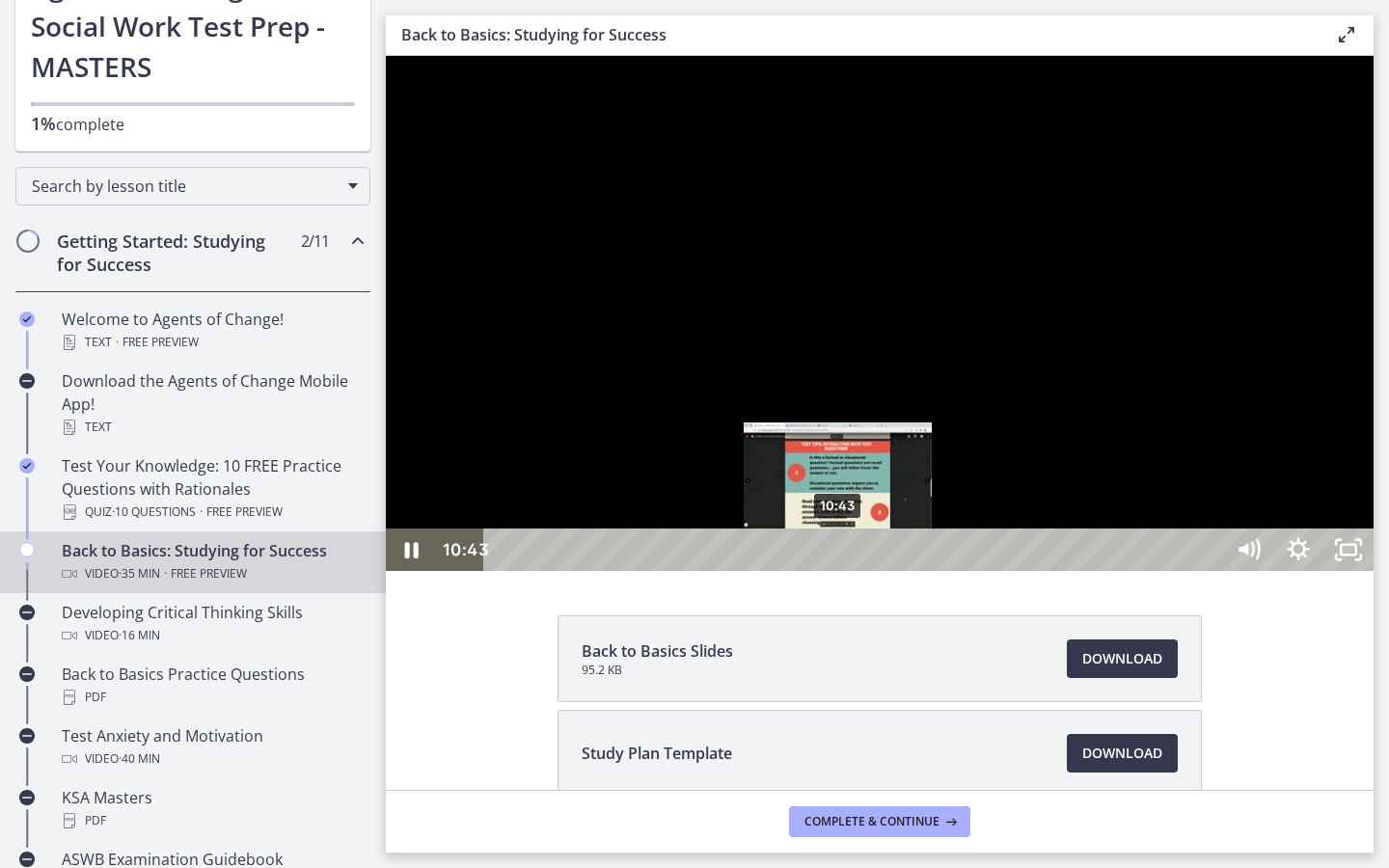 click on "10:43" at bounding box center (857, 550) 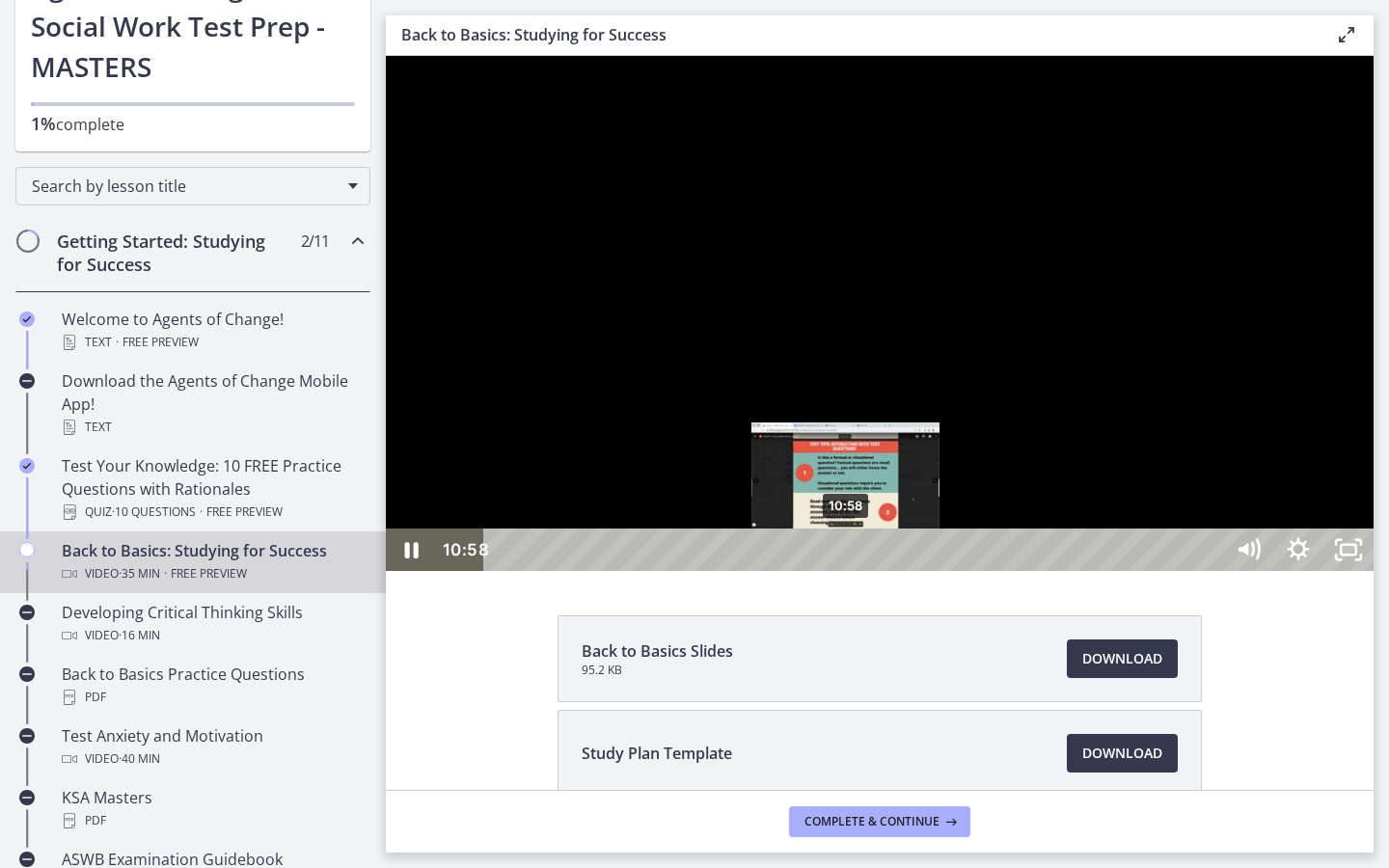 click on "10:58" at bounding box center [857, 550] 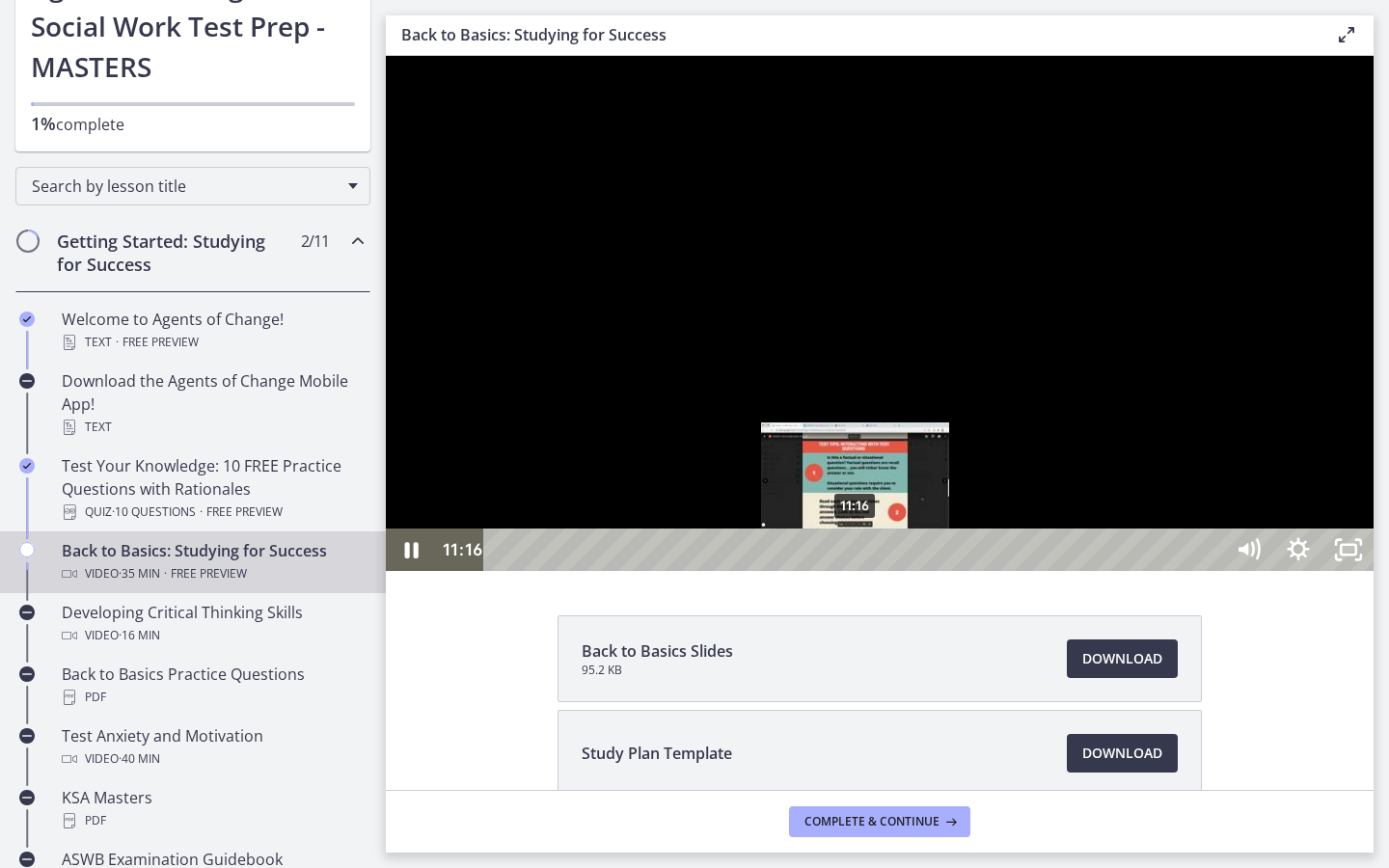 click on "11:16" at bounding box center [857, 550] 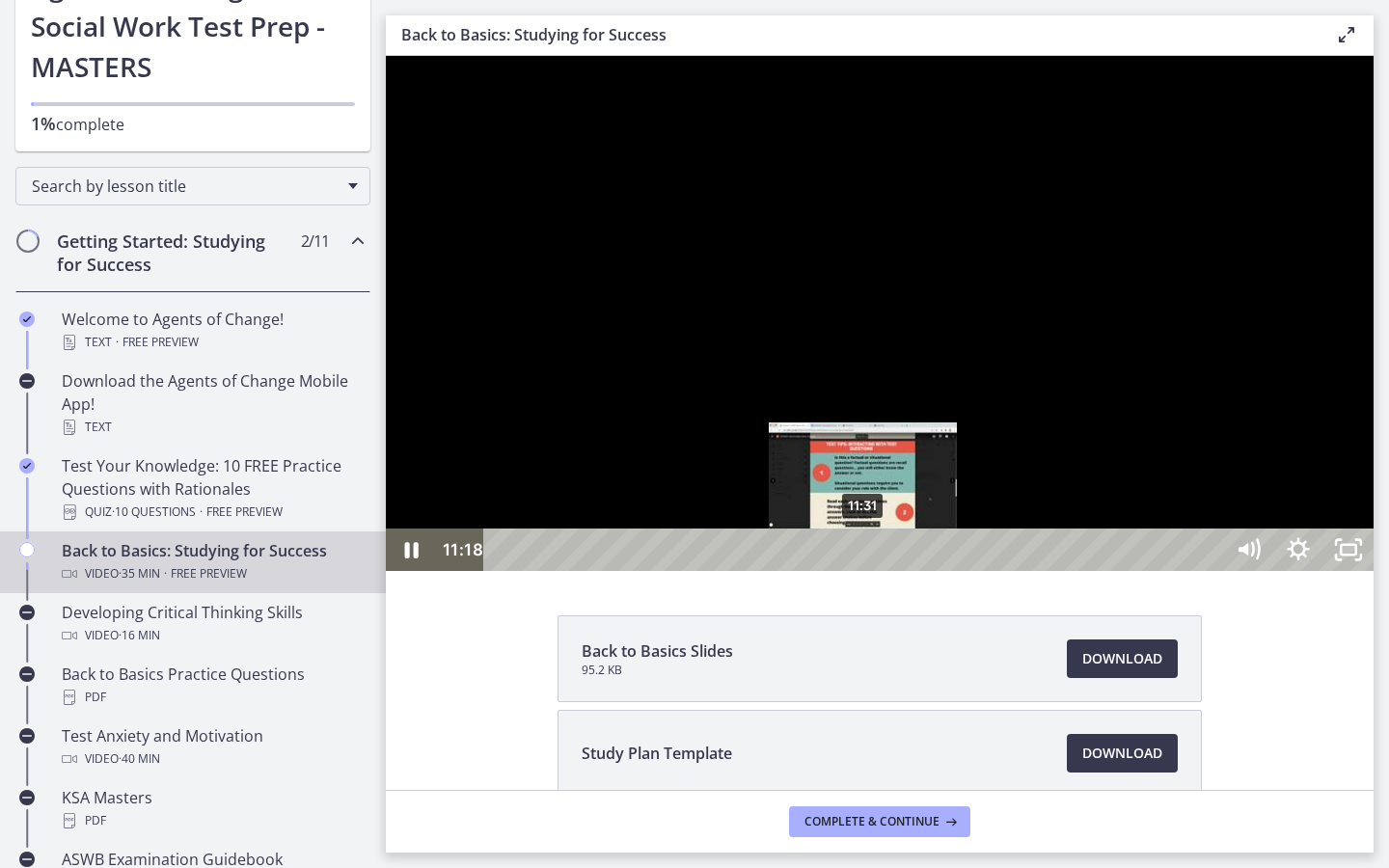 click on "11:31" at bounding box center [857, 550] 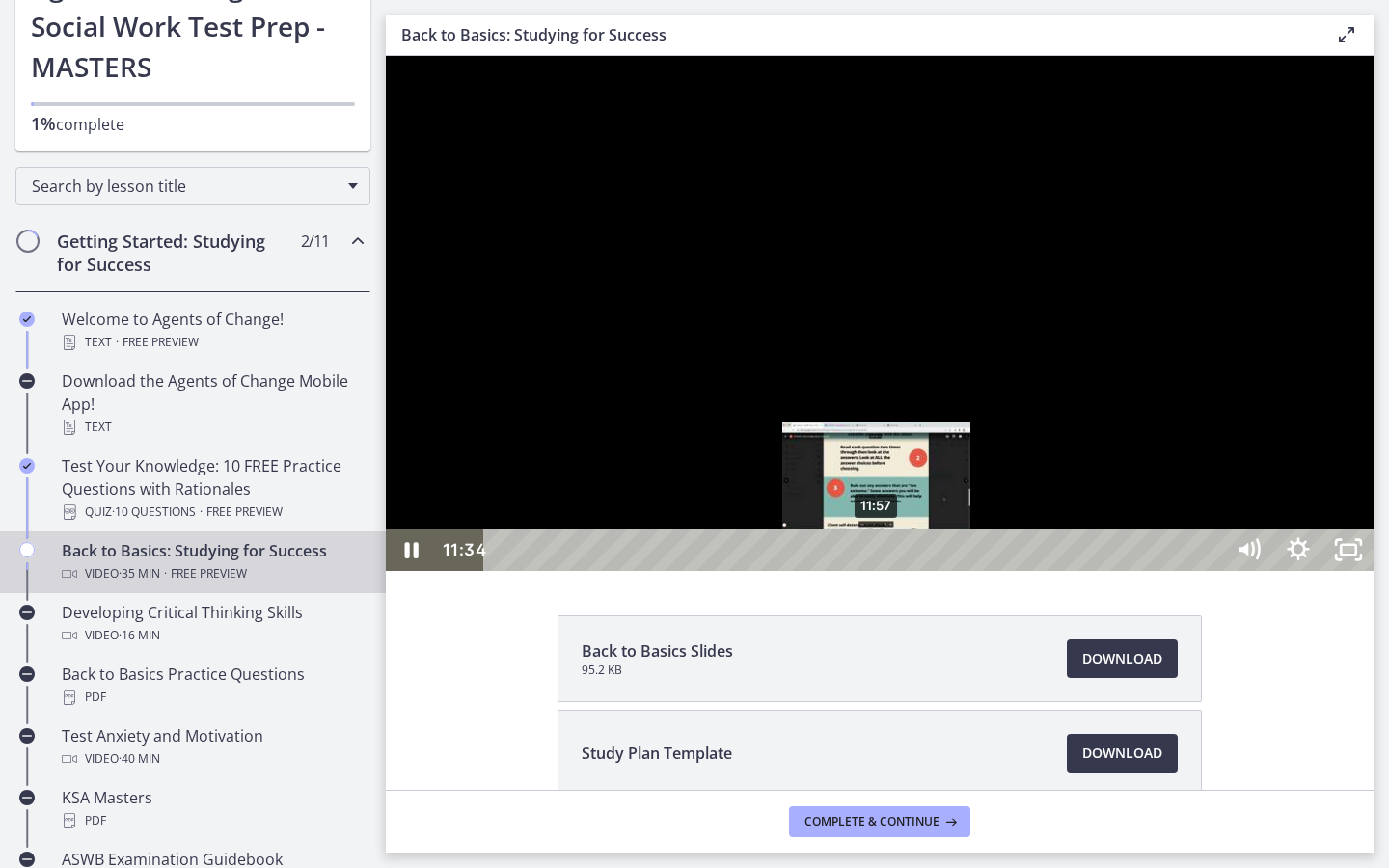 click on "11:57" at bounding box center [857, 550] 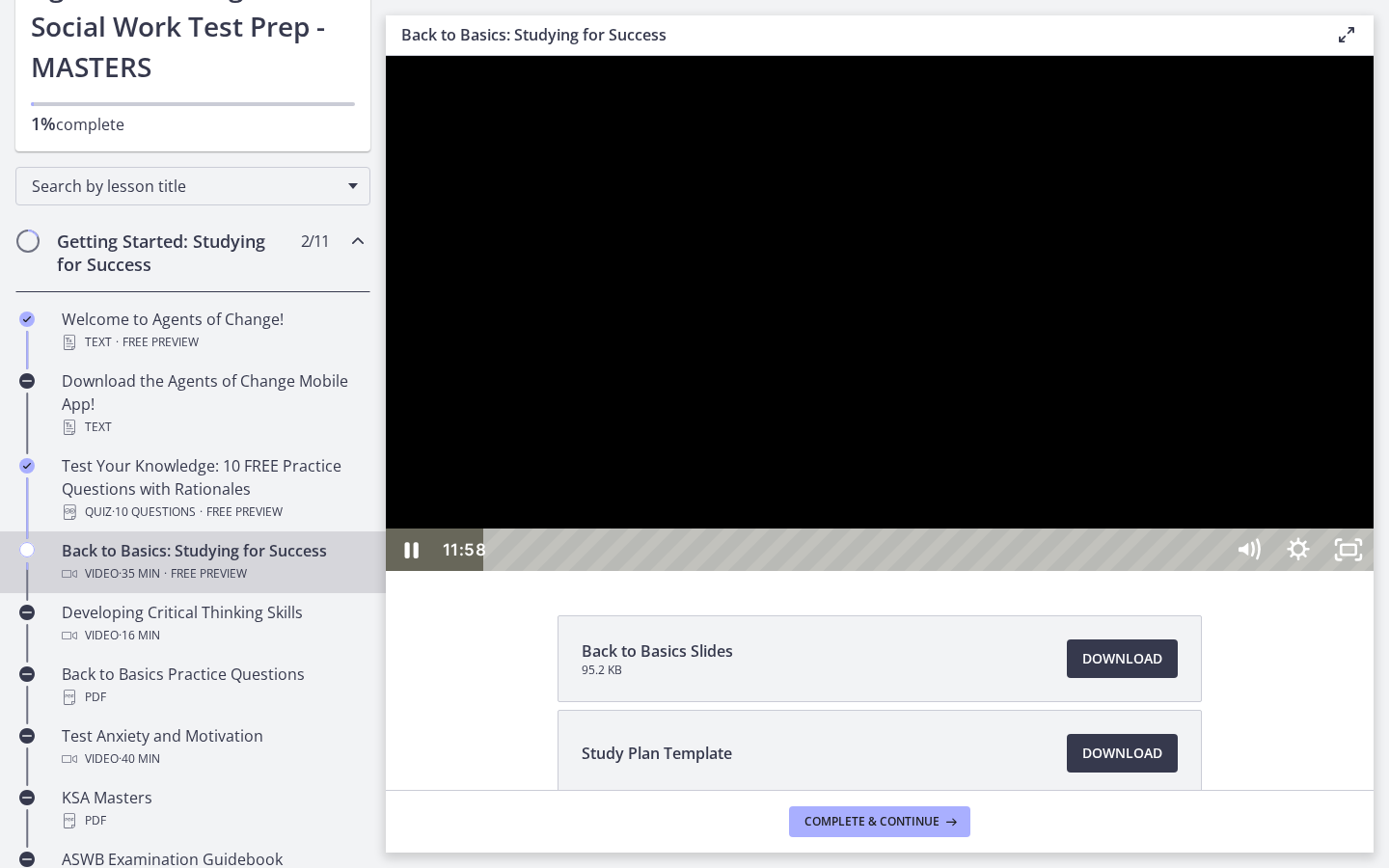 click at bounding box center [880, 313] 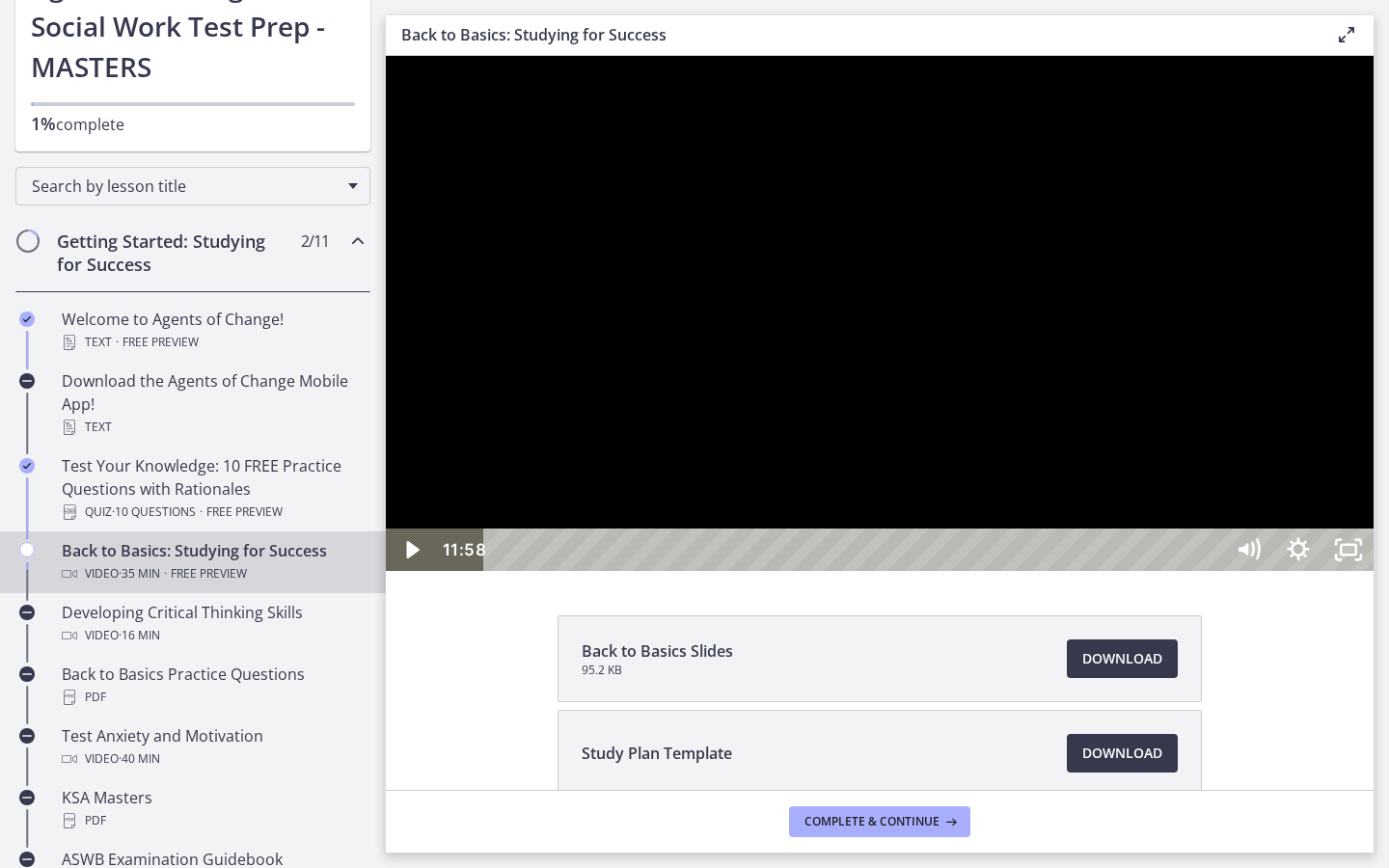 click at bounding box center [880, 313] 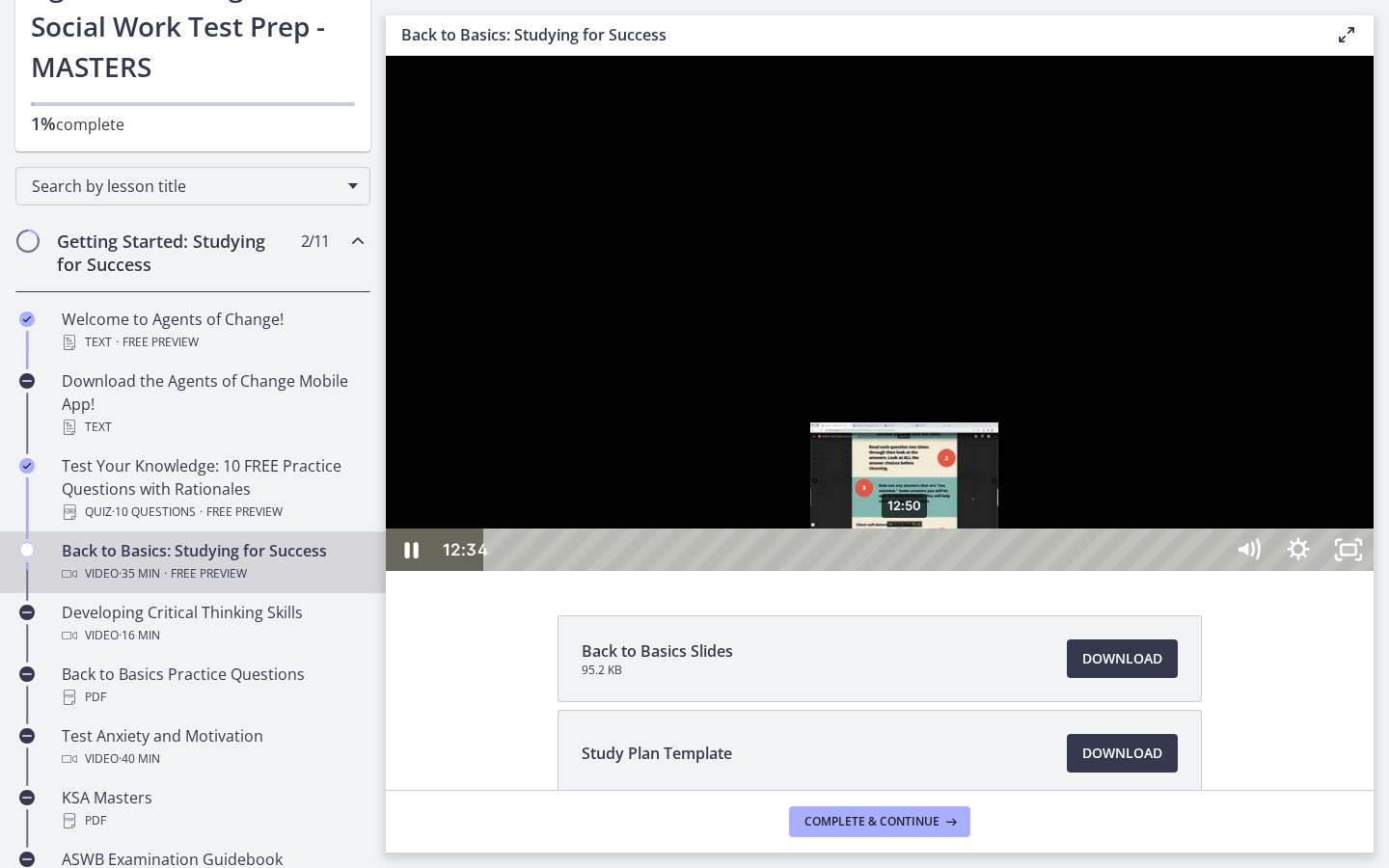 click on "12:50" at bounding box center [857, 550] 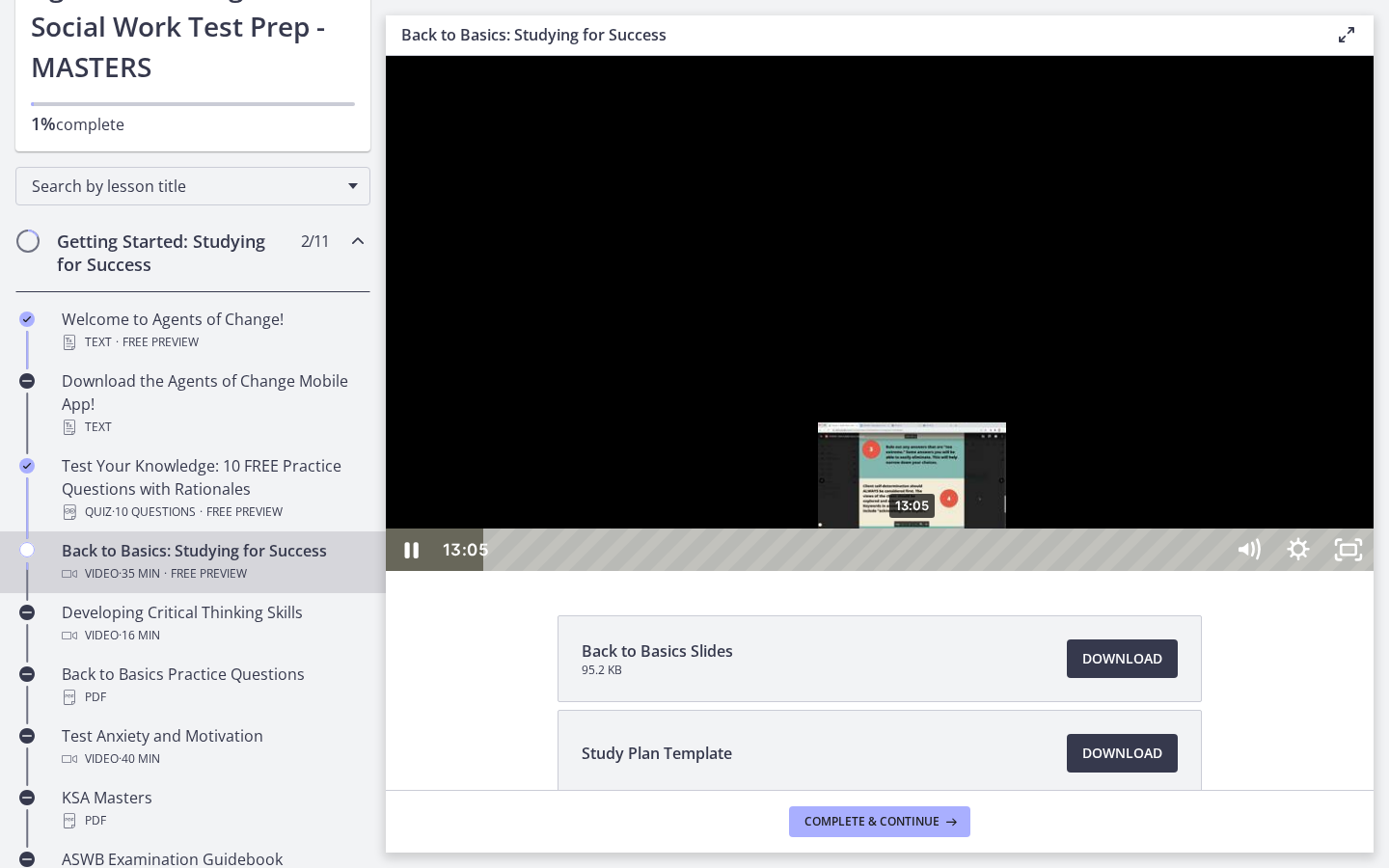 click on "13:05" at bounding box center (857, 550) 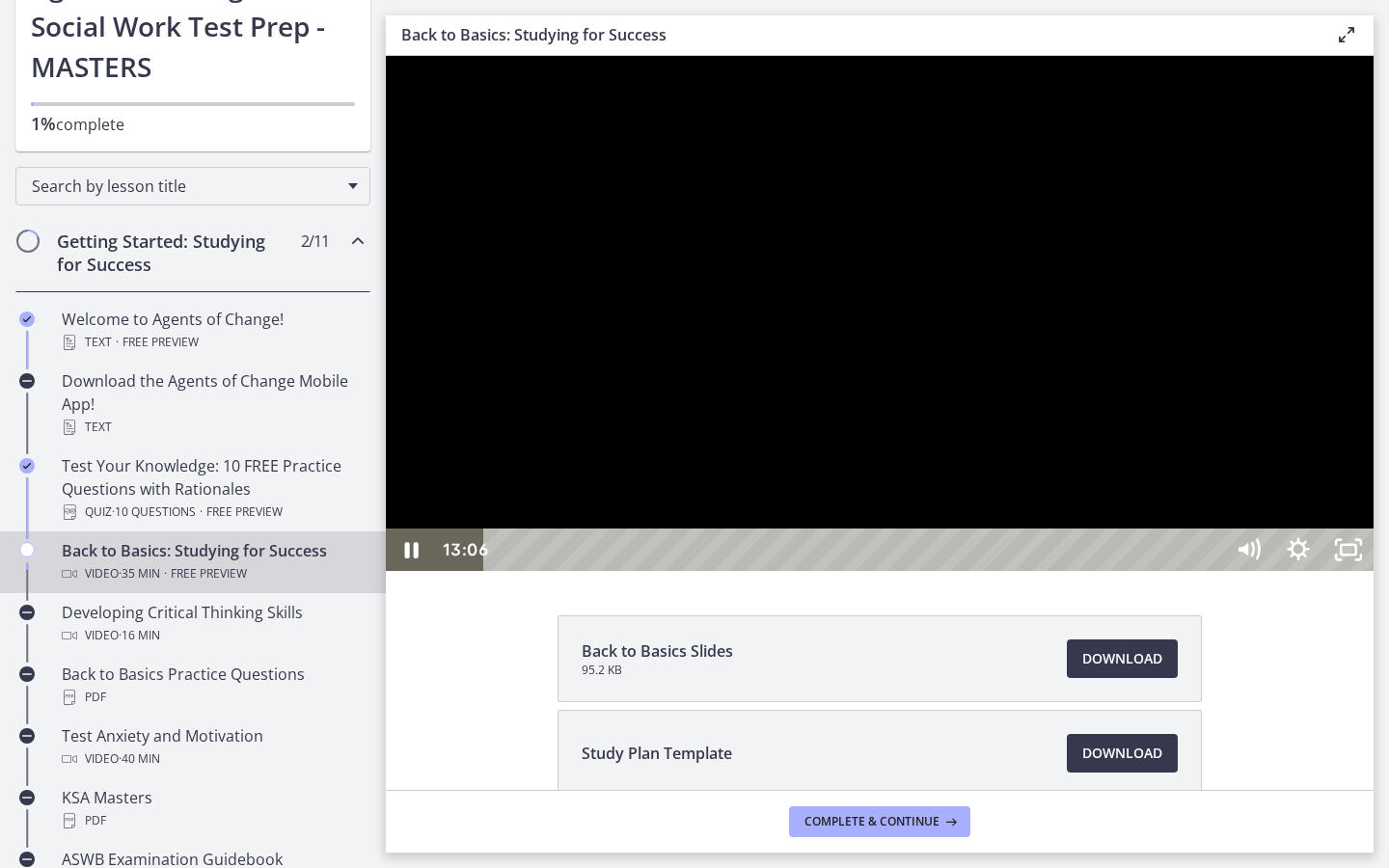 click at bounding box center [880, 313] 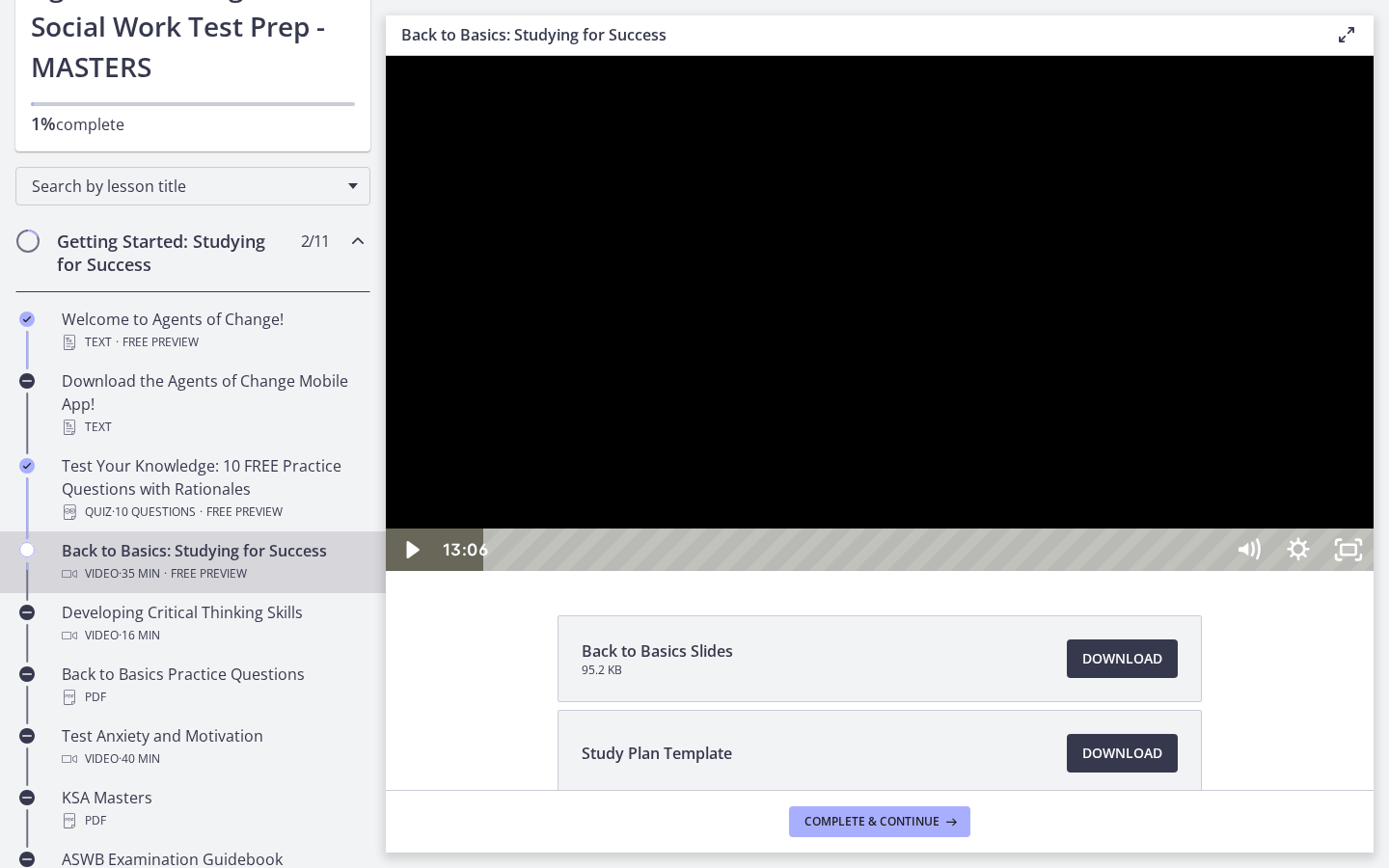 click at bounding box center [880, 313] 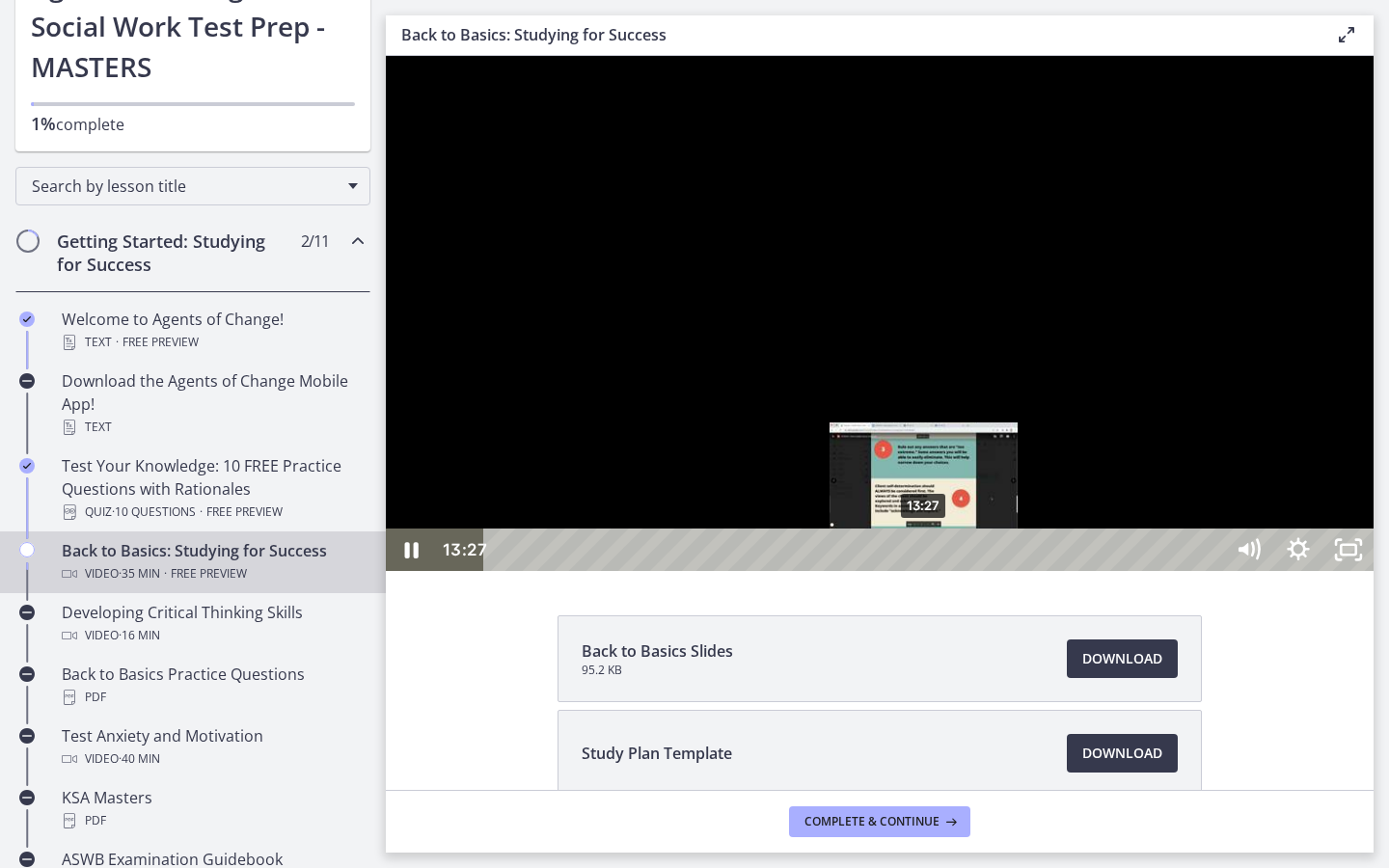 click on "13:27" at bounding box center (857, 550) 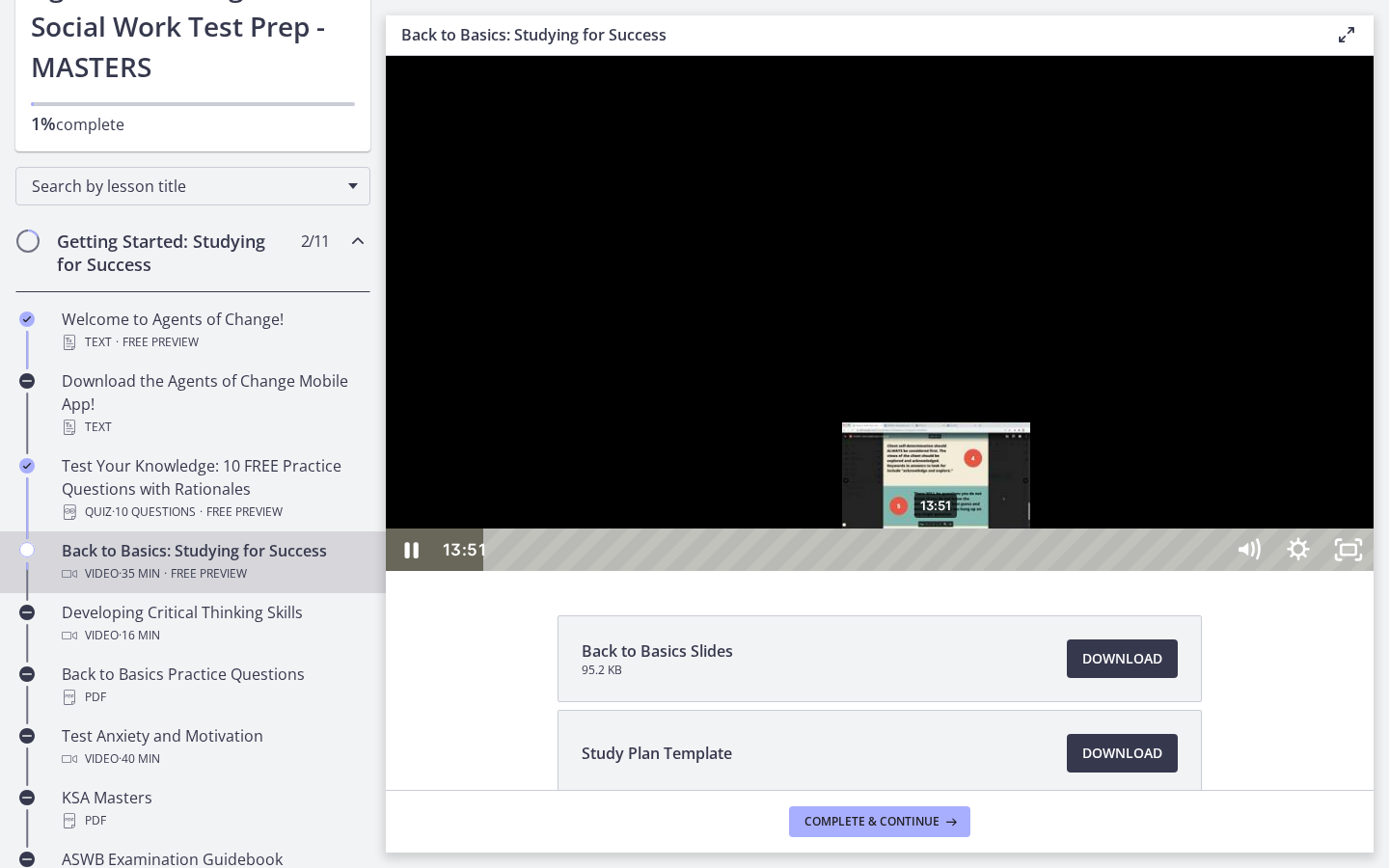 click on "13:51" at bounding box center [857, 550] 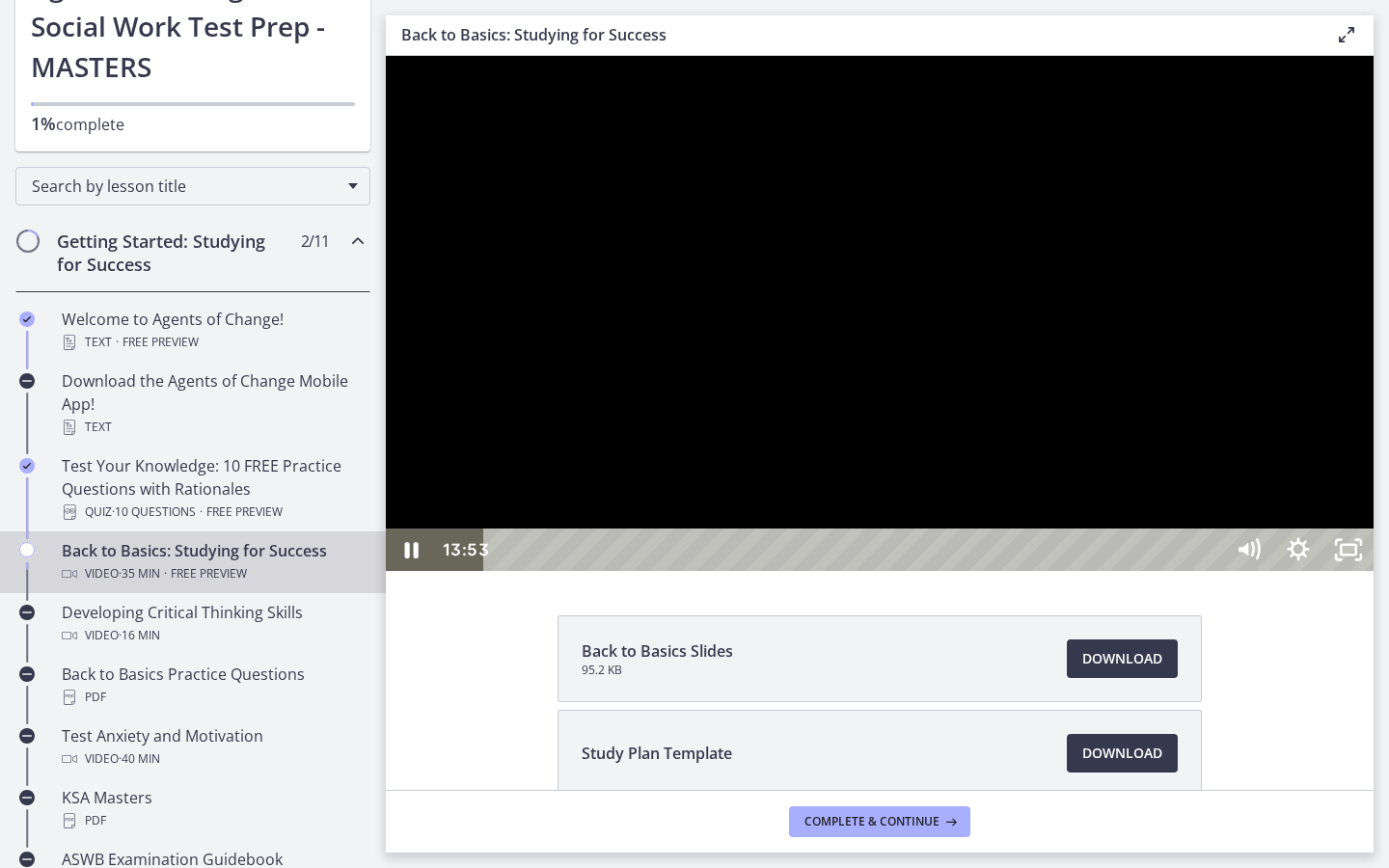 click at bounding box center [880, 313] 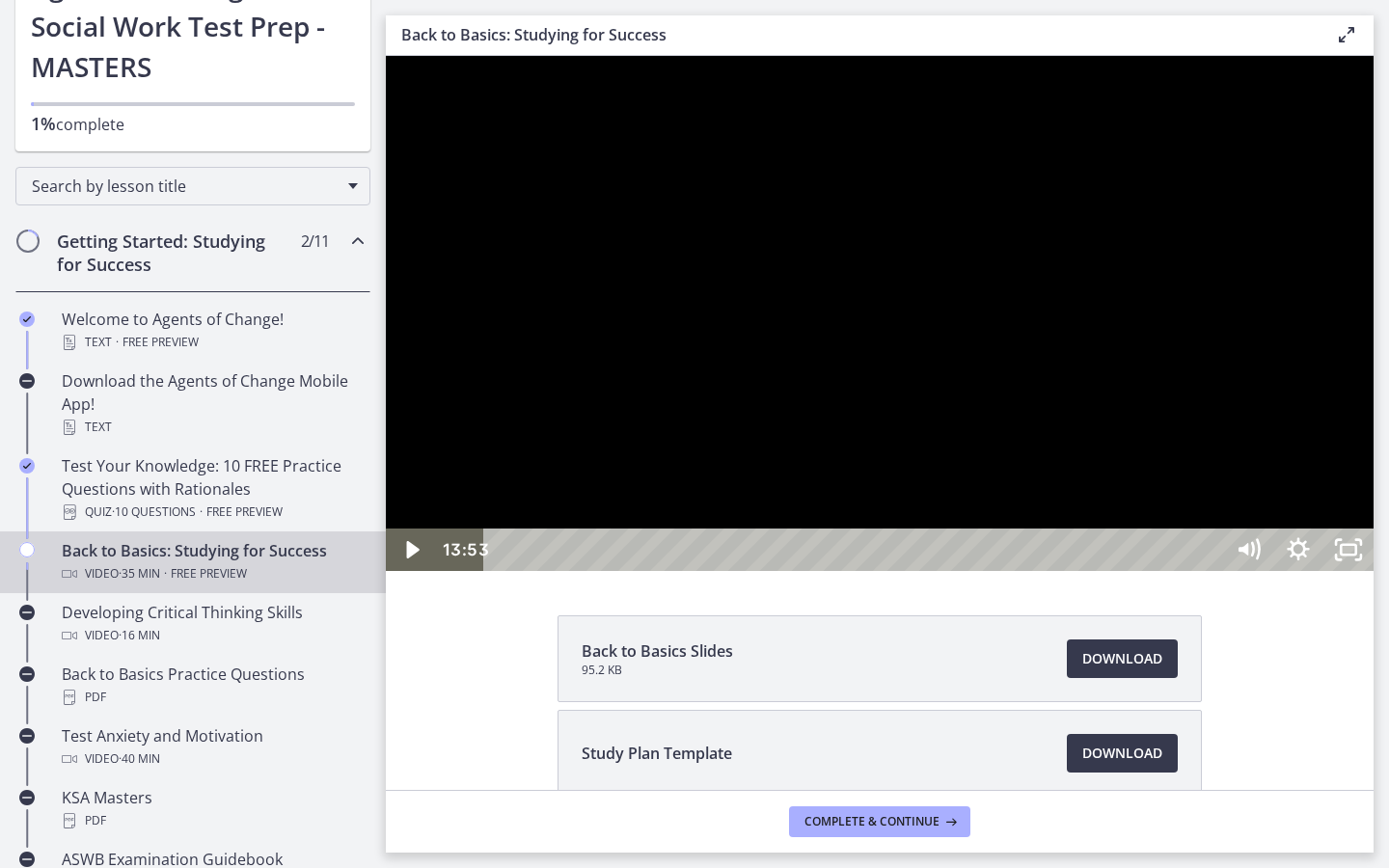 click at bounding box center [880, 313] 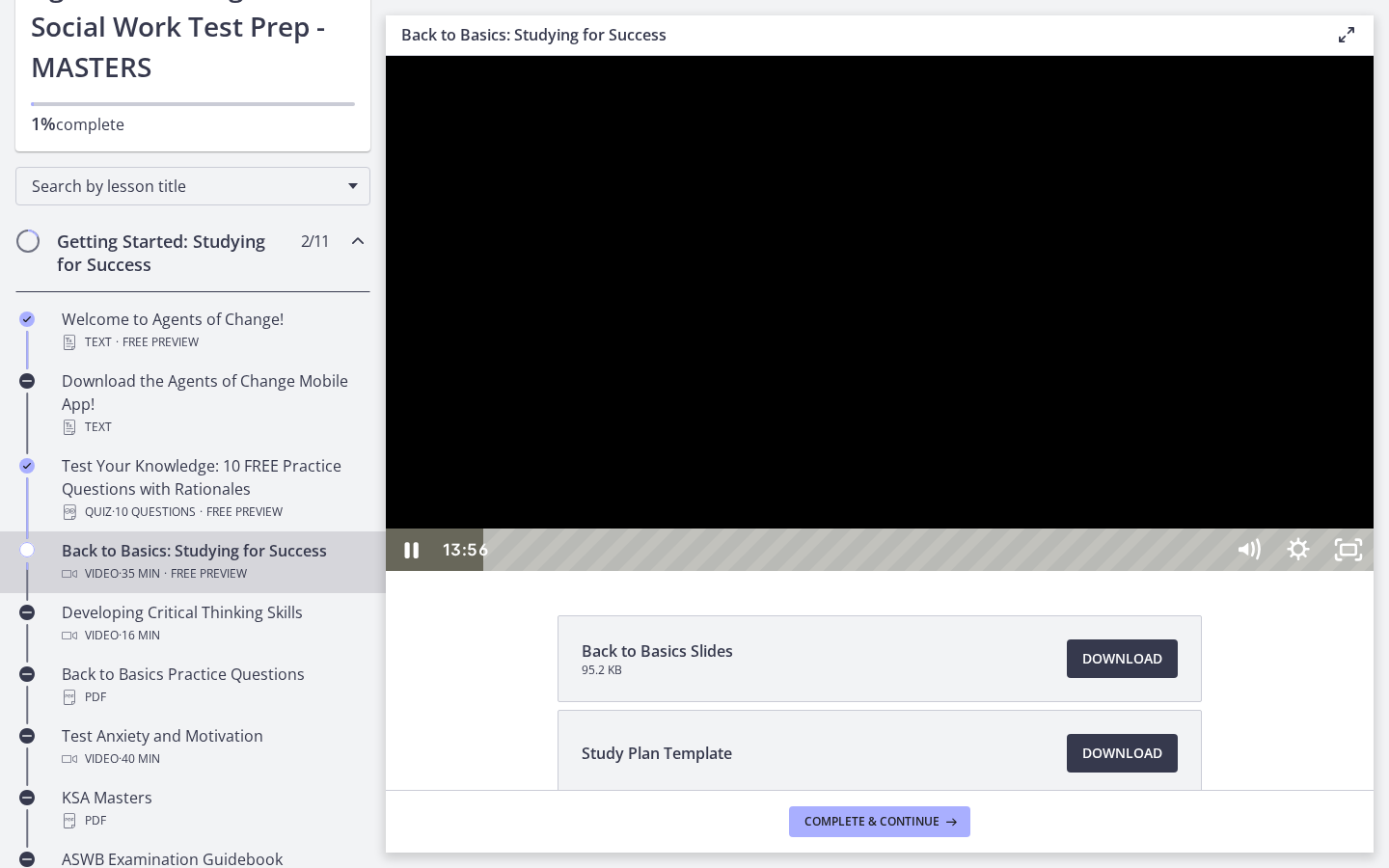 click at bounding box center [880, 313] 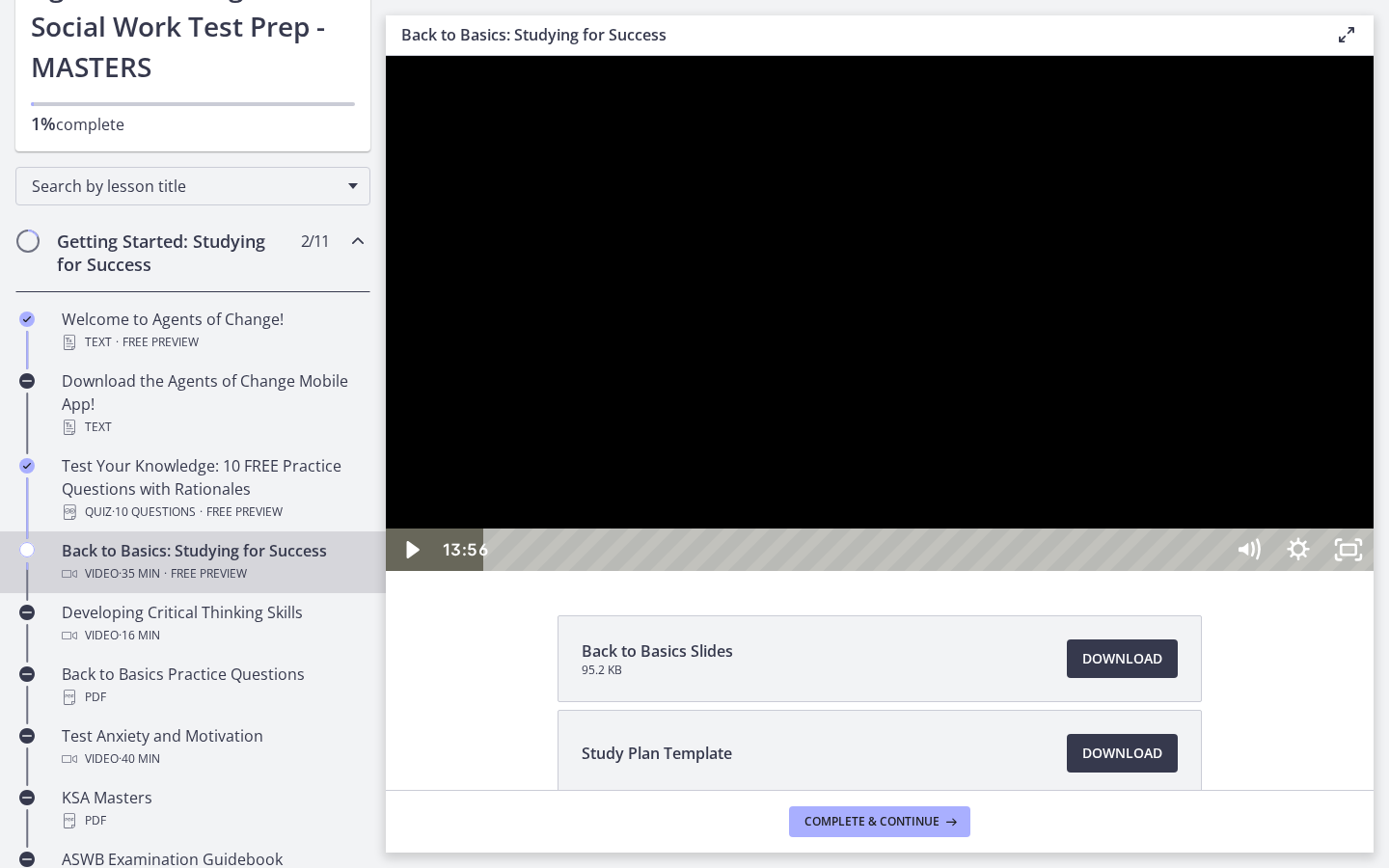 click at bounding box center (880, 313) 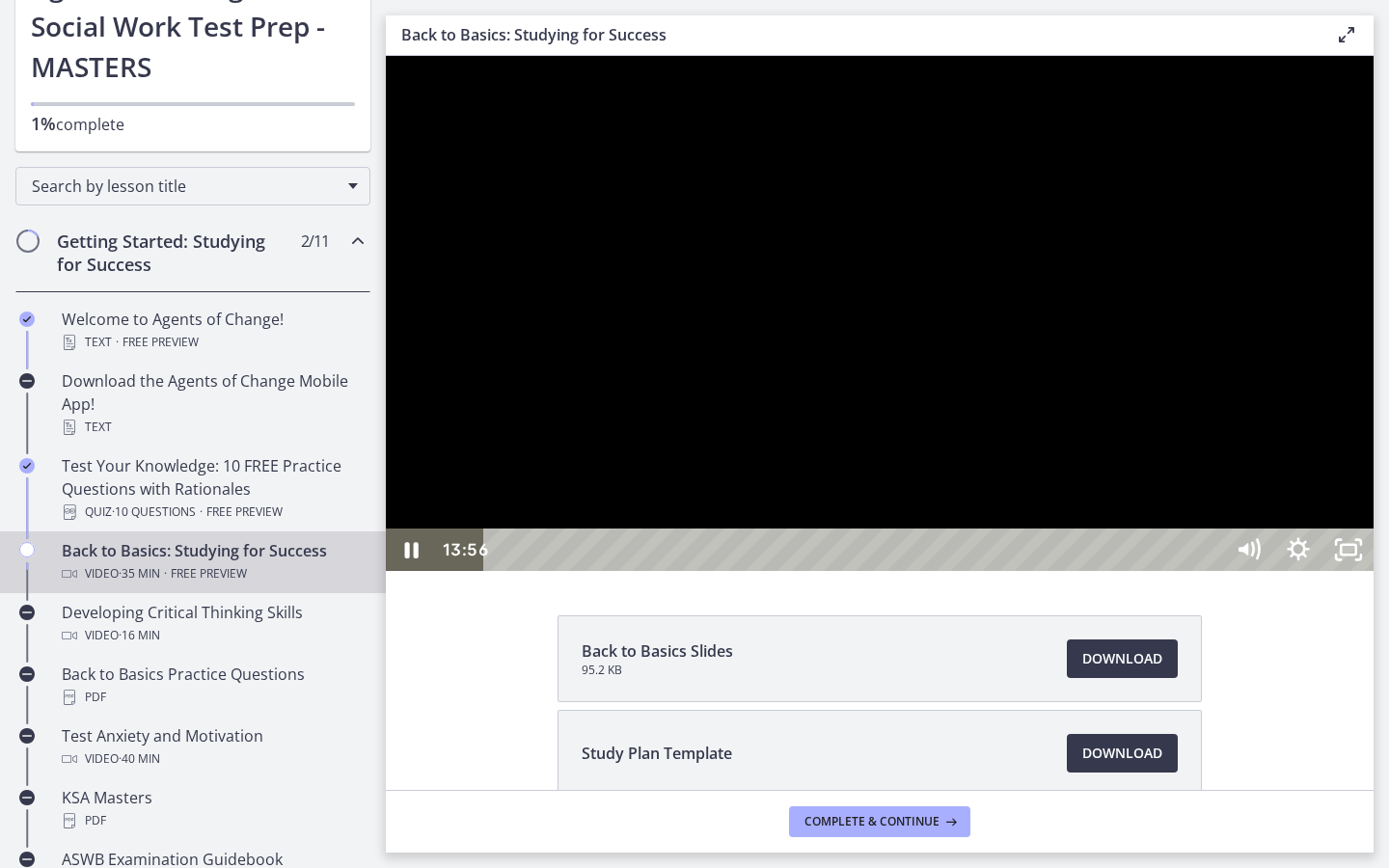 click at bounding box center [880, 313] 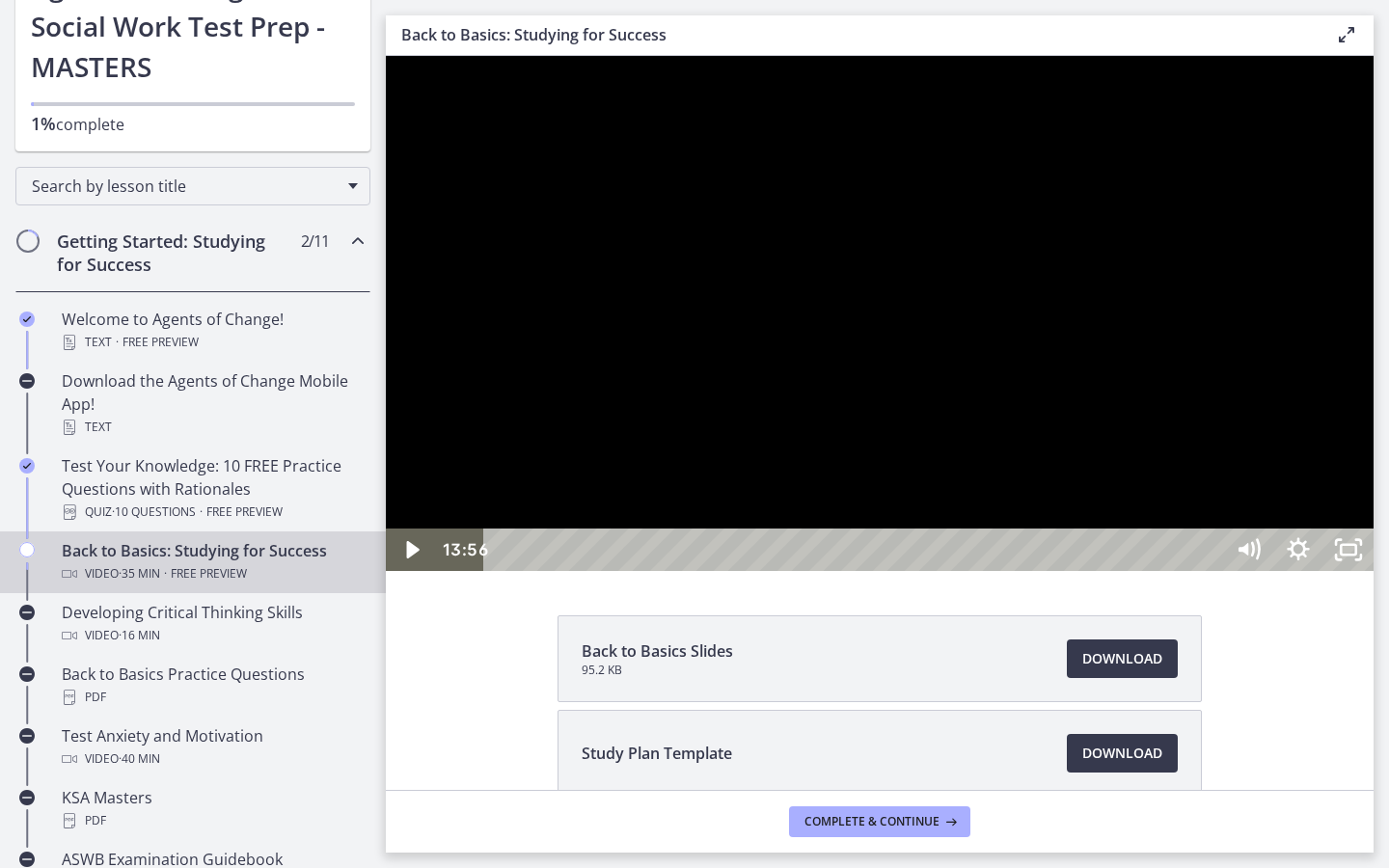 click at bounding box center [880, 313] 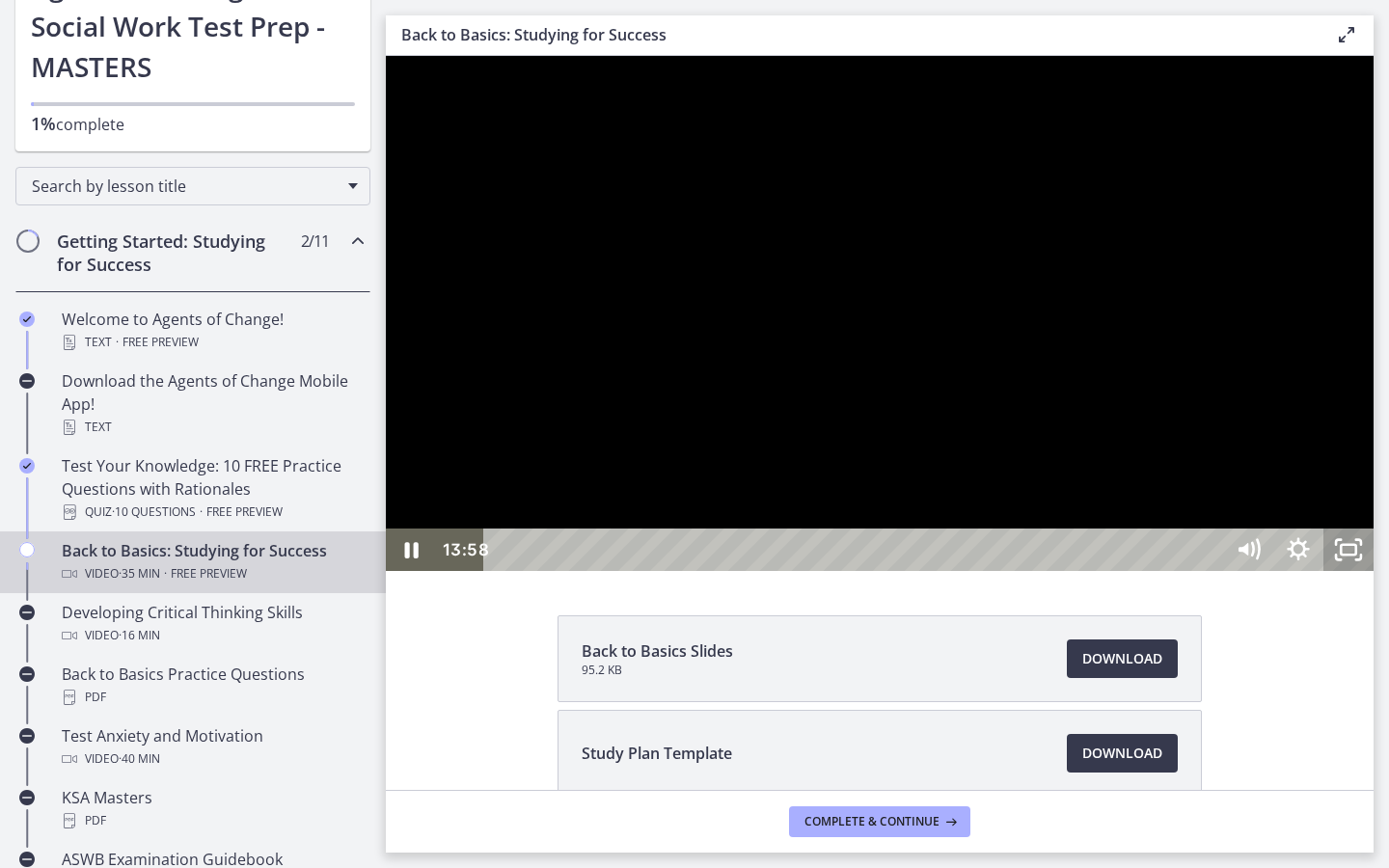 click 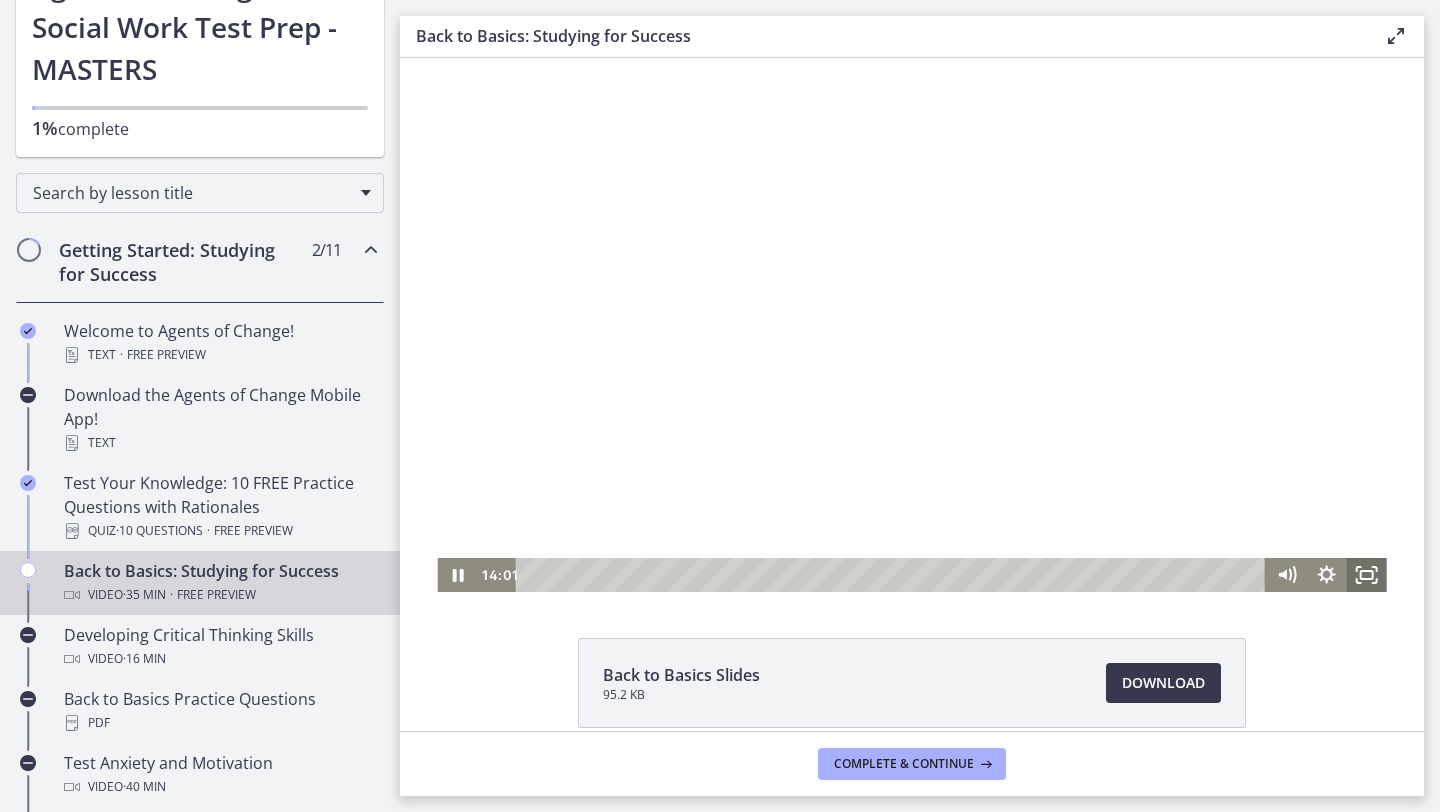 click 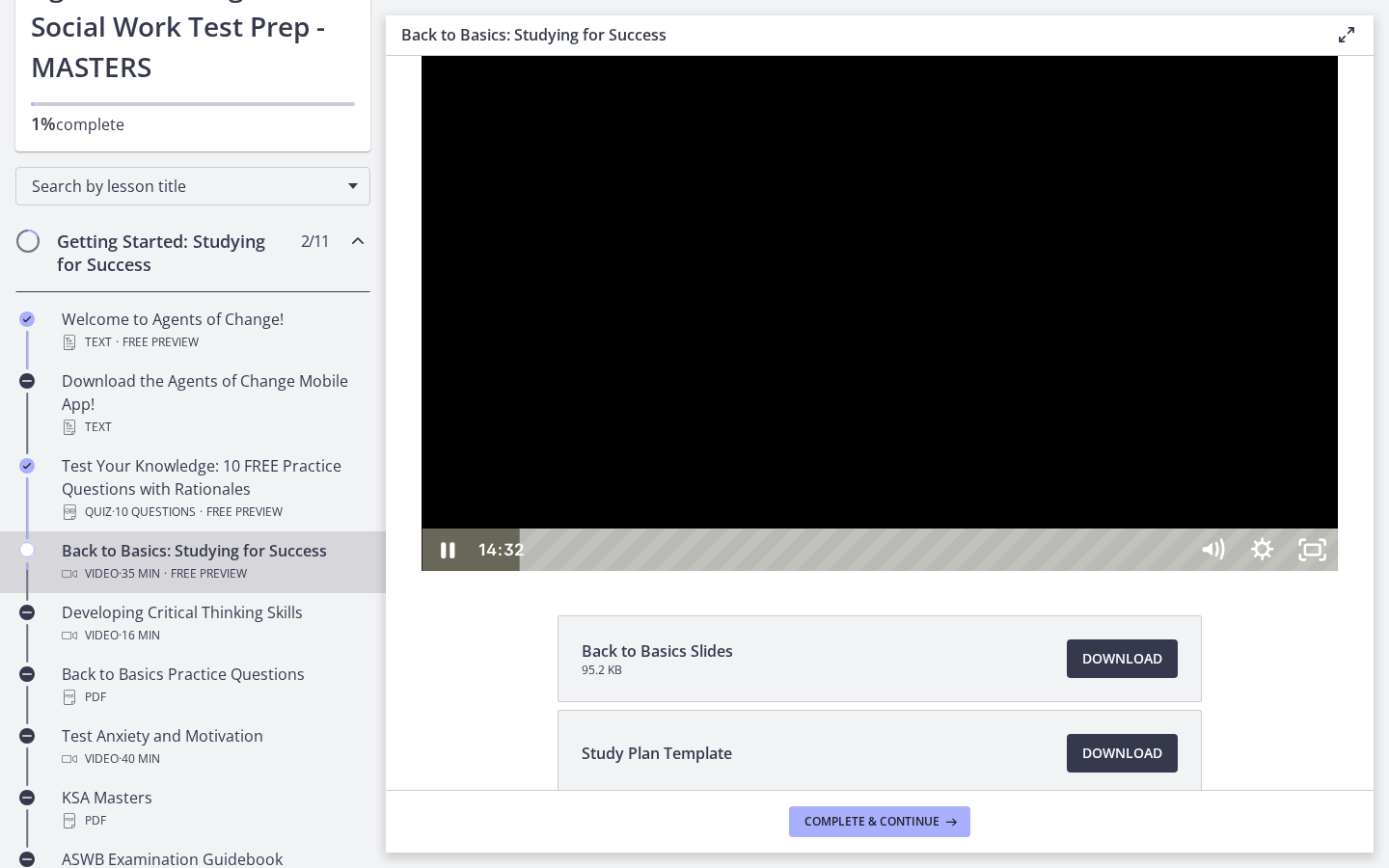 type 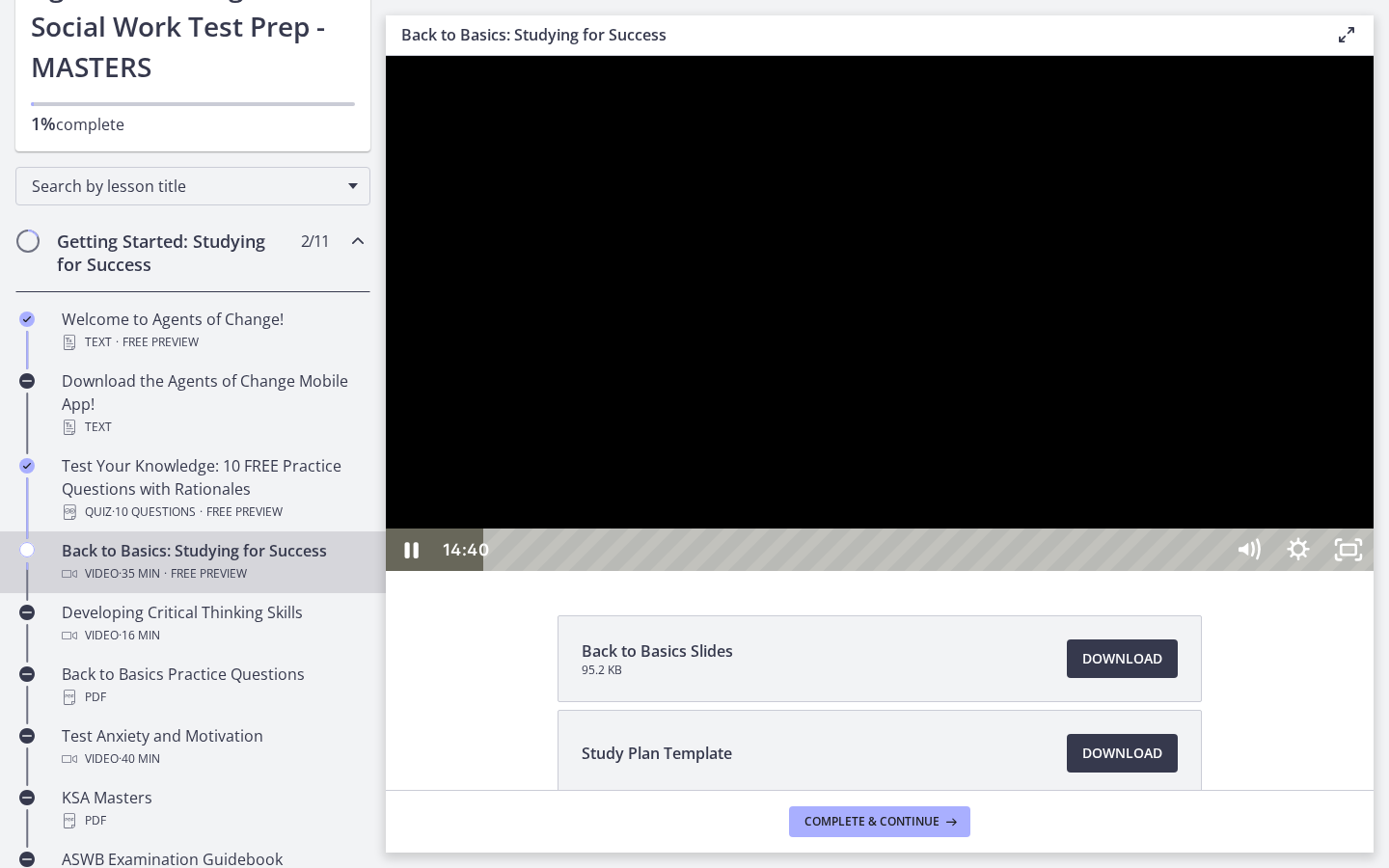 click at bounding box center [880, 313] 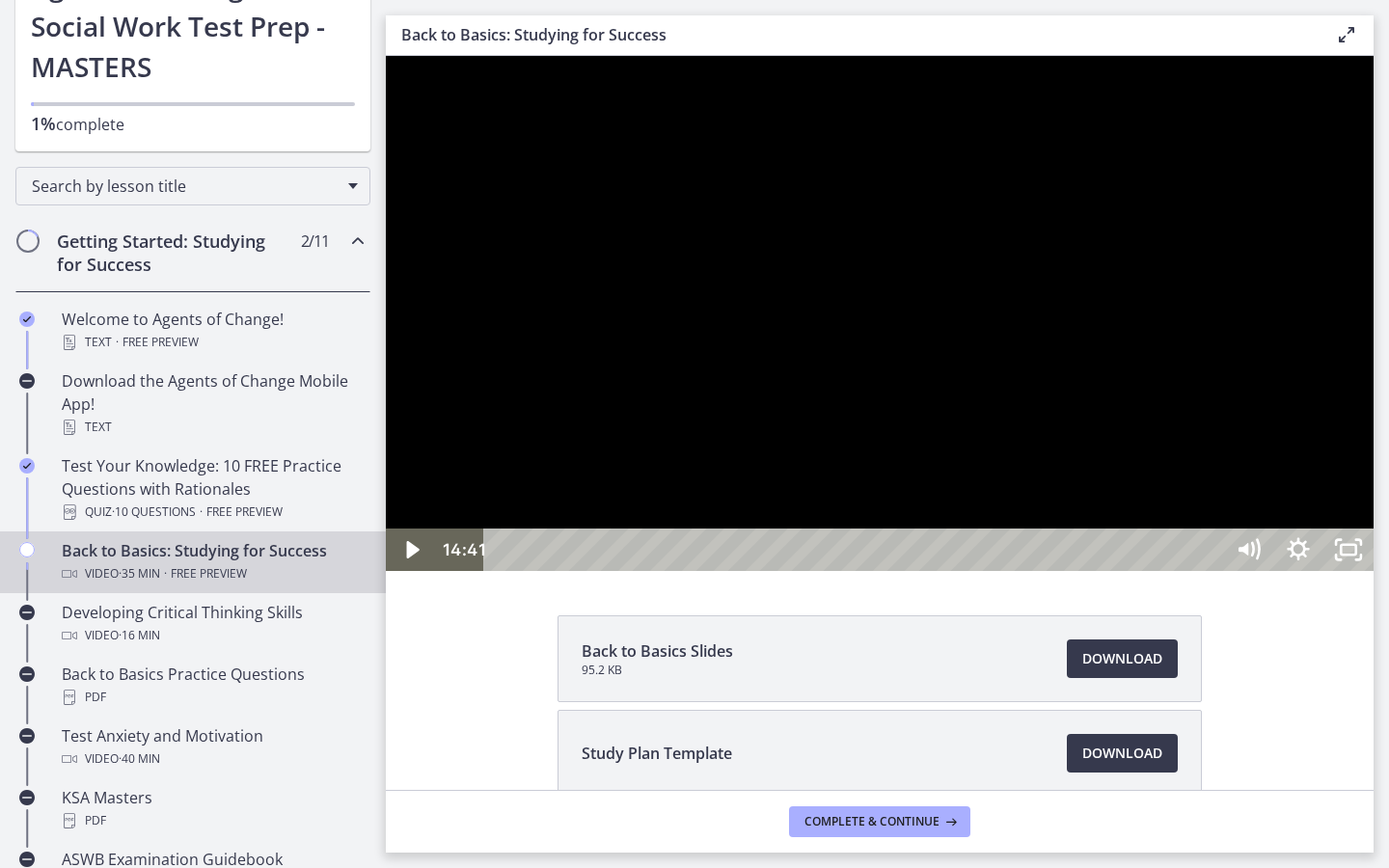 click at bounding box center [880, 313] 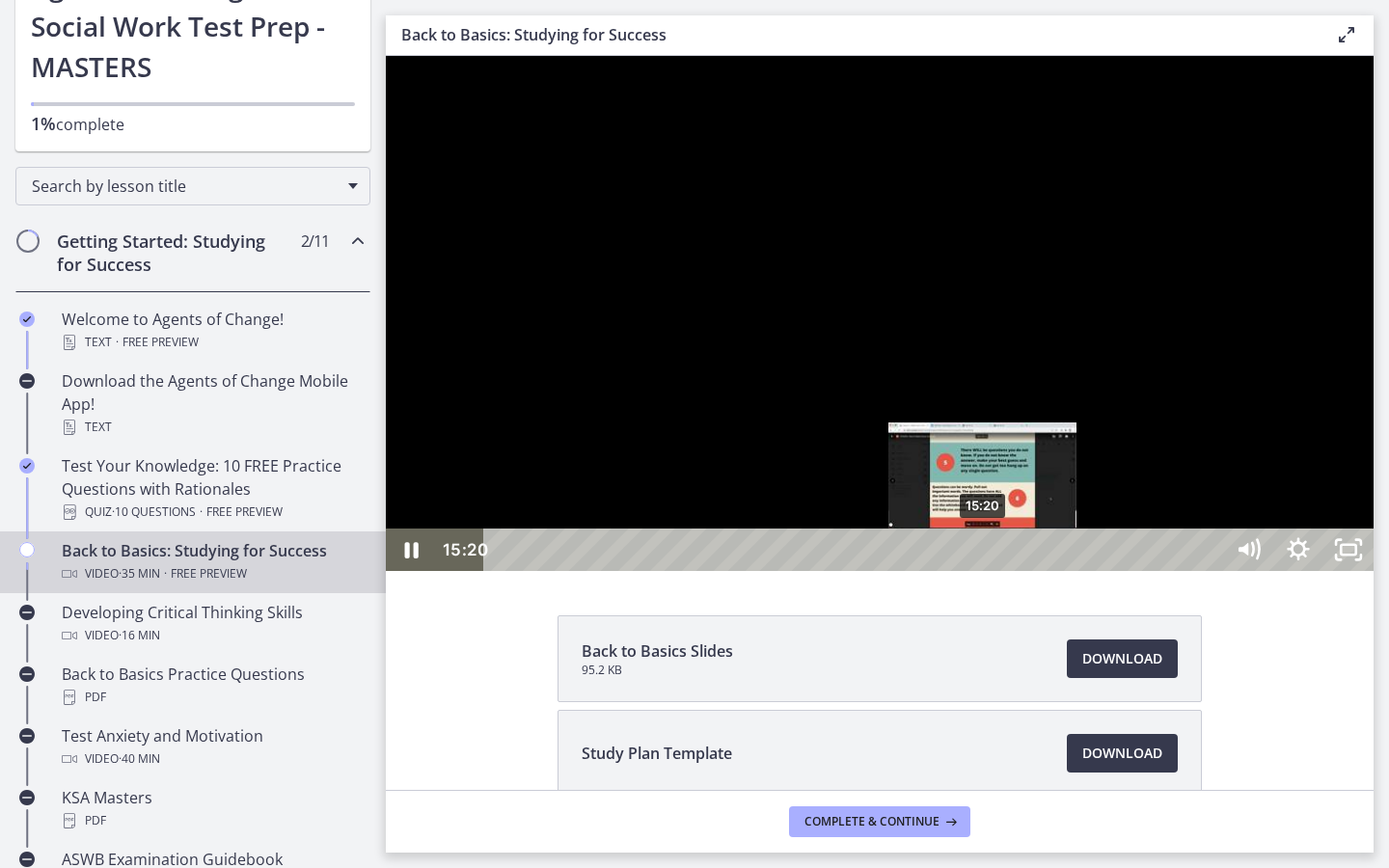 click on "15:20" at bounding box center (857, 550) 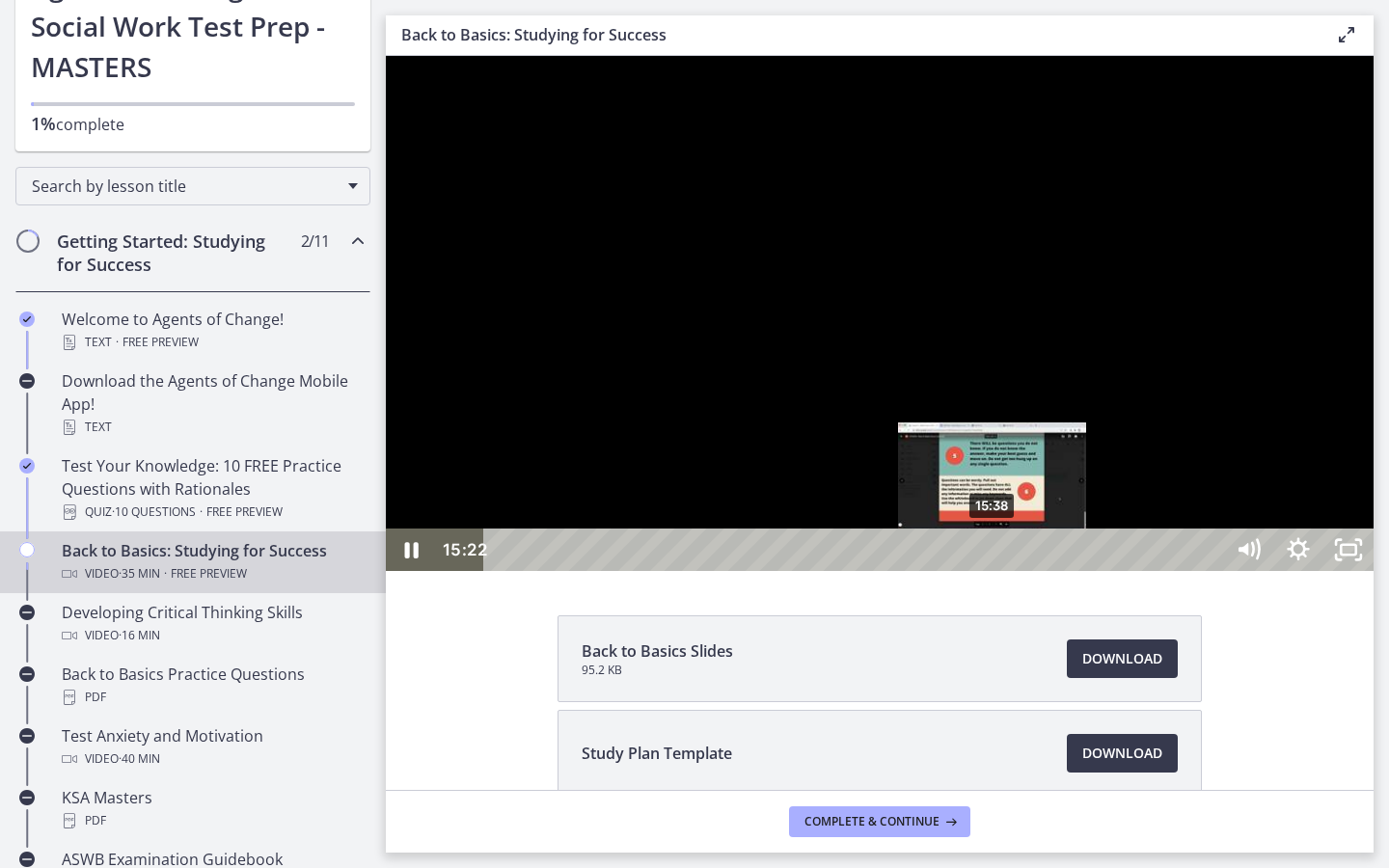 click on "15:38" at bounding box center [857, 550] 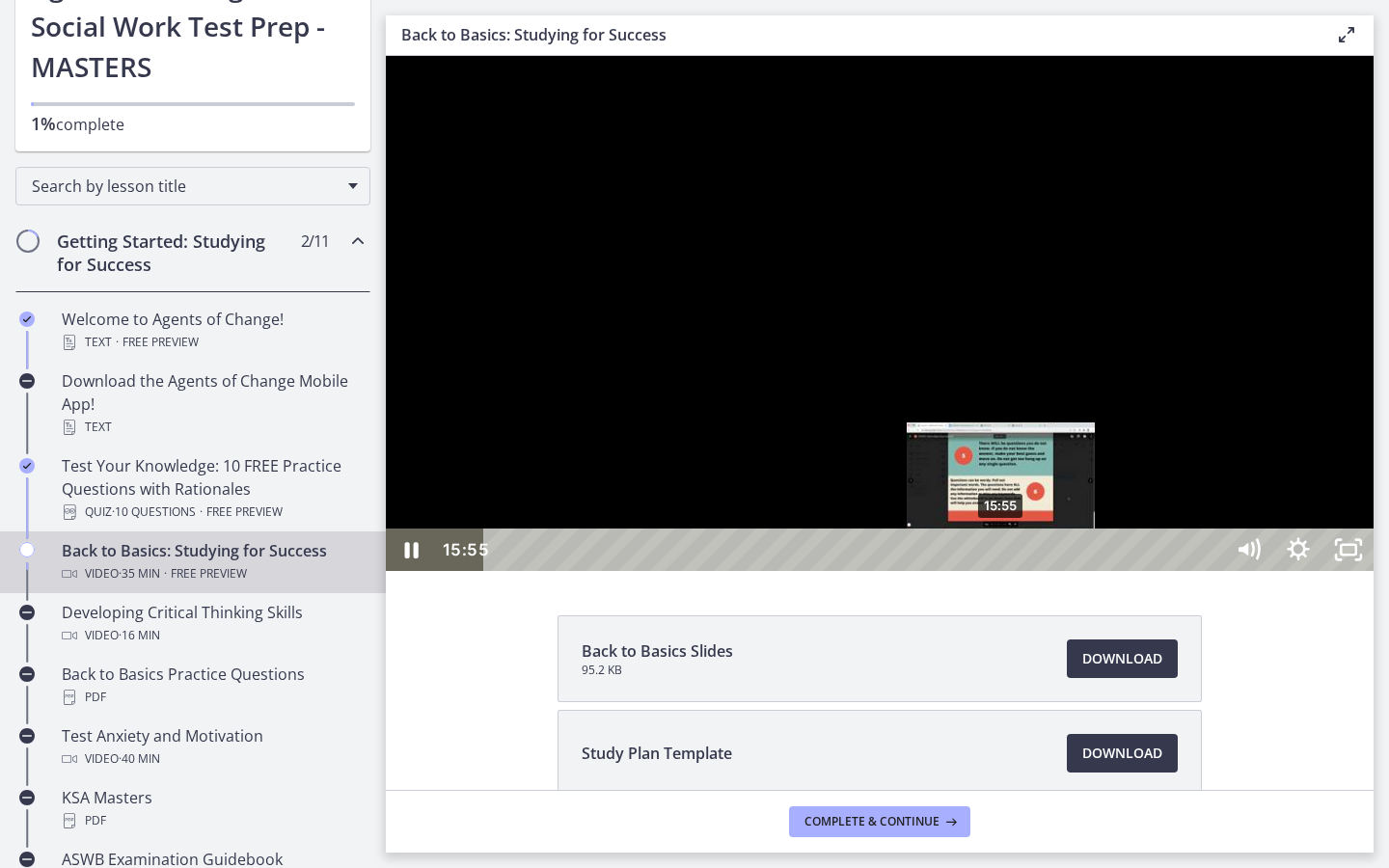 click on "15:55" at bounding box center (857, 550) 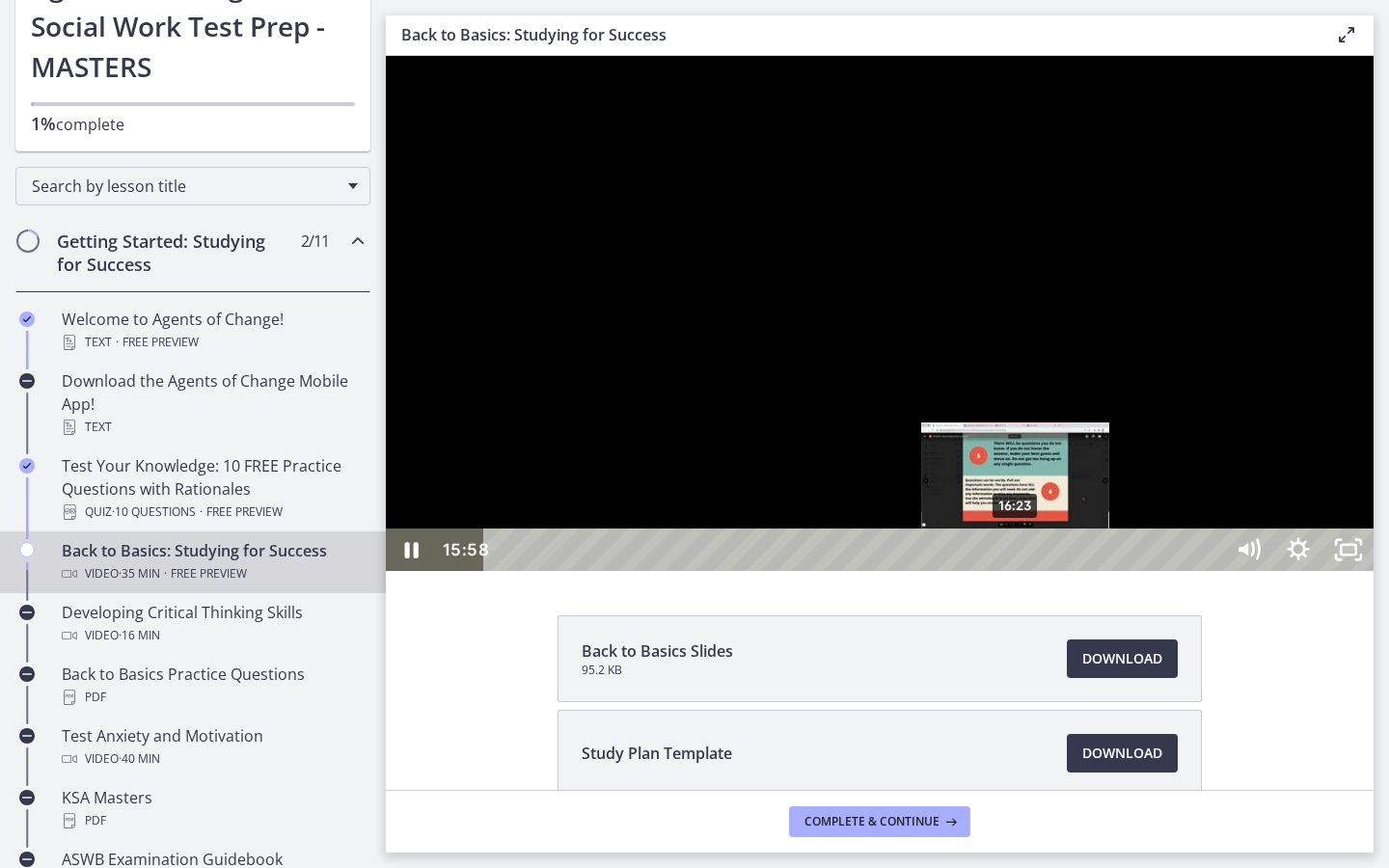 click on "16:23" at bounding box center (857, 550) 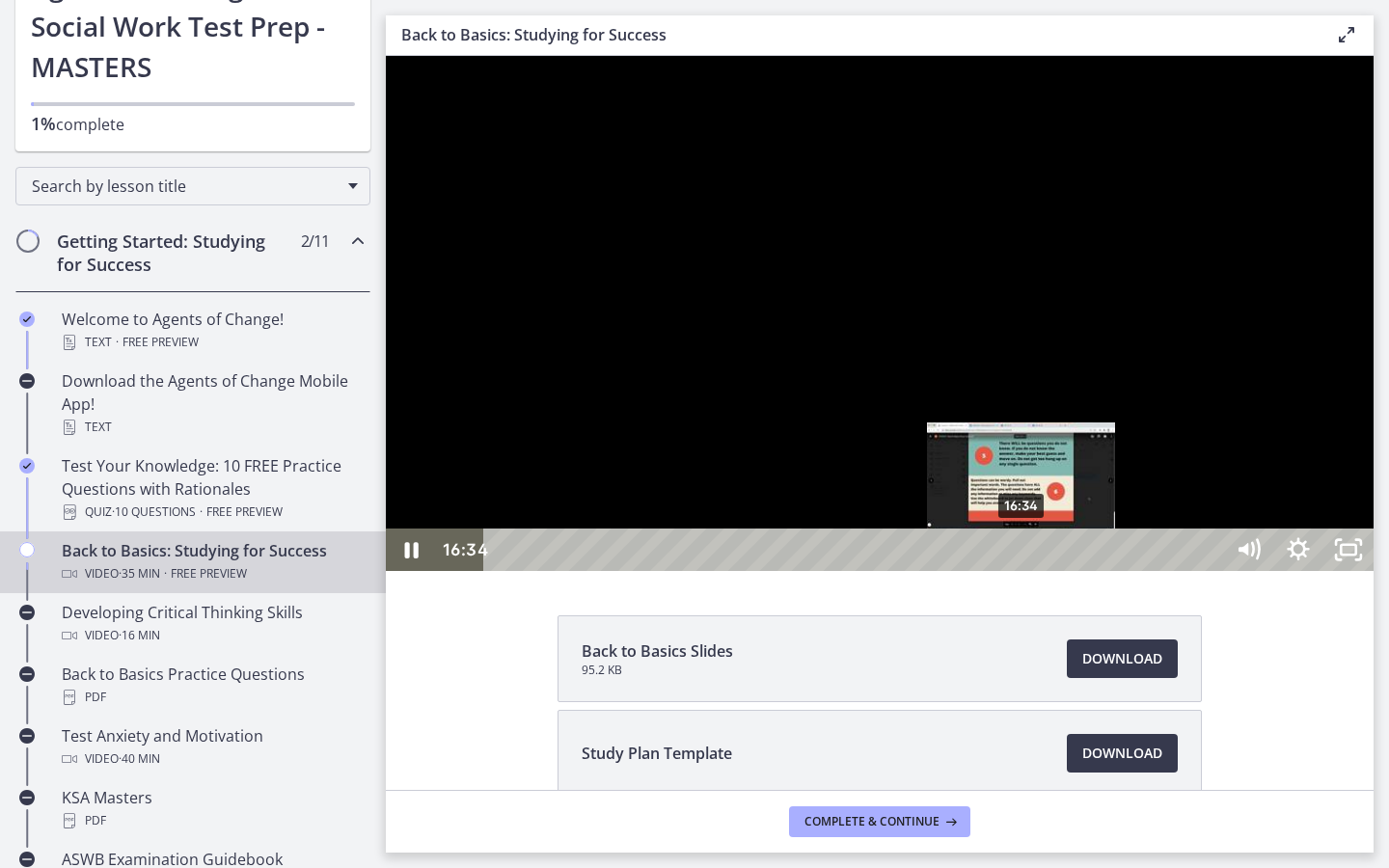 click at bounding box center [1021, 550] 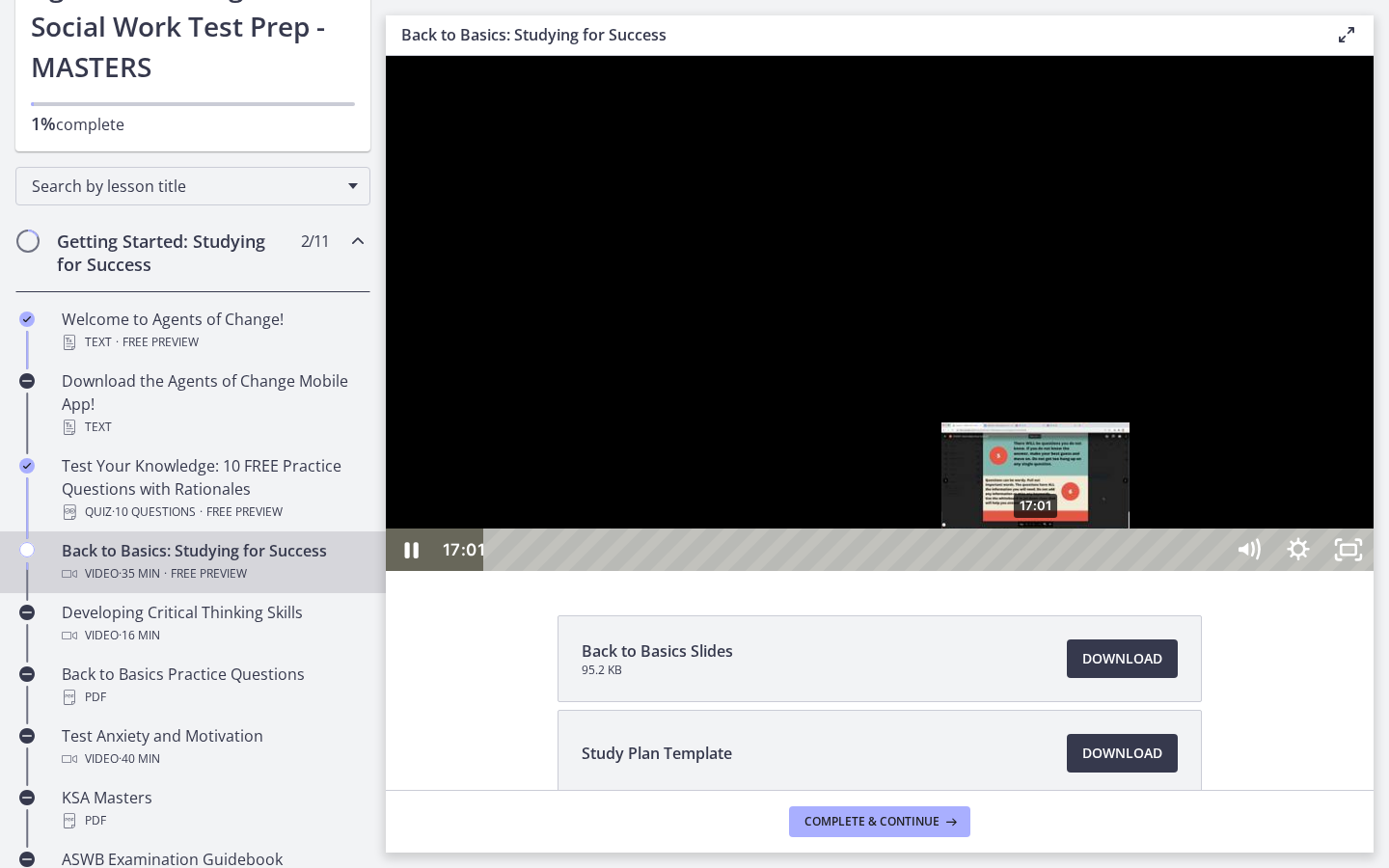click on "17:01" at bounding box center [857, 550] 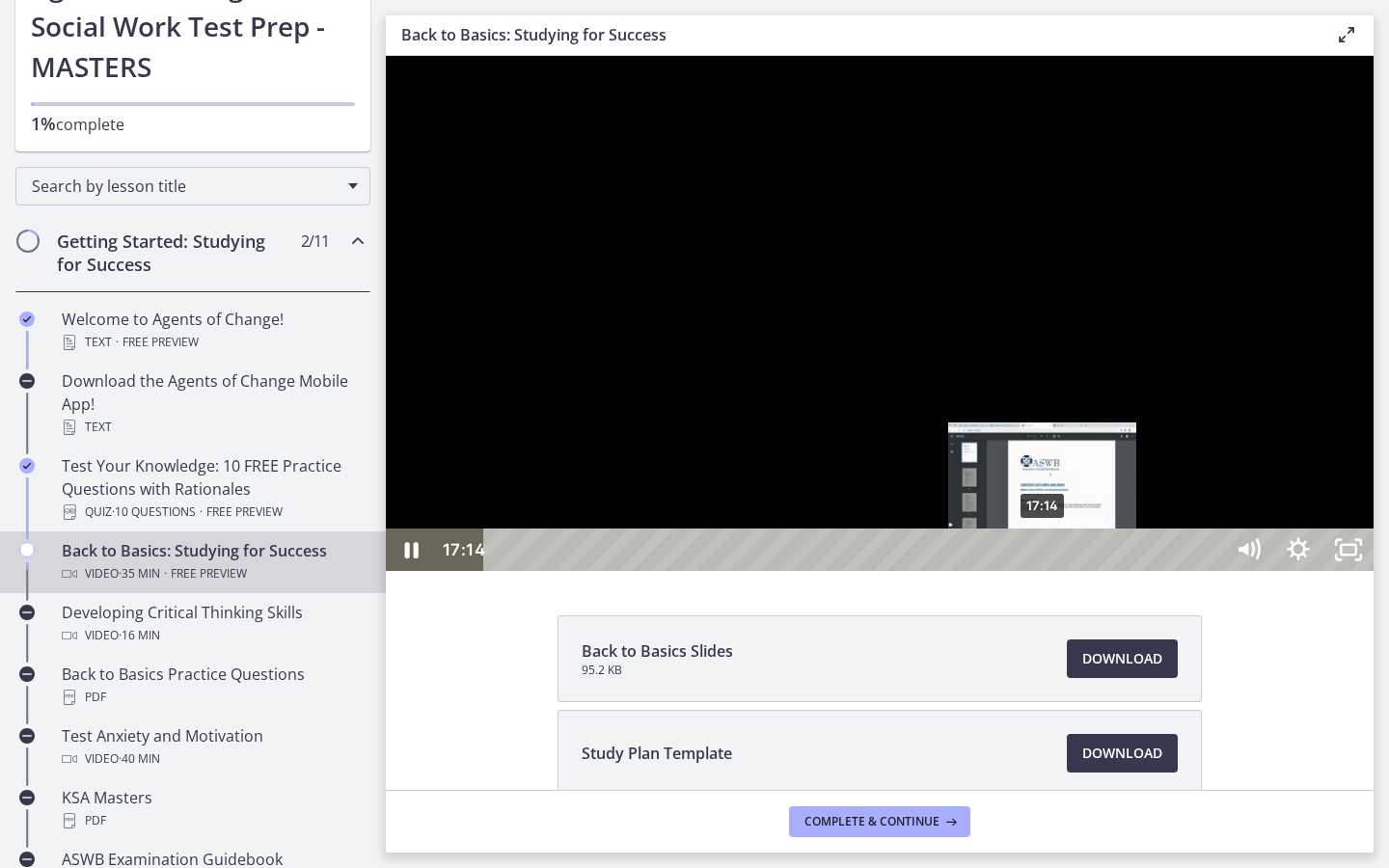 click on "17:14" at bounding box center (857, 550) 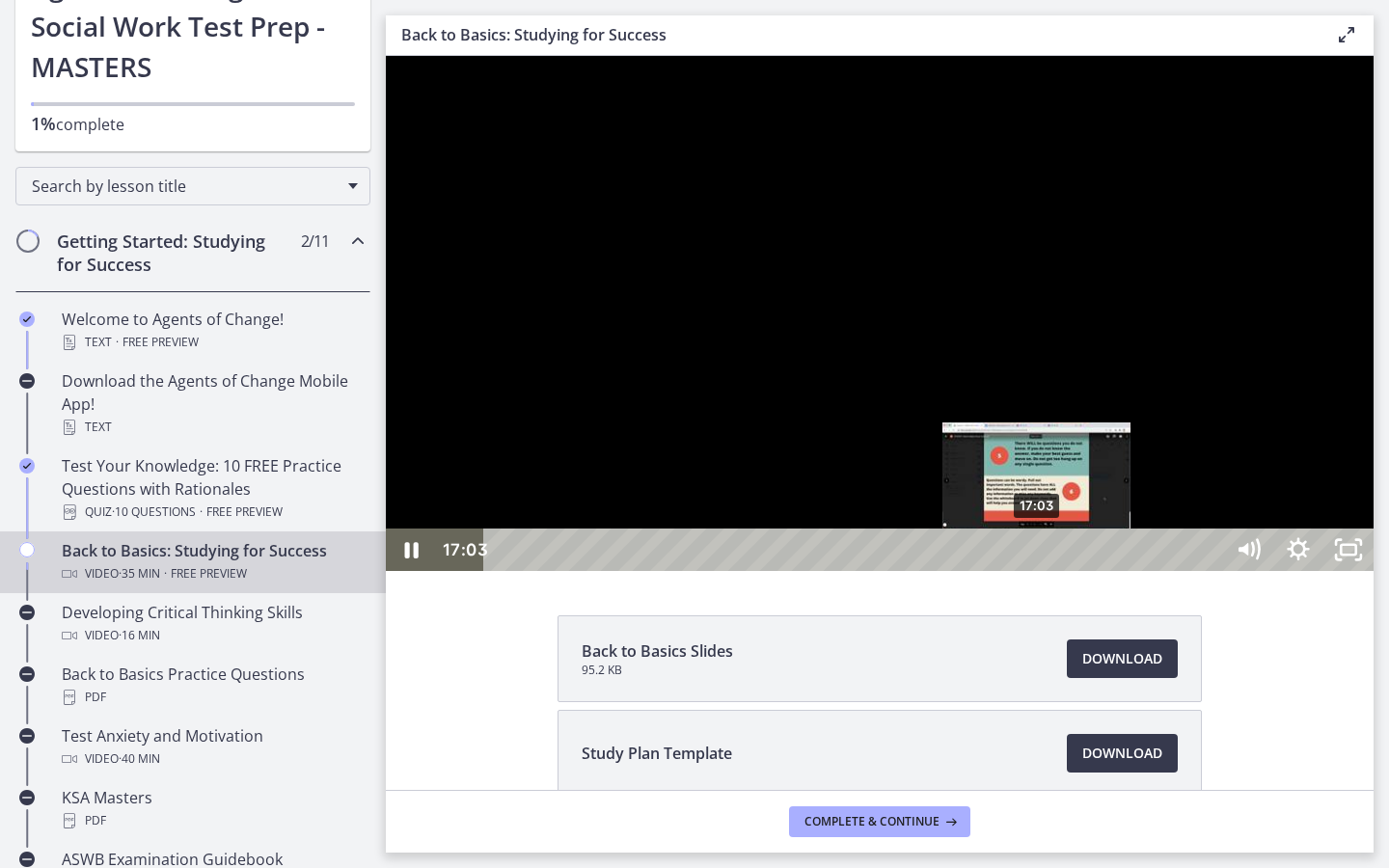 click at bounding box center (1036, 550) 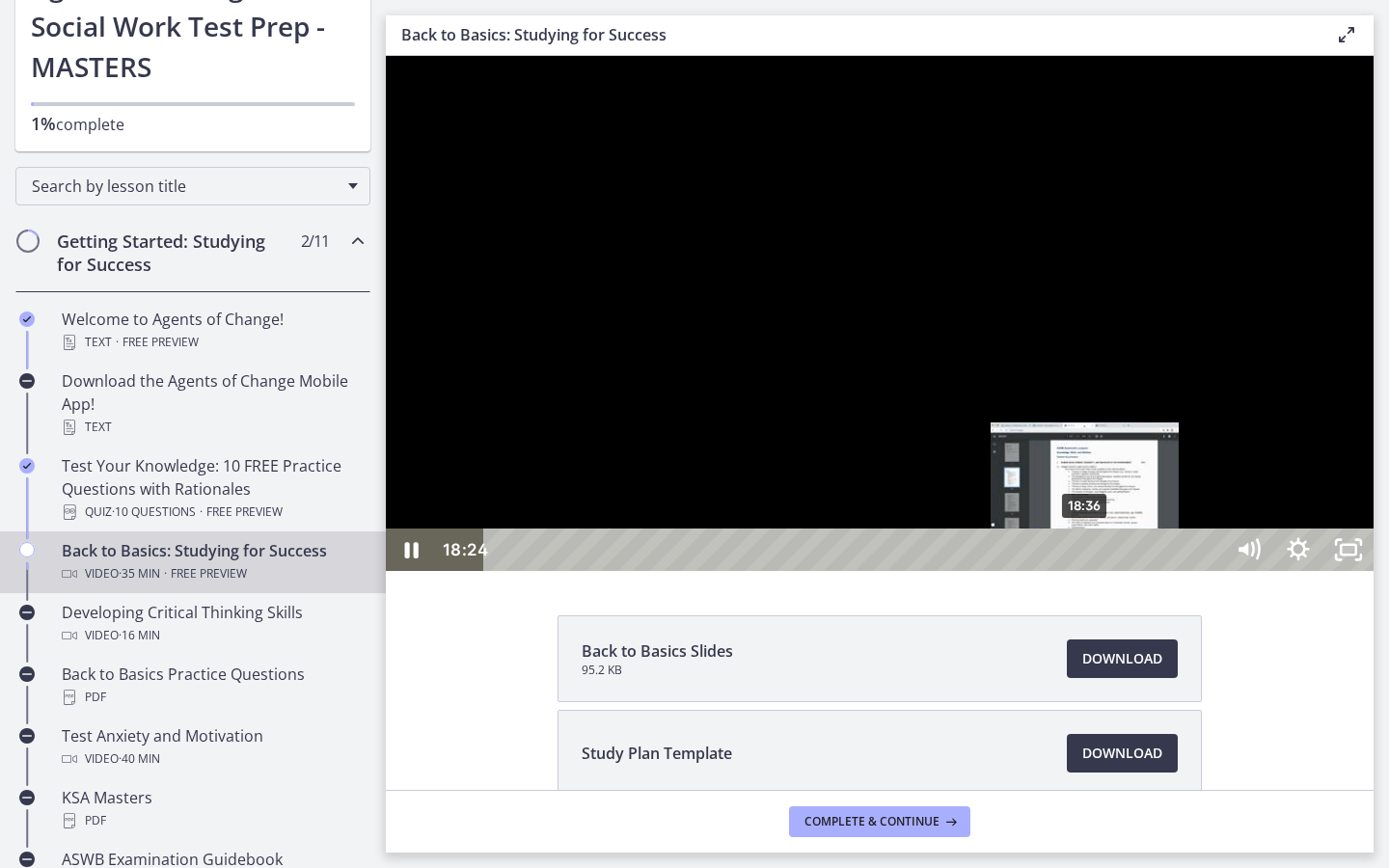 click on "18:36" at bounding box center [857, 550] 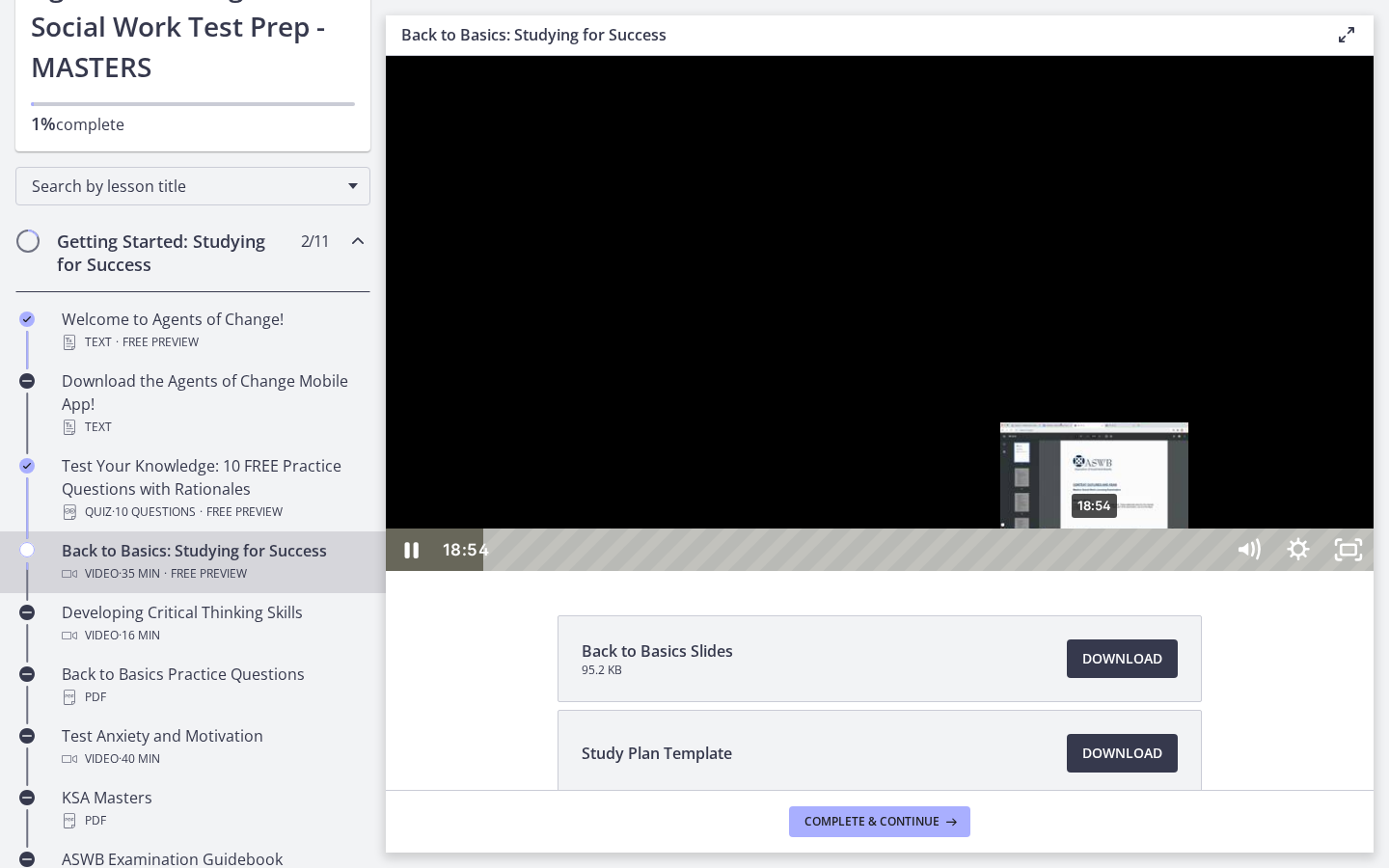 click on "18:54" at bounding box center (857, 550) 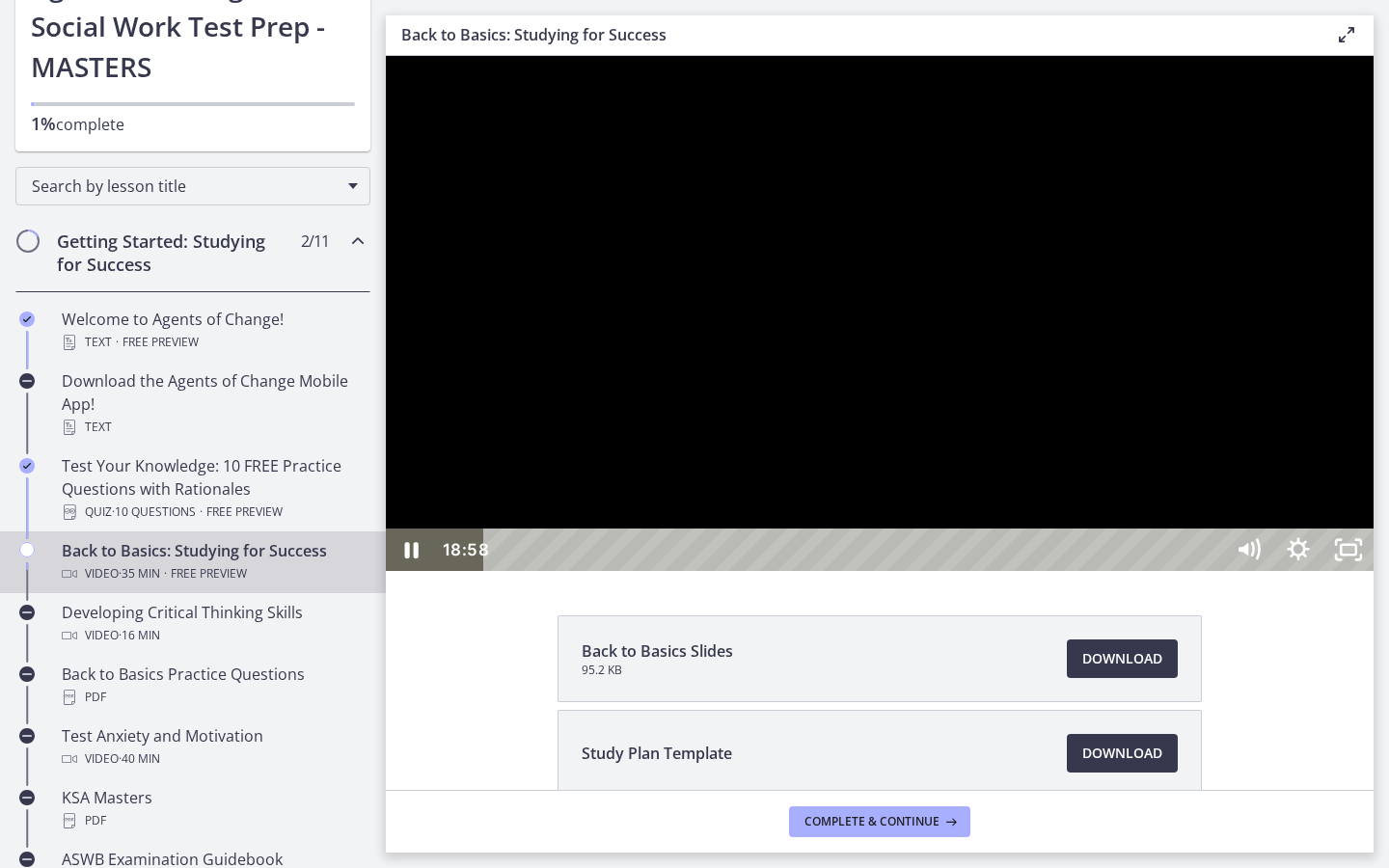 click at bounding box center [880, 313] 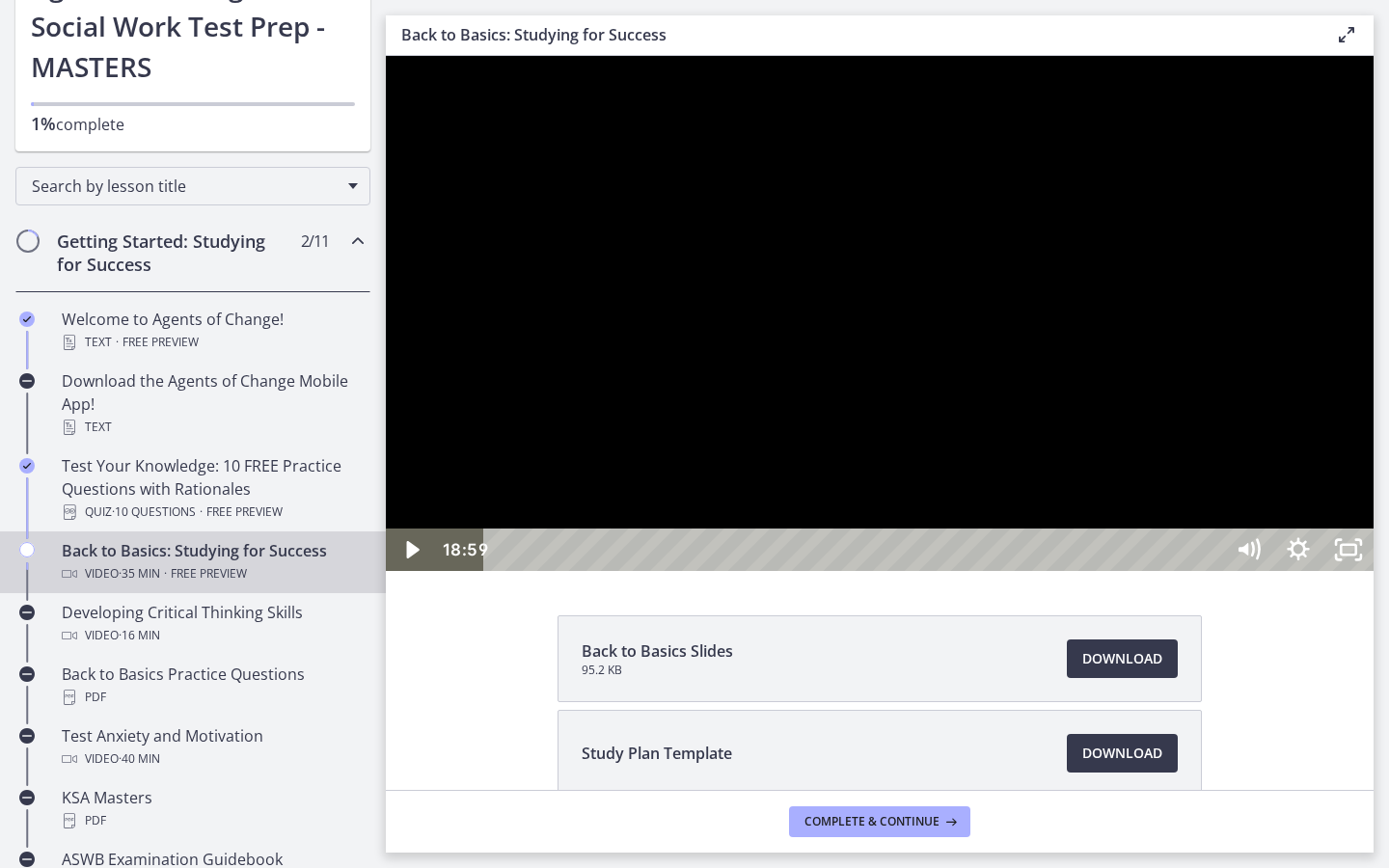 click at bounding box center [880, 313] 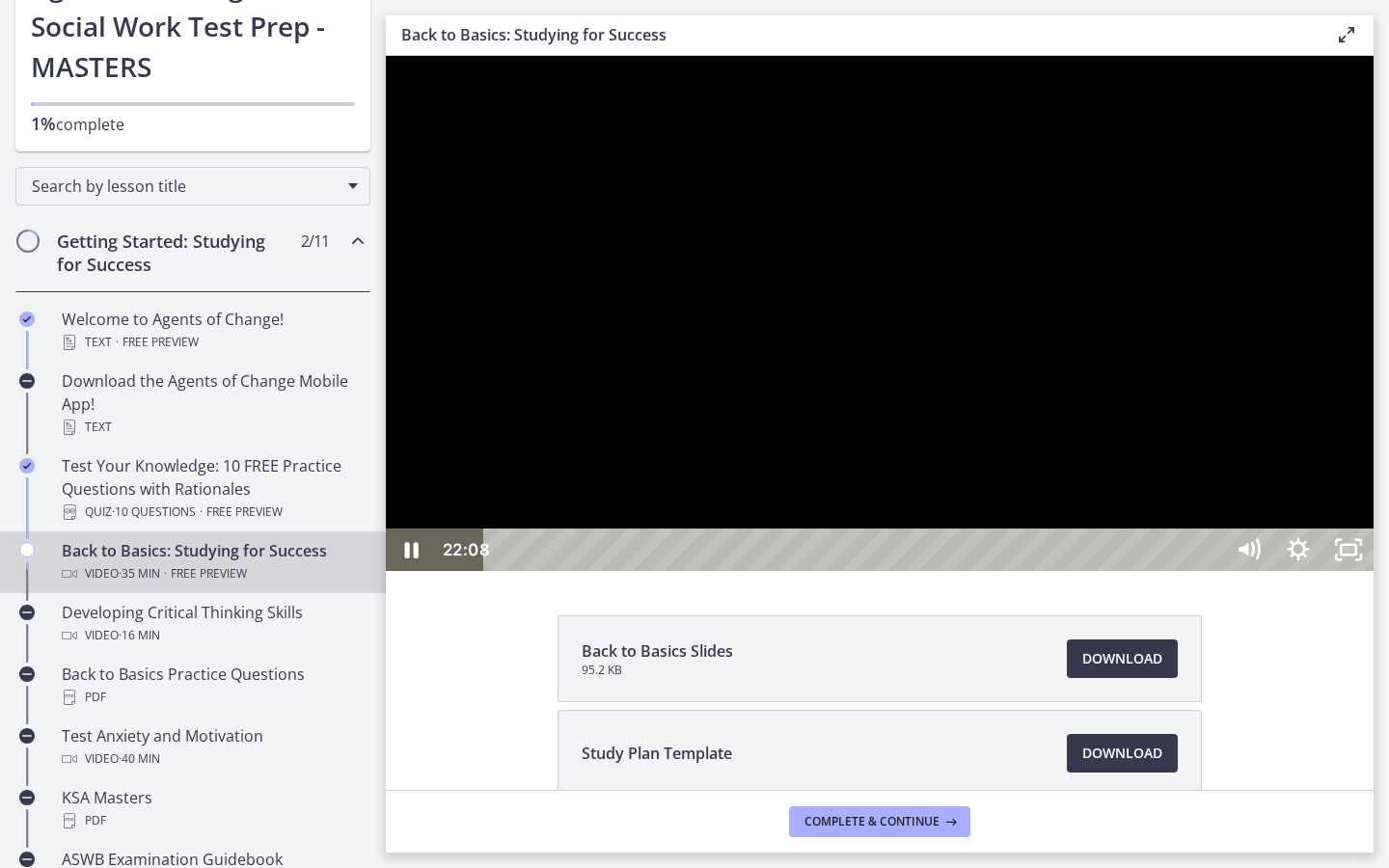 click at bounding box center [880, 313] 